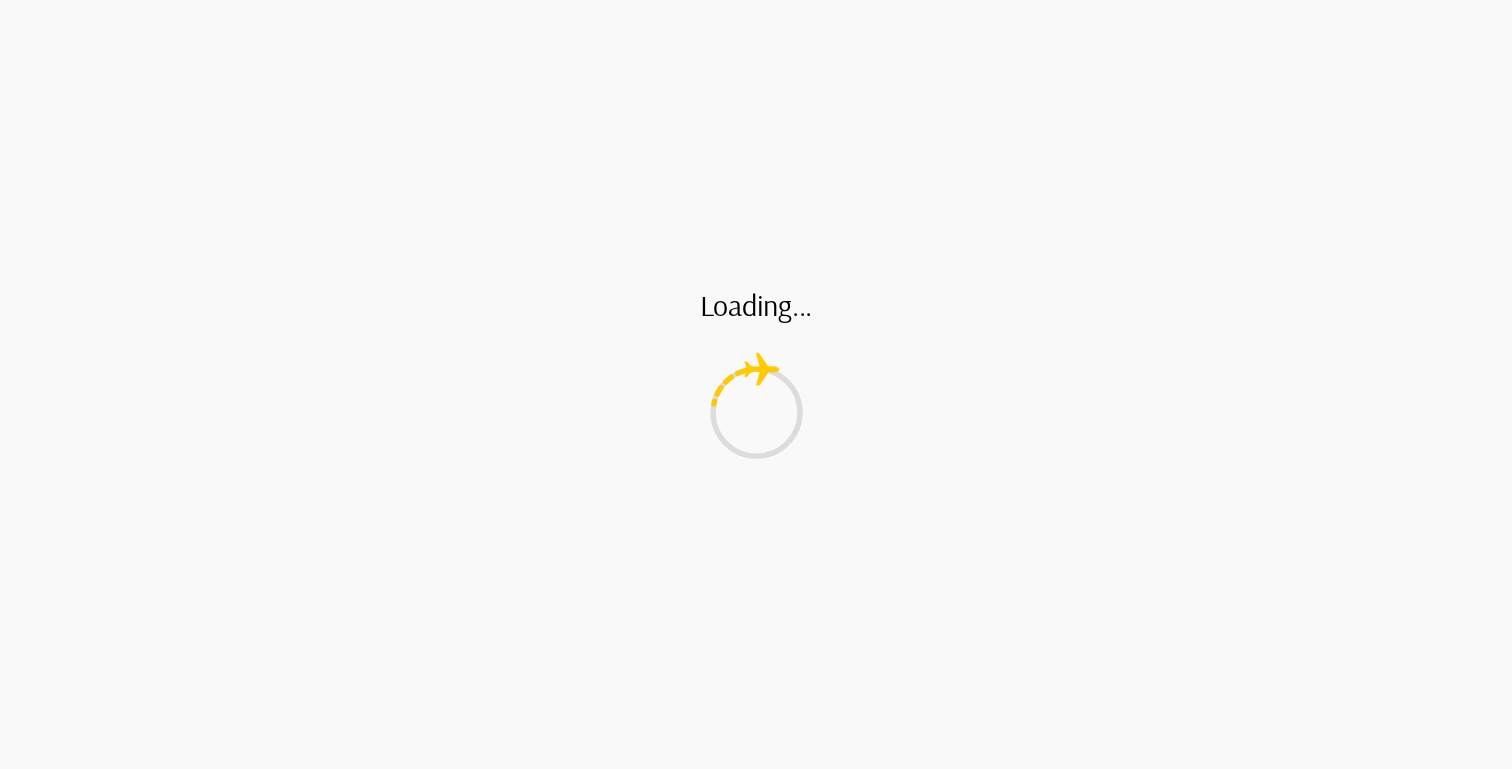scroll, scrollTop: 0, scrollLeft: 0, axis: both 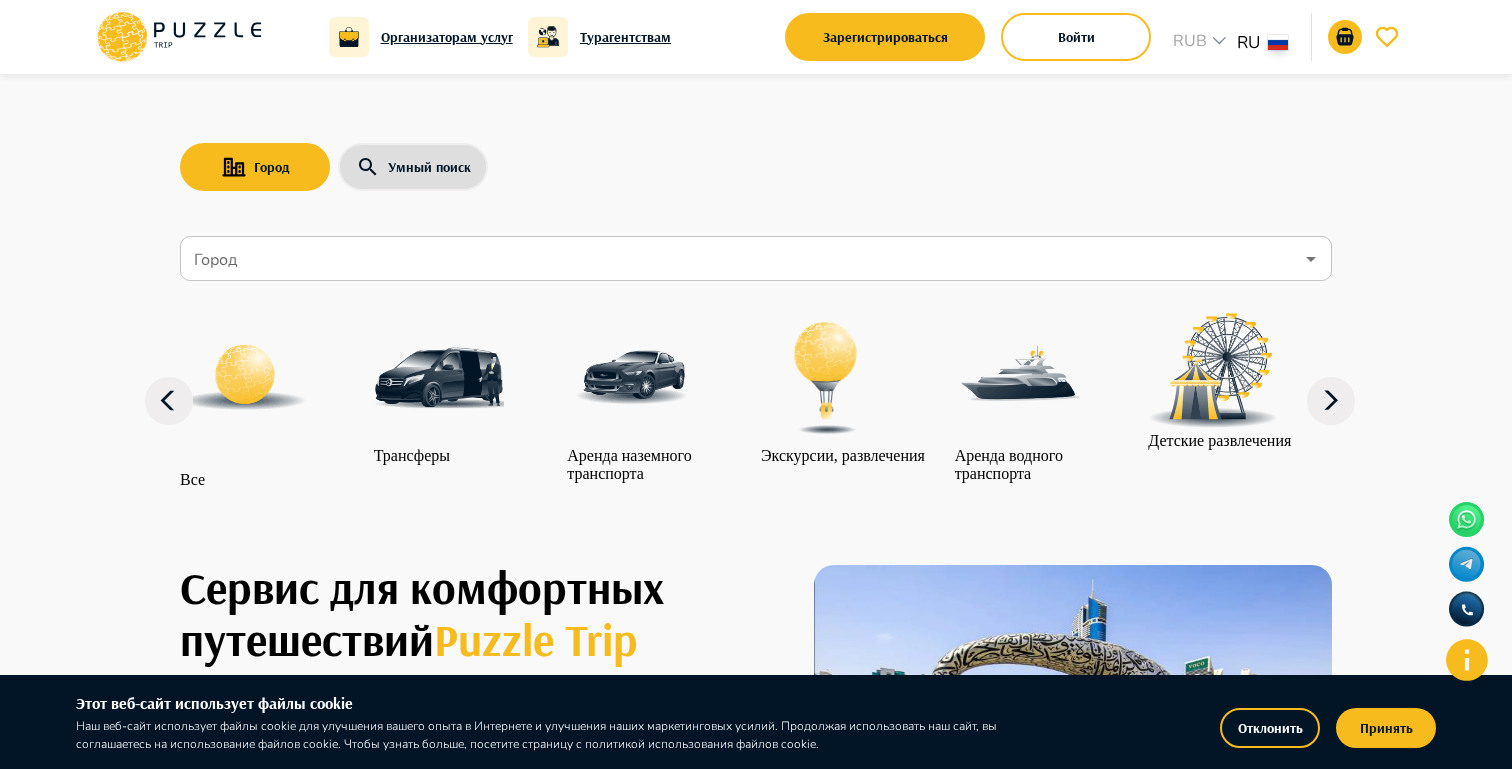 click on "Организаторам услуг Турагентствам Зарегистрироваться Войти RUB *** RU   ** Город Умный поиск Город Город Все Трансферы Аренда наземного транспорта Экскурсии, развлечения Аренда водного транспорта Детские
развлечения Входные билеты Бизнес-авиация Автомобили с водителем Сервис для комфортных путешествий  Puzzle Trip Собери   свое   идеальное   путешествие   в   одном   приложении   на   раз,   два,   три   Мы уже работаем в : ОАЭ Турция Саудовская Аравия Армения Россия Танзания Республика Беларусь Египет Мальдивы Сейшелы Шри-Ланка Таиланд Куба Карибы Мальта От     ₽ От" at bounding box center (756, 1839) 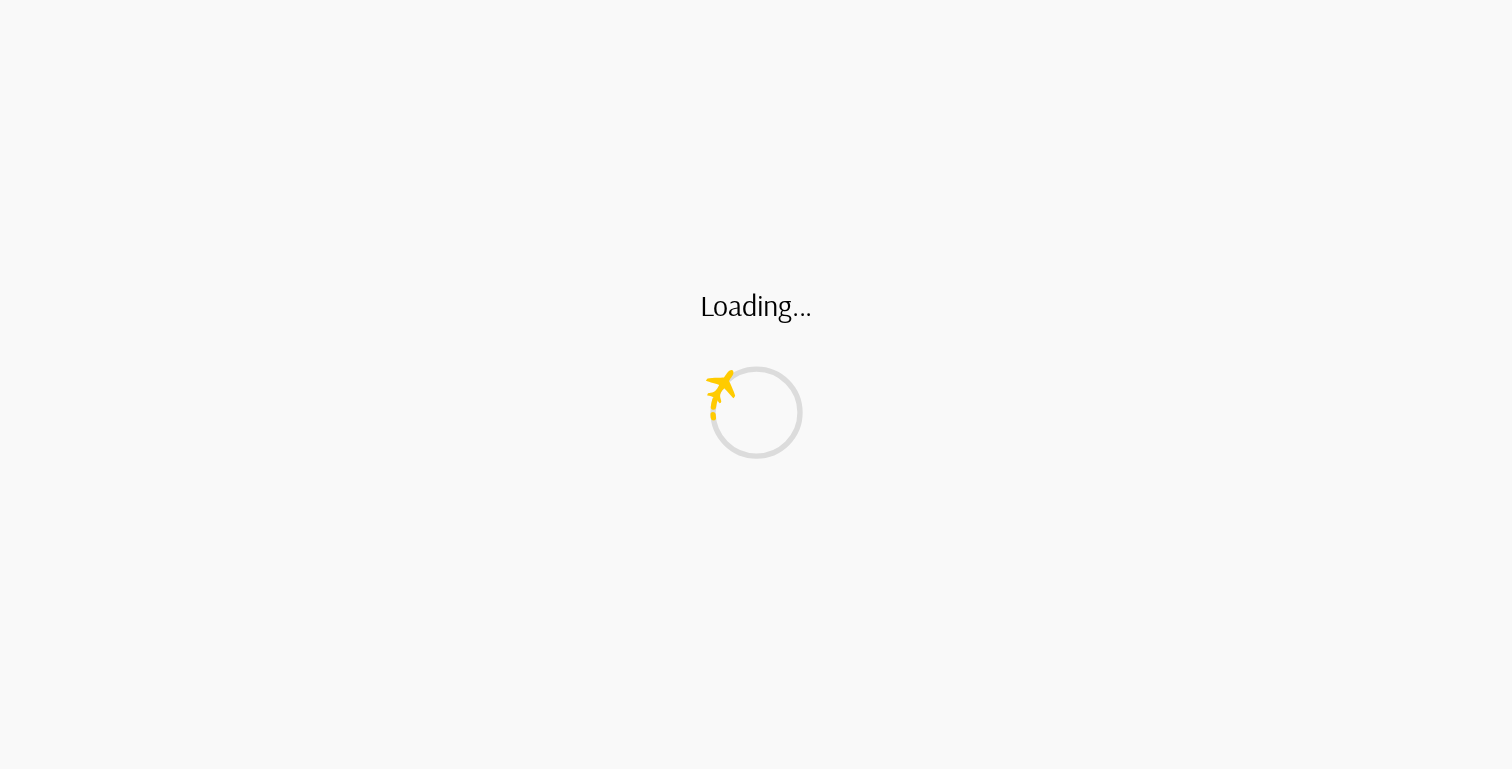 scroll, scrollTop: 0, scrollLeft: 0, axis: both 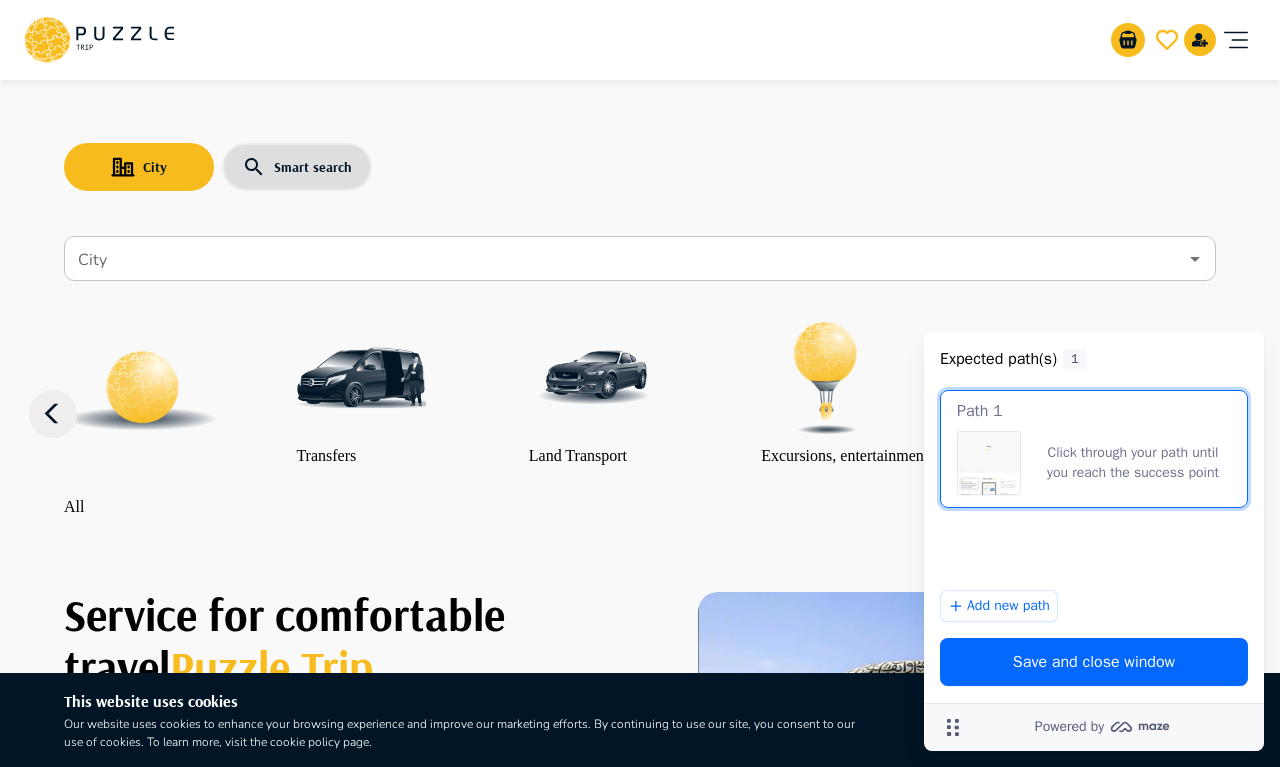 click on "City" at bounding box center (625, 259) 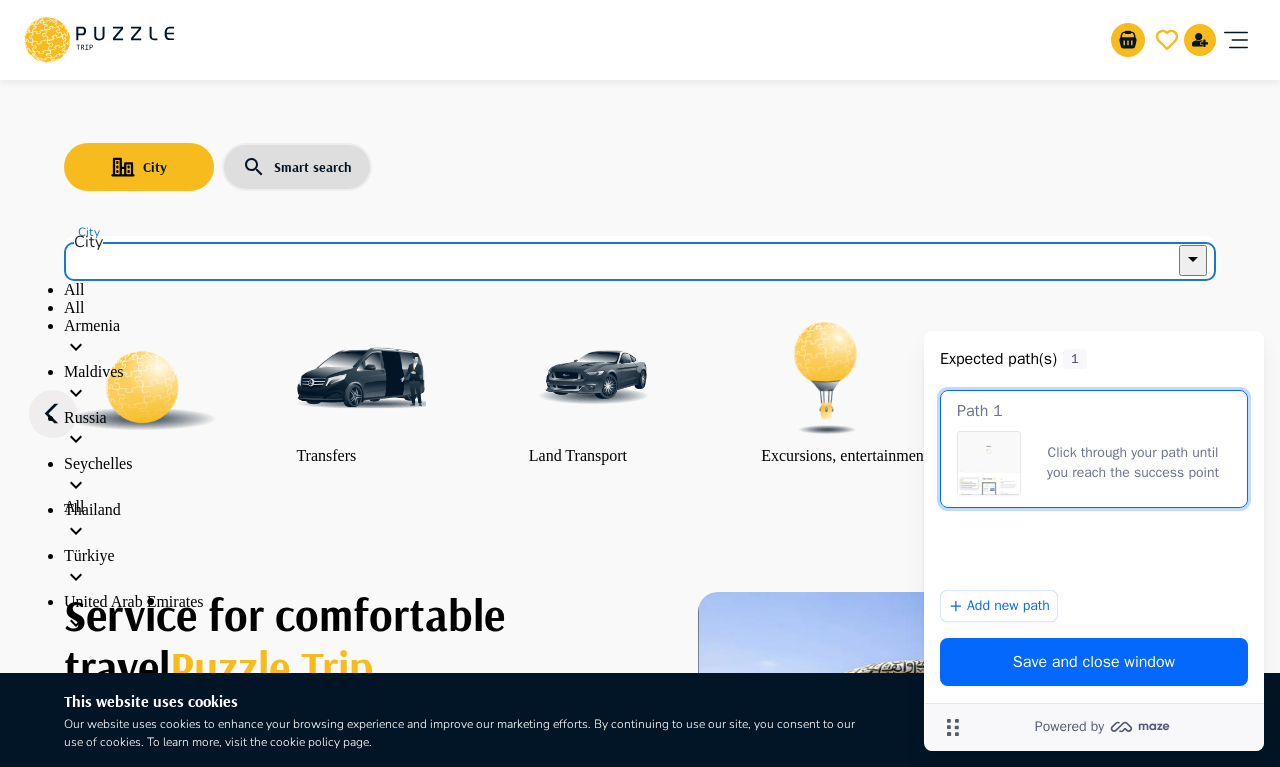 scroll, scrollTop: 0, scrollLeft: 0, axis: both 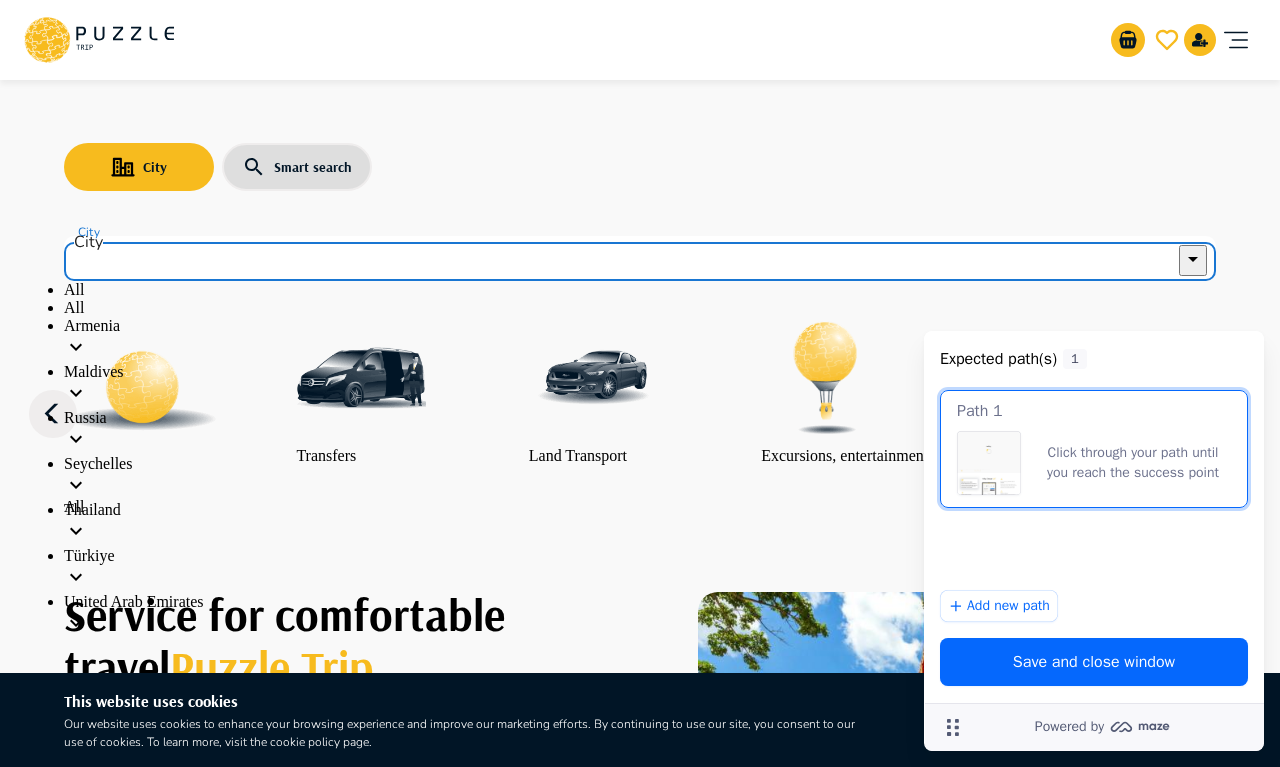 click on "Türkiye" at bounding box center (640, 570) 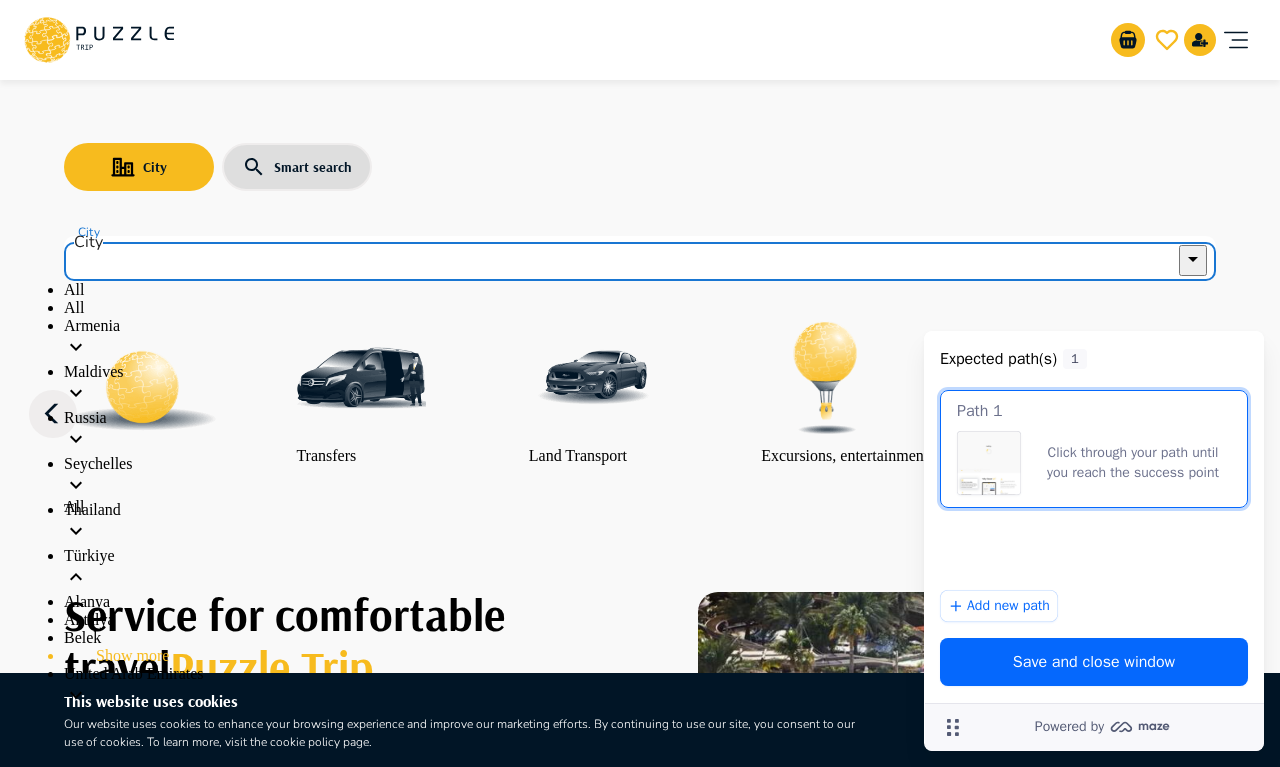 scroll, scrollTop: 161, scrollLeft: 0, axis: vertical 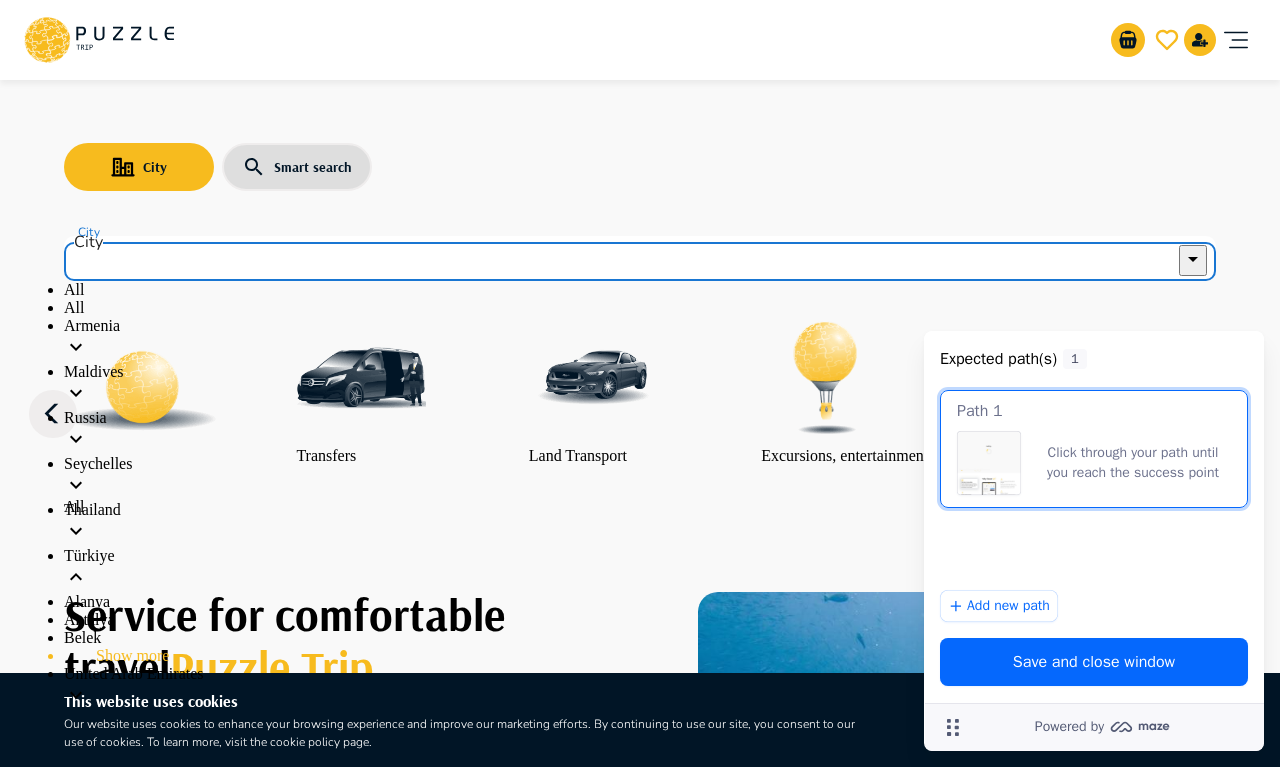 click on "Antalya" at bounding box center (640, 620) 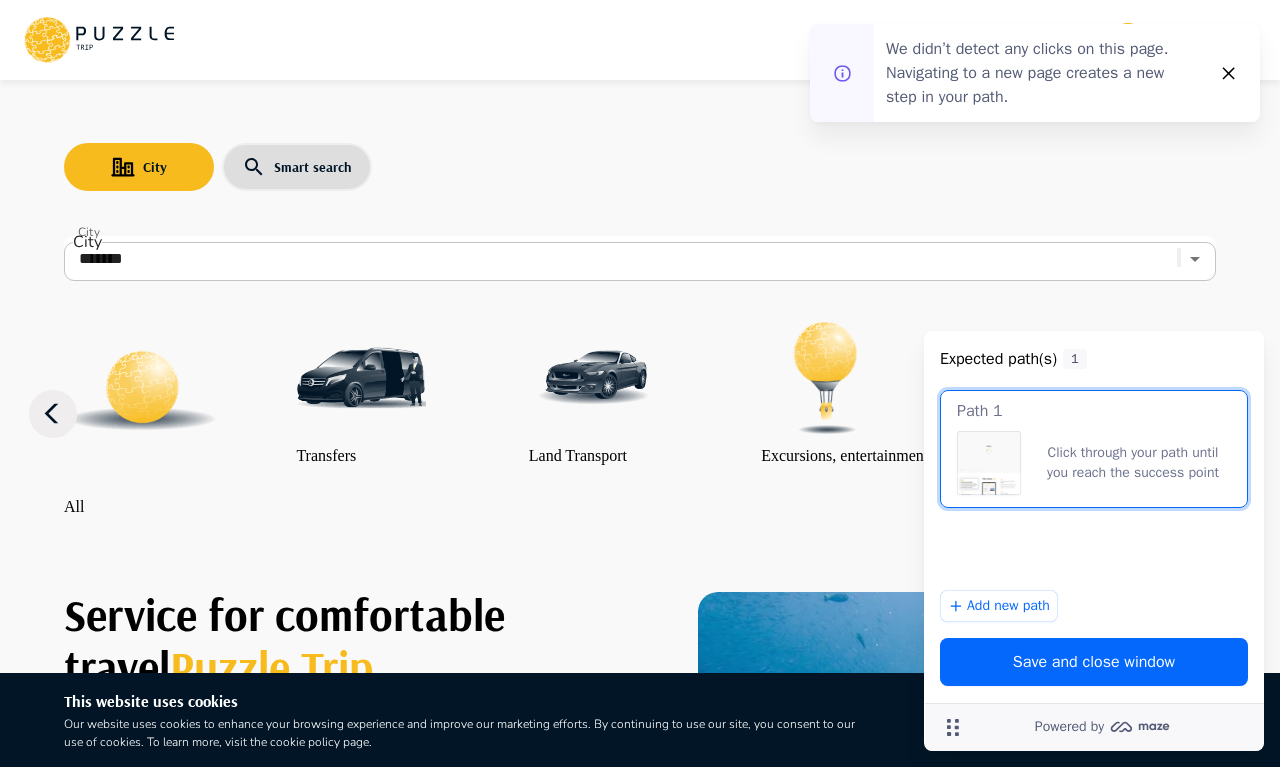 click at bounding box center (361, 378) 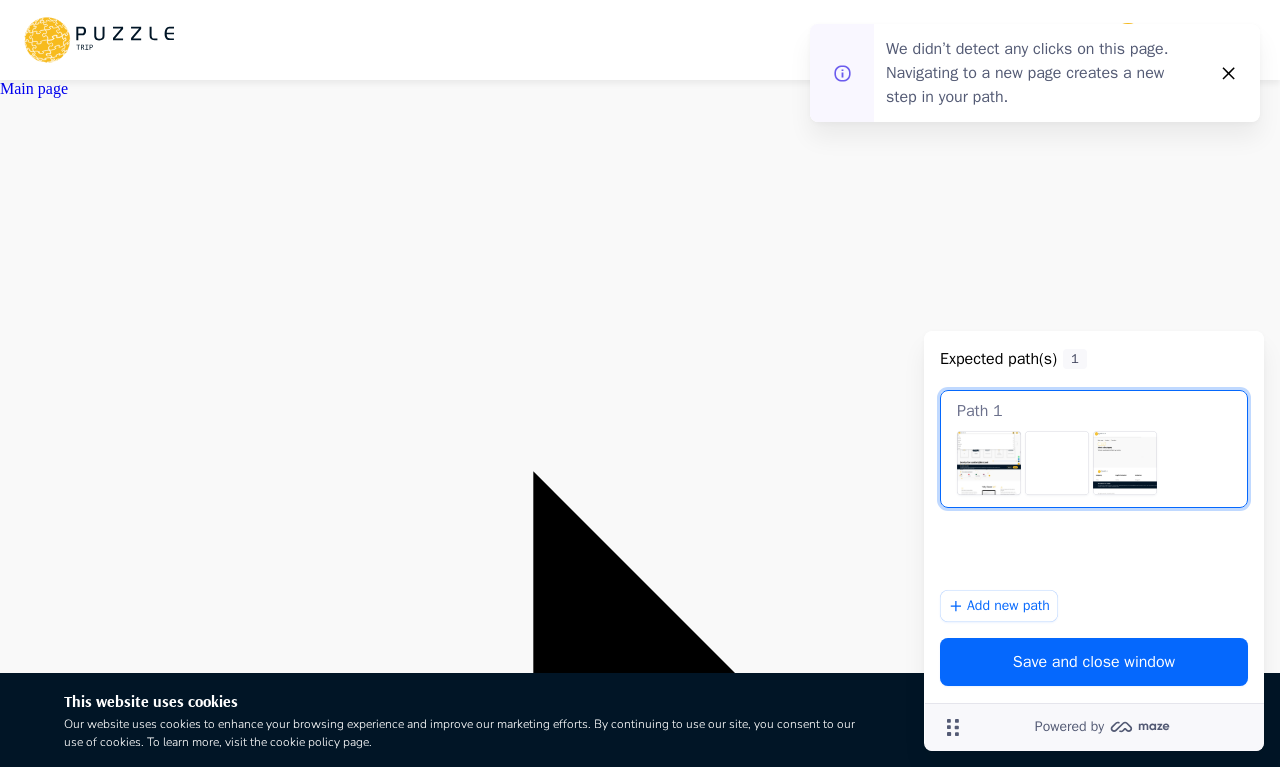 scroll, scrollTop: 54, scrollLeft: 0, axis: vertical 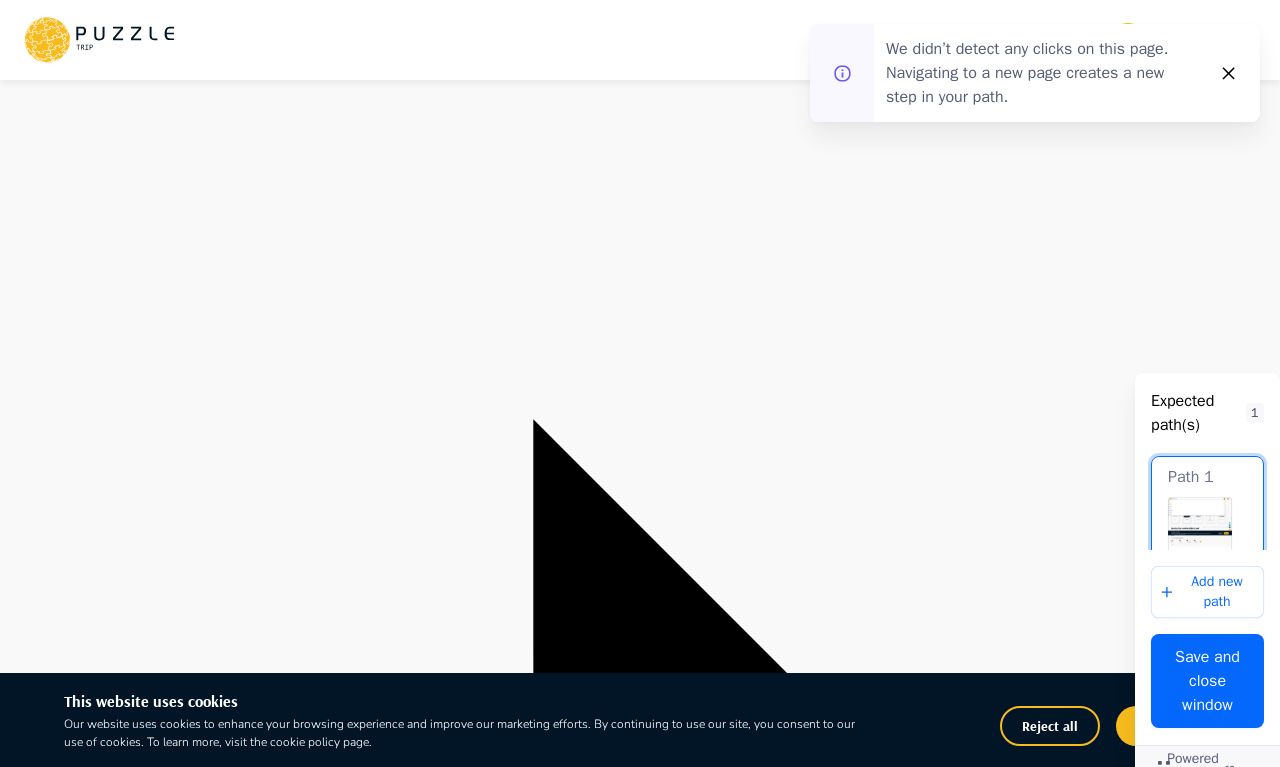 drag, startPoint x: 954, startPoint y: 724, endPoint x: 1188, endPoint y: 794, distance: 244.24577 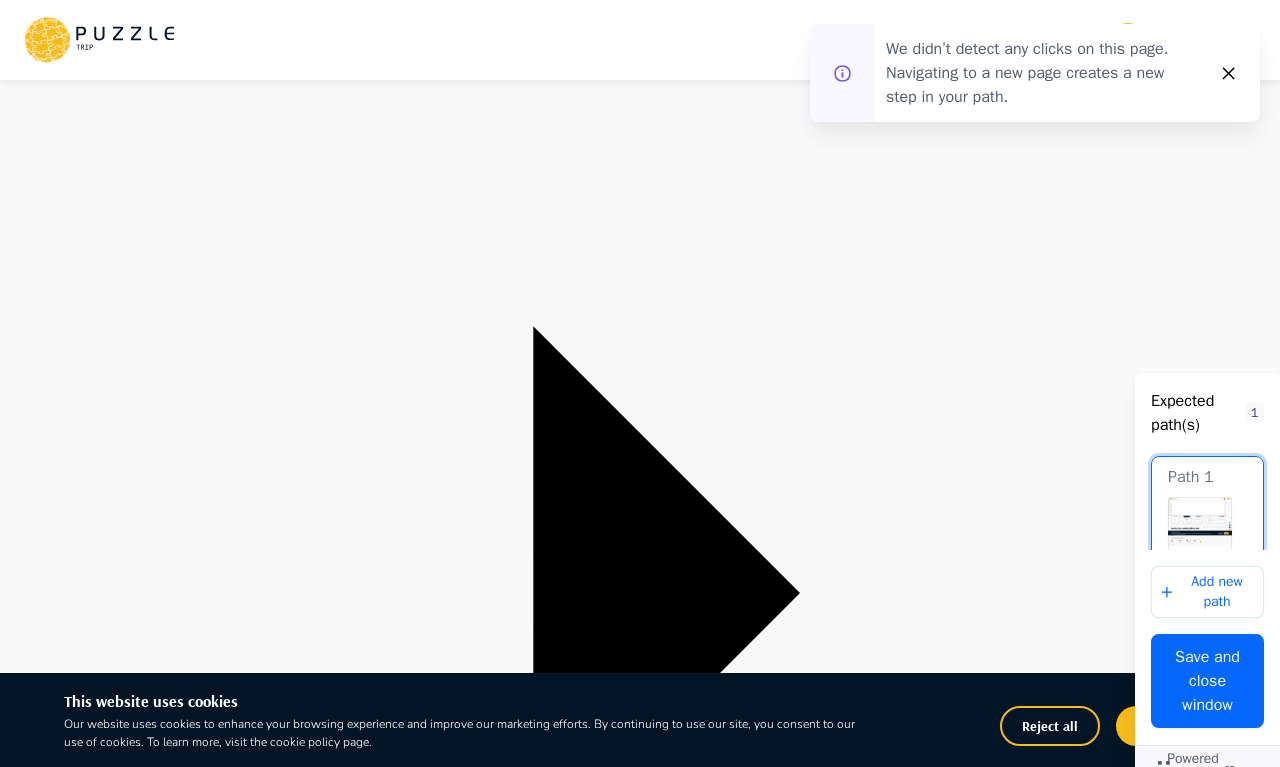 type on "*" 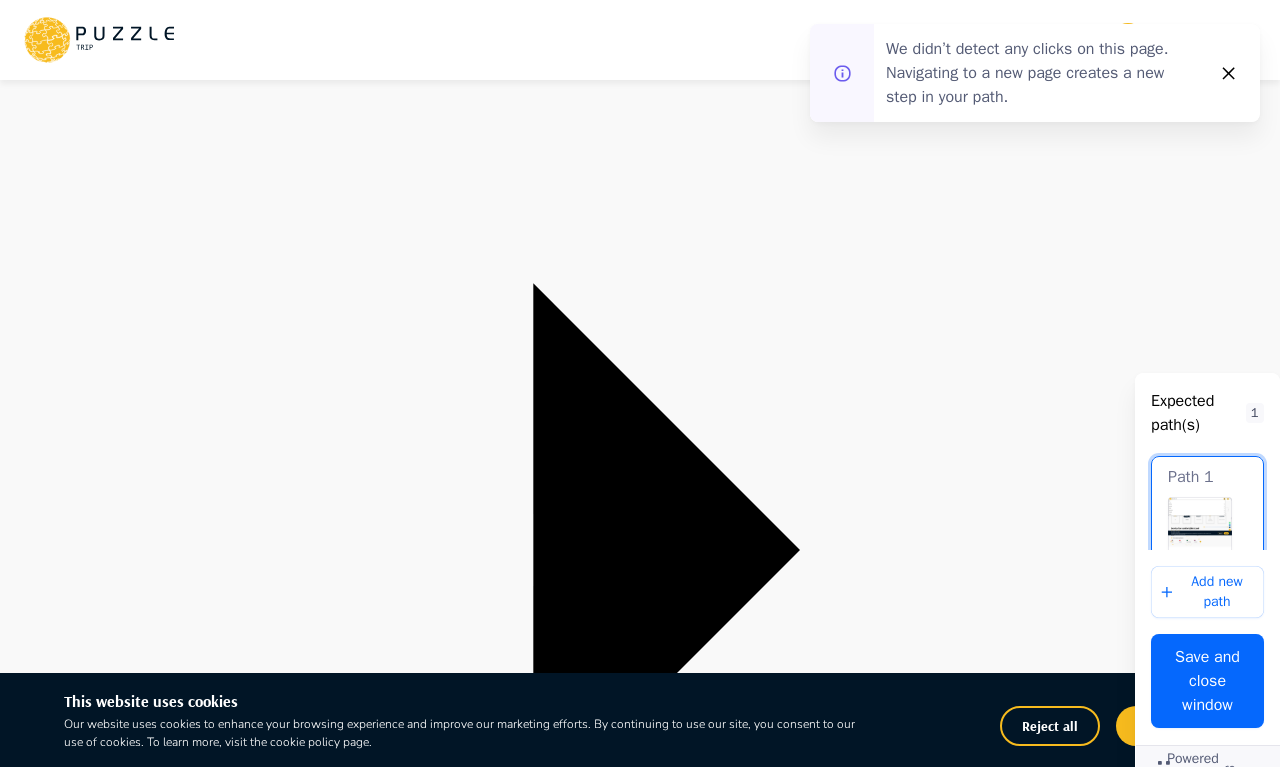 scroll, scrollTop: 198, scrollLeft: 0, axis: vertical 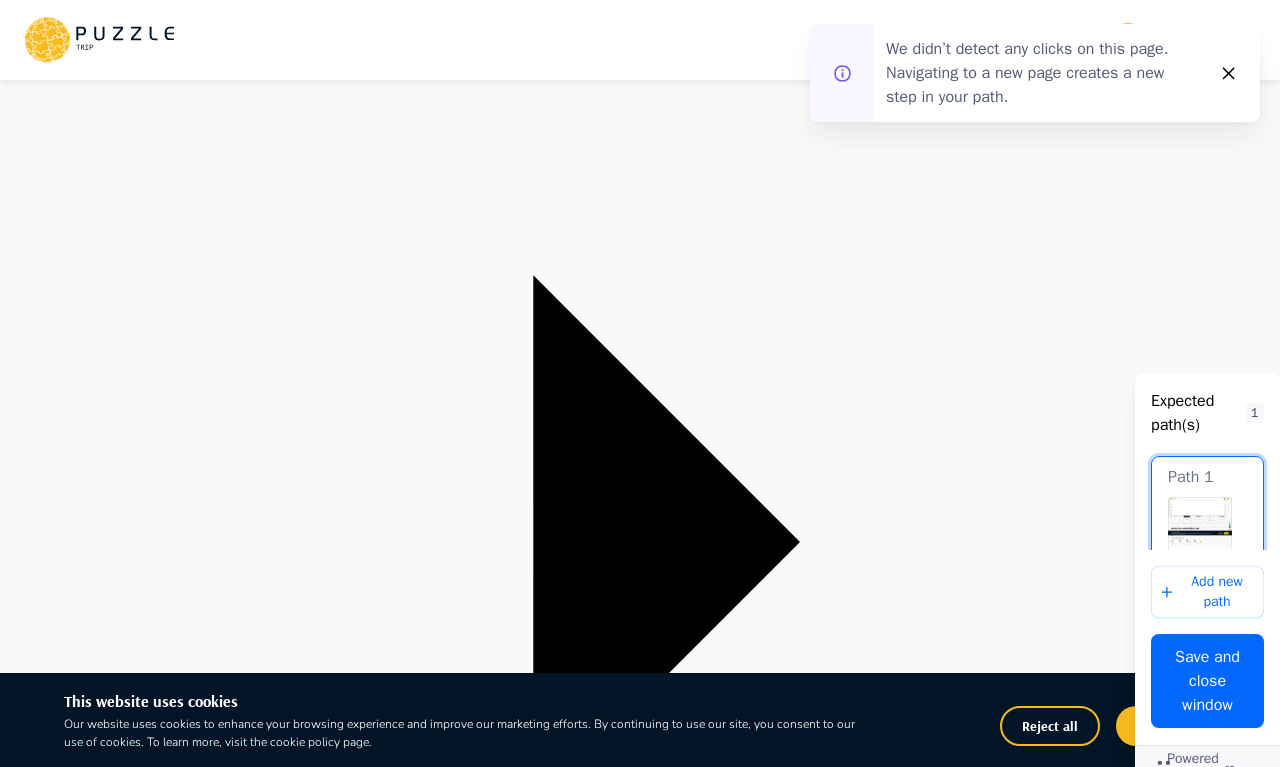 click on "**********" at bounding box center [640, 2808] 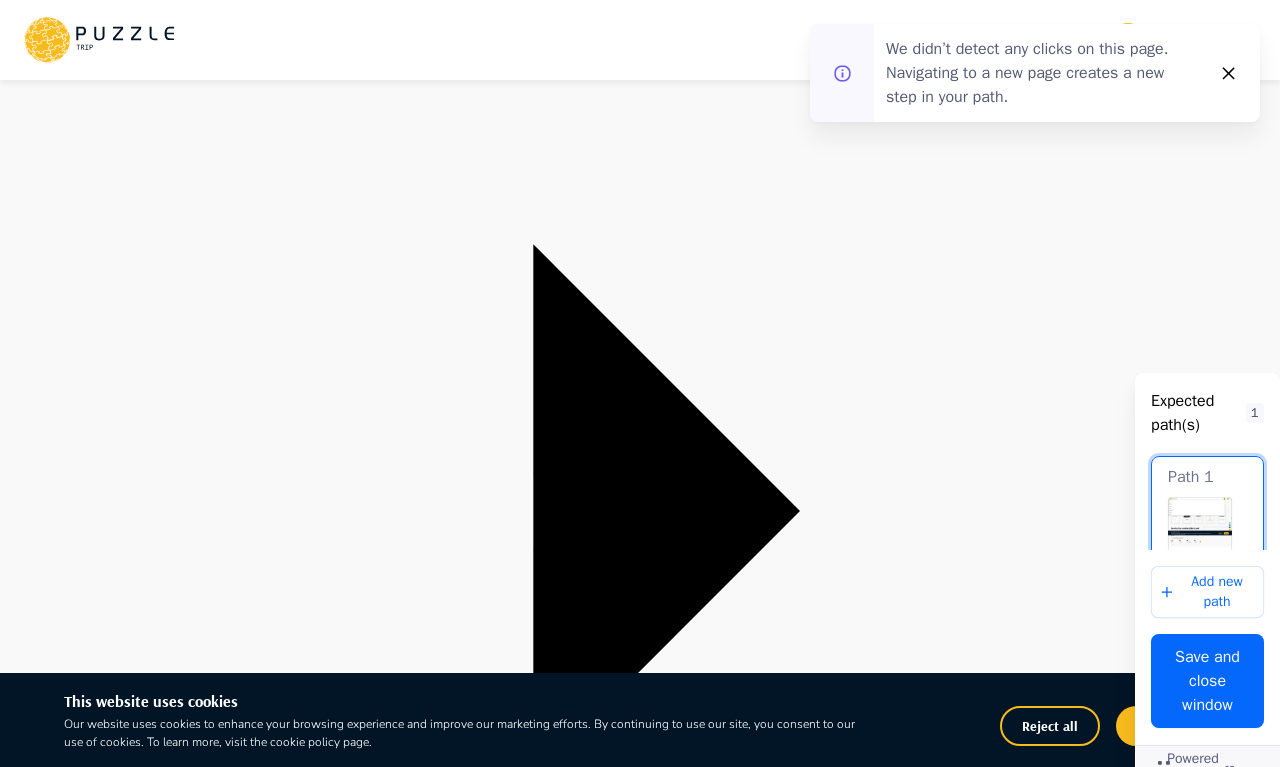 scroll, scrollTop: 248, scrollLeft: 0, axis: vertical 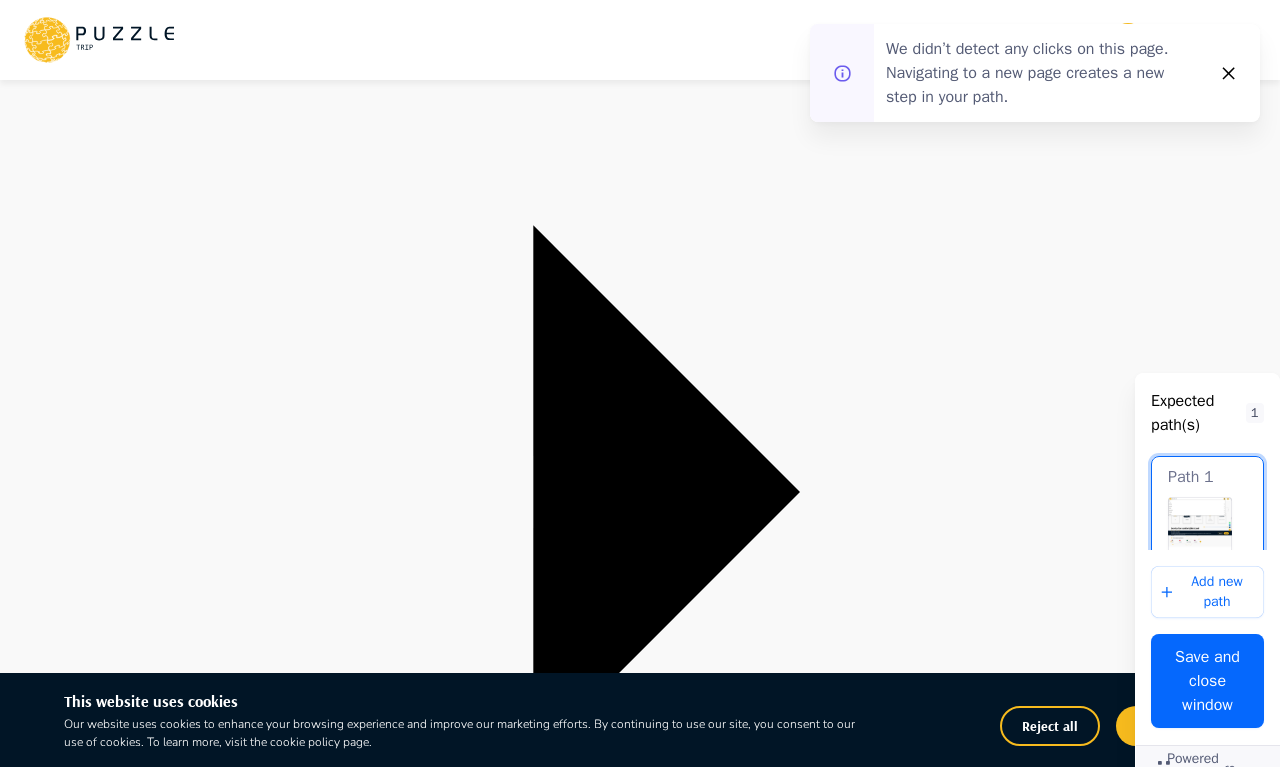 click on "Next Month" at bounding box center (229, 2921) 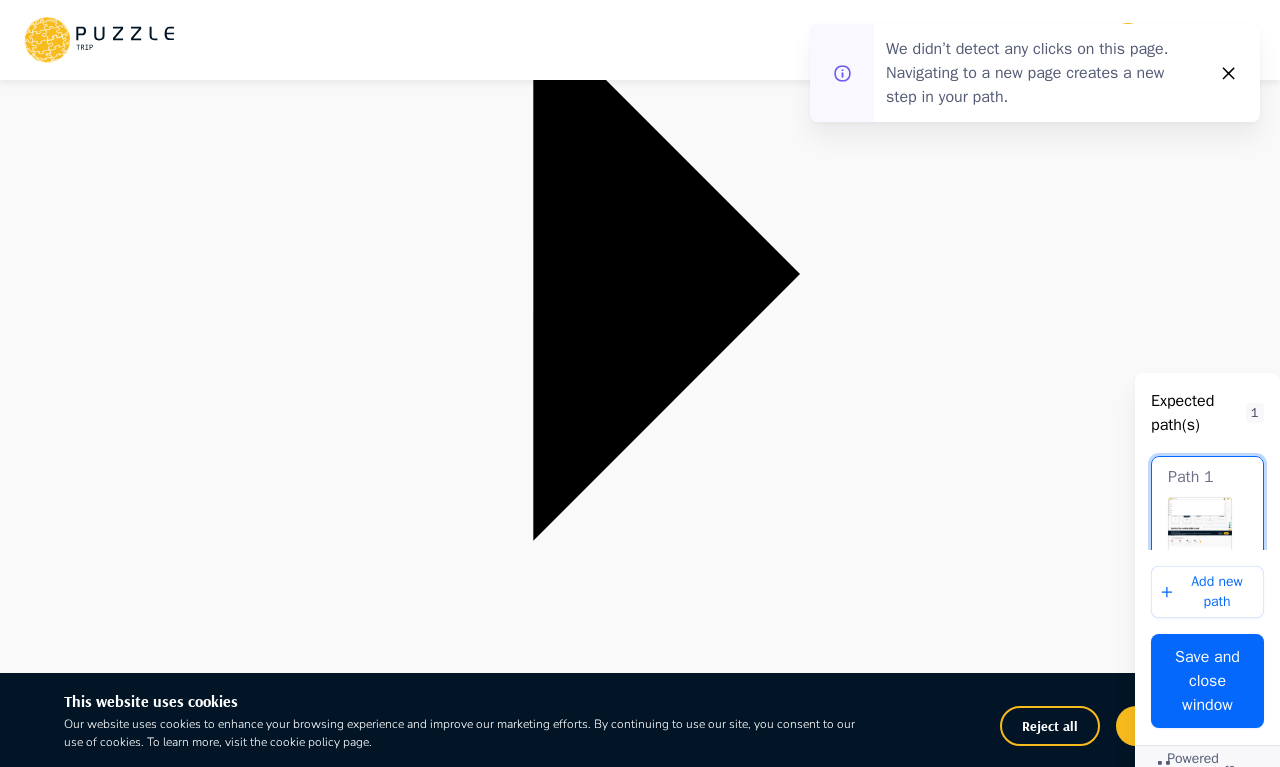 scroll, scrollTop: 470, scrollLeft: 0, axis: vertical 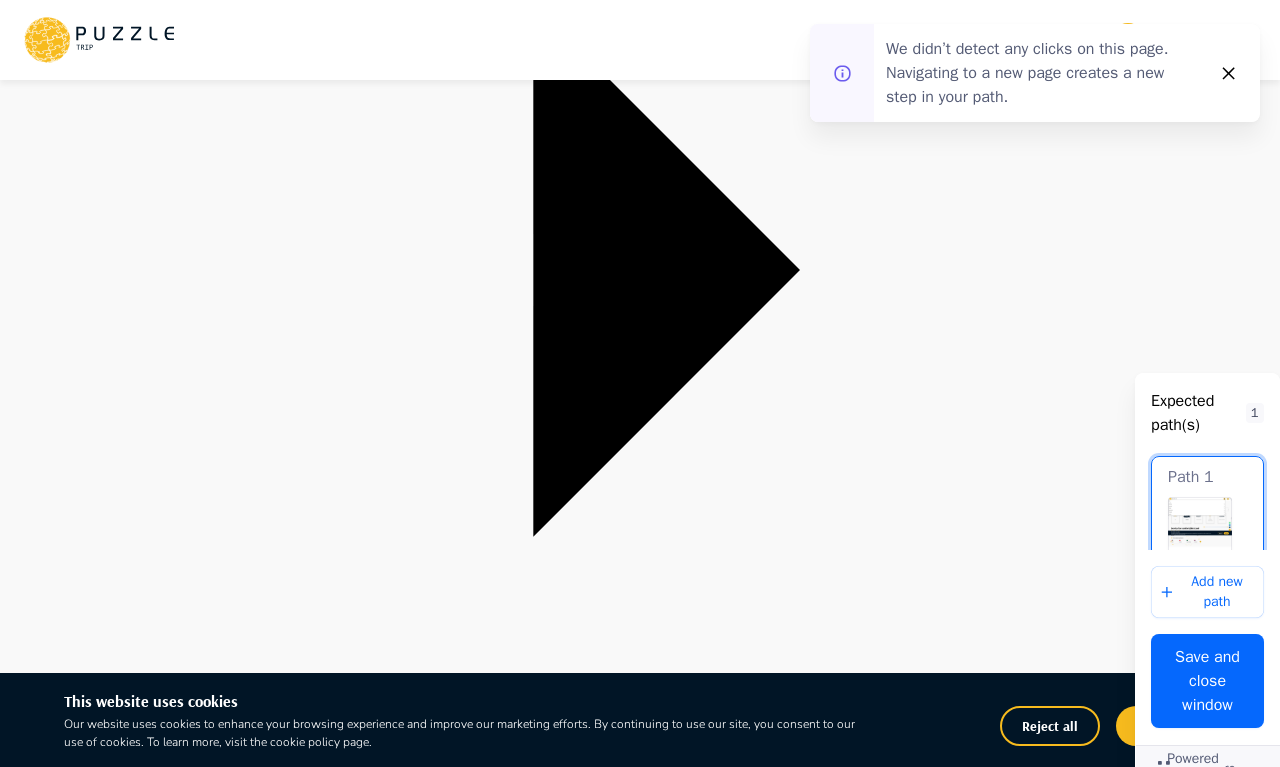 click on "+" at bounding box center (14, 2867) 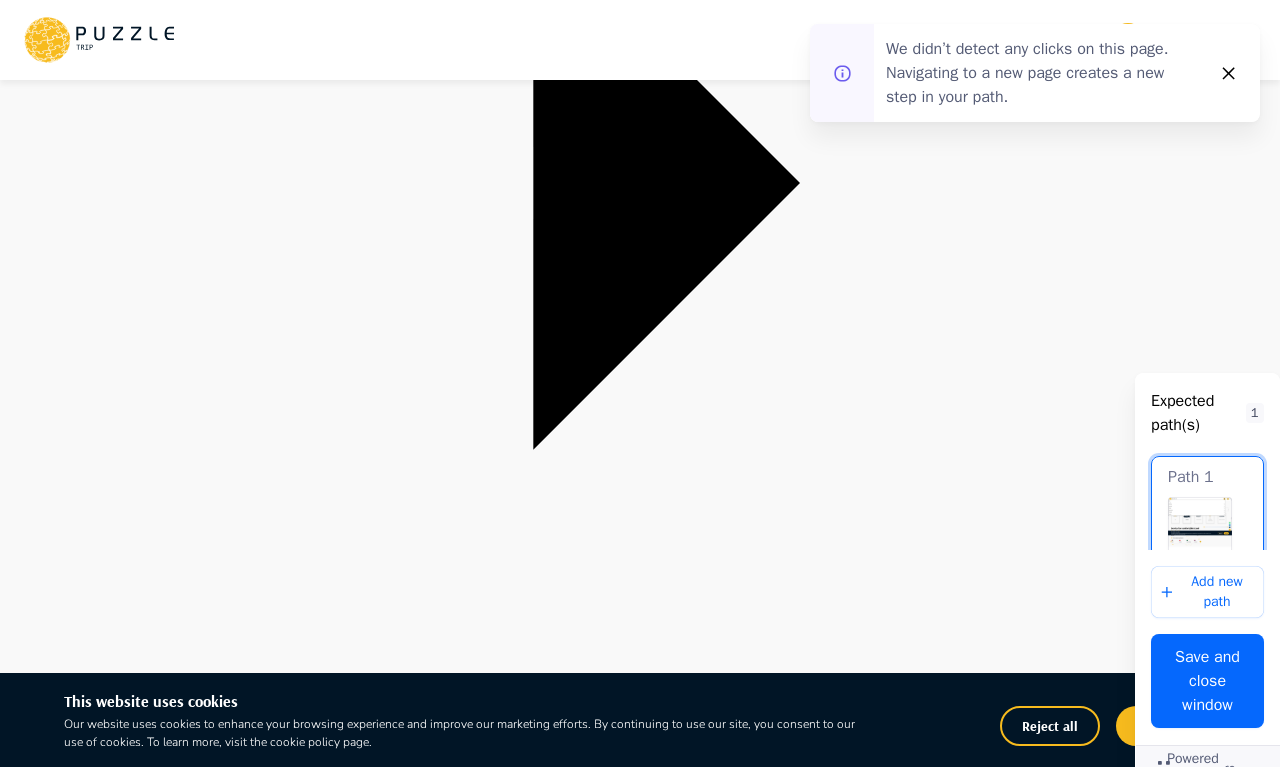 scroll, scrollTop: 573, scrollLeft: 0, axis: vertical 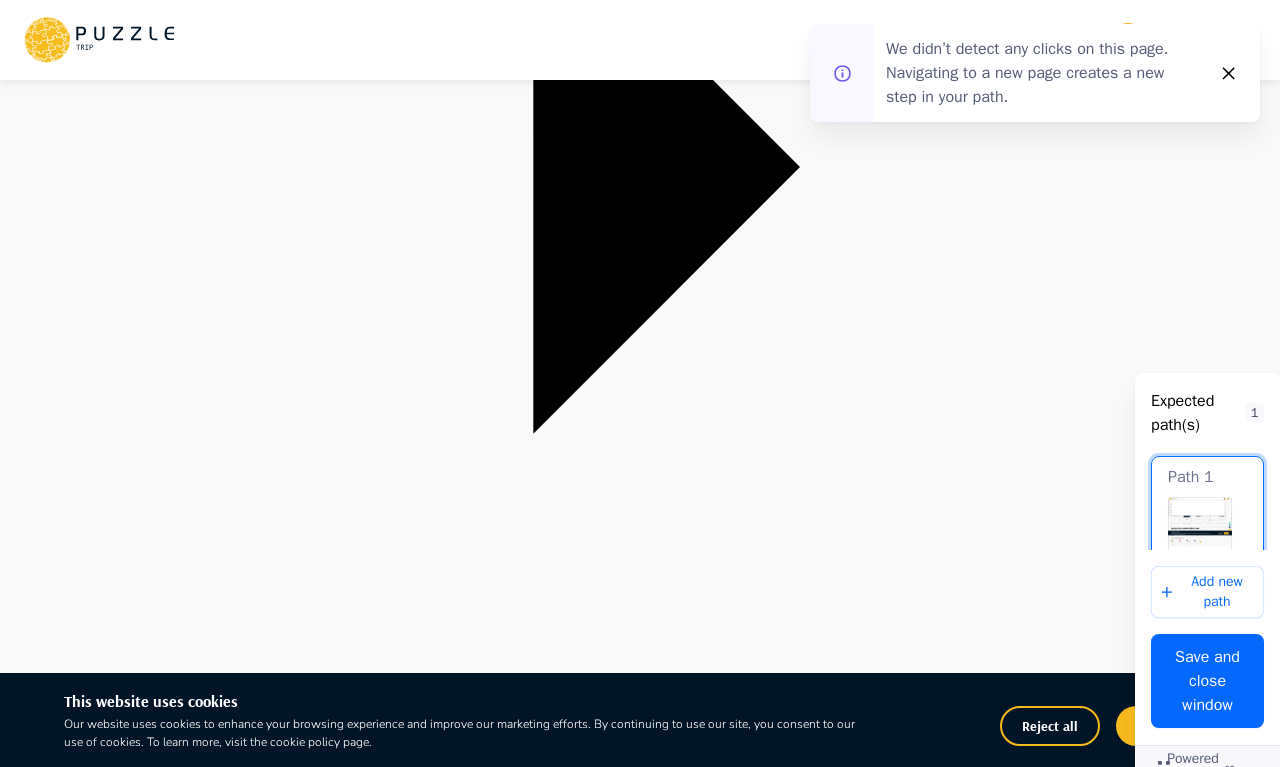 type on "*" 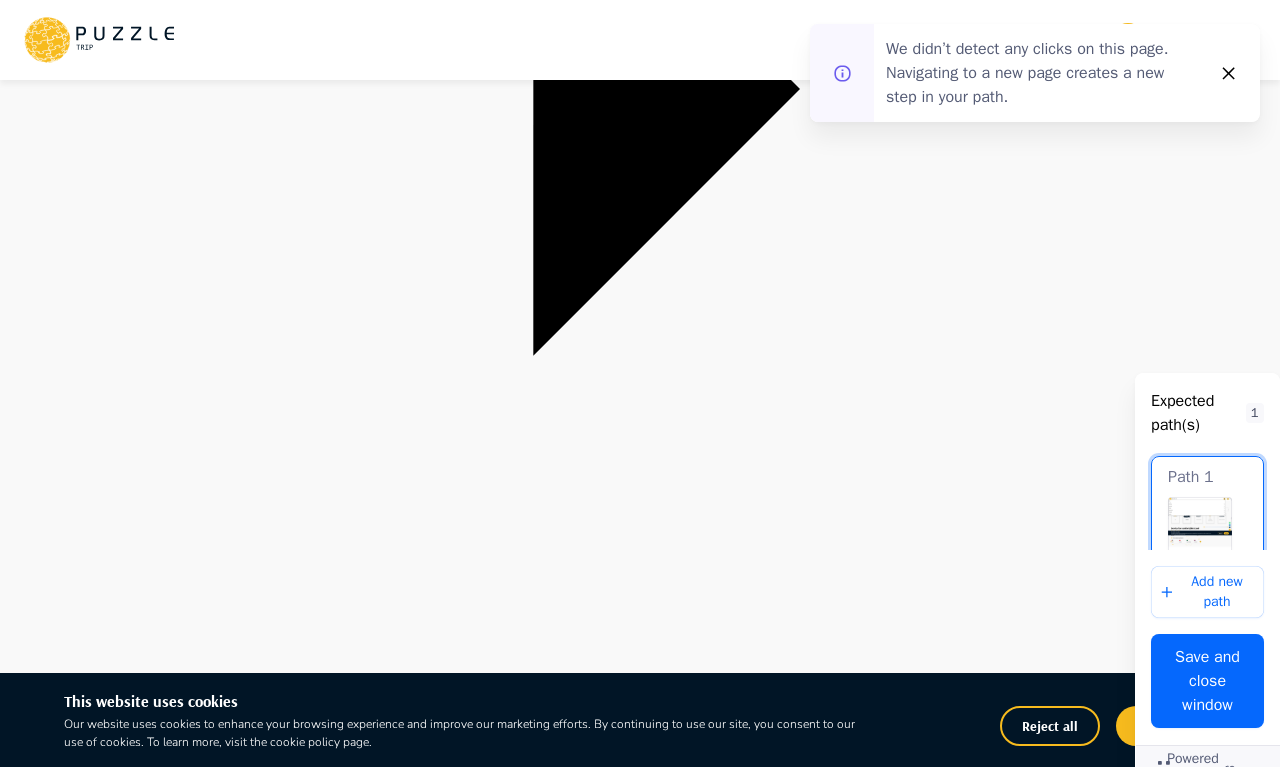scroll, scrollTop: 675, scrollLeft: 0, axis: vertical 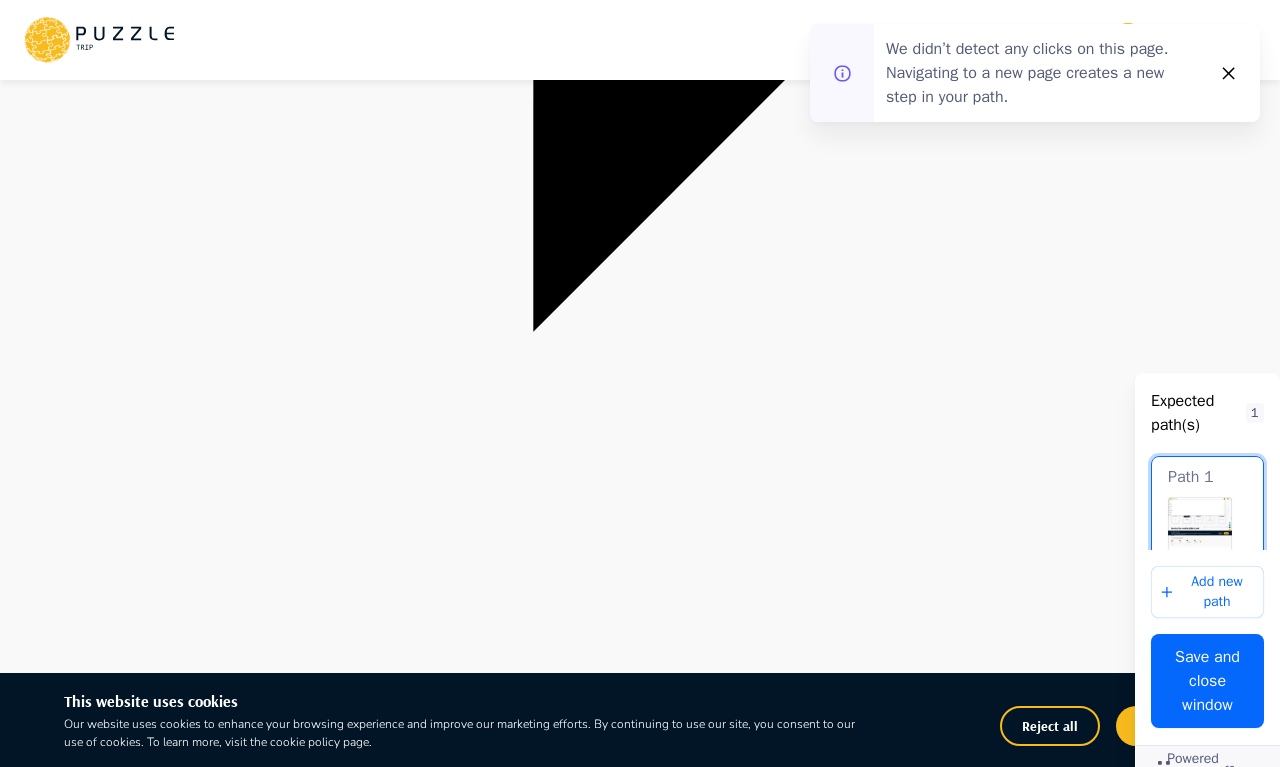 click on "Schedule" at bounding box center (30, 3197) 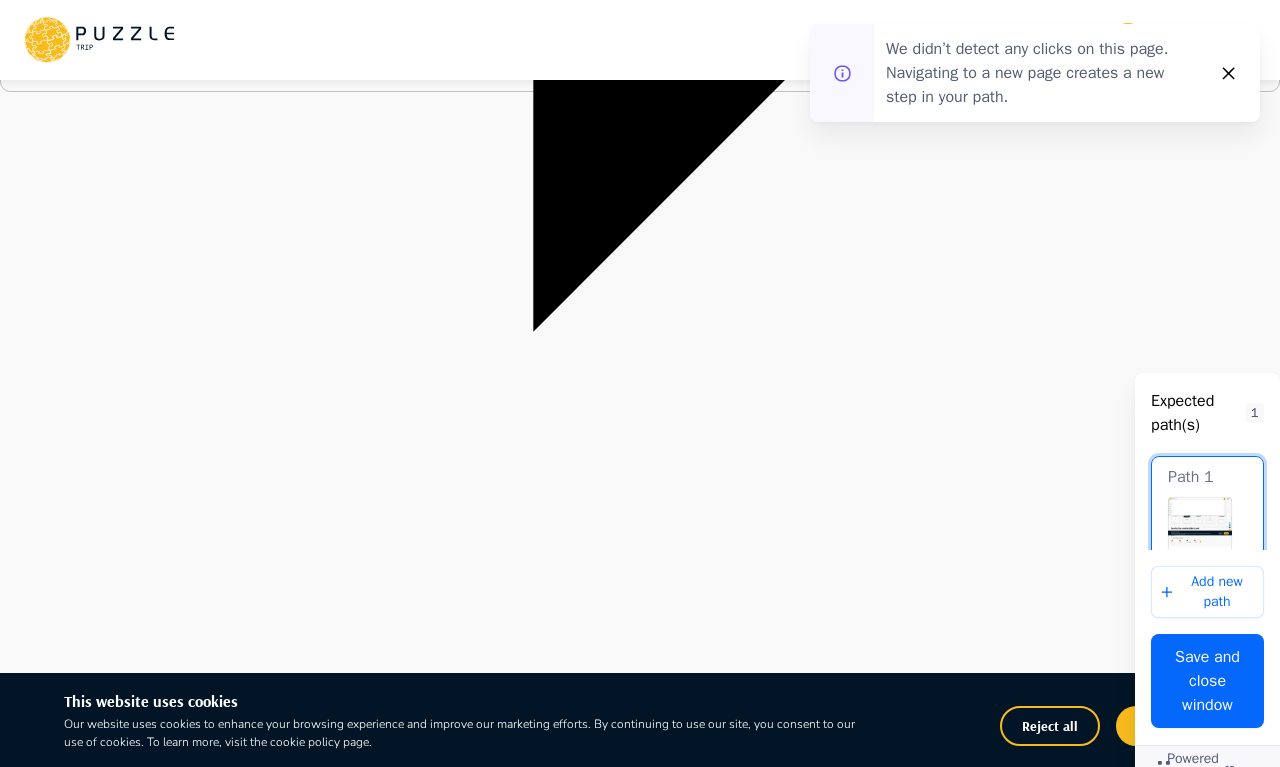 scroll, scrollTop: 0, scrollLeft: 0, axis: both 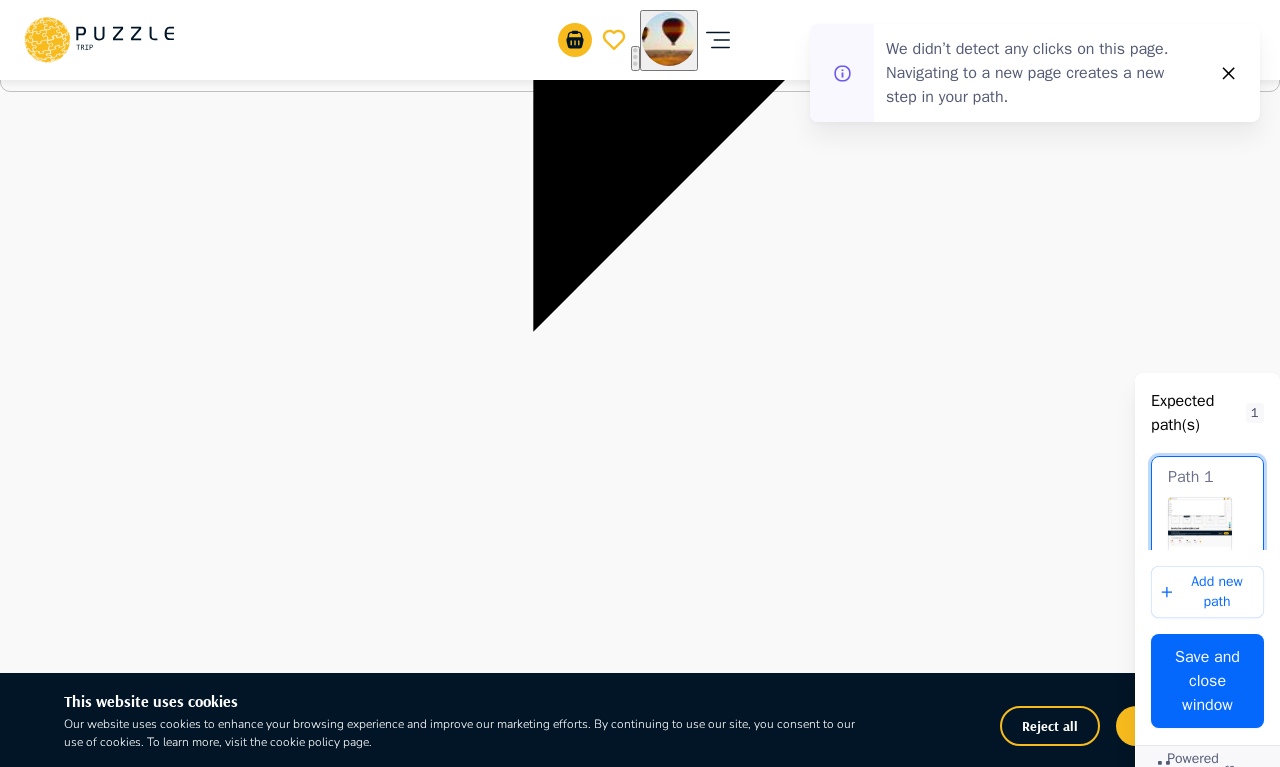 type on "*" 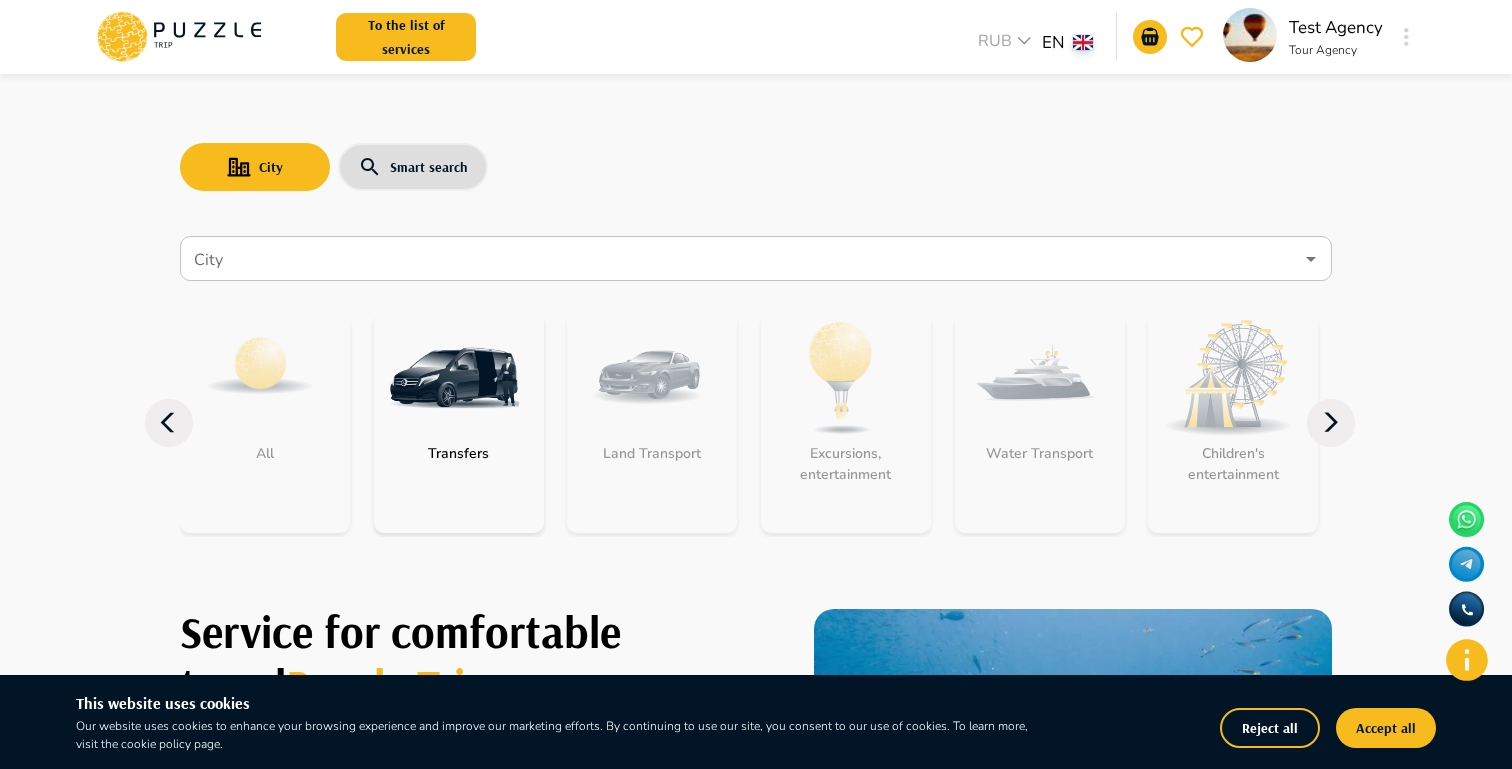 scroll, scrollTop: 0, scrollLeft: 0, axis: both 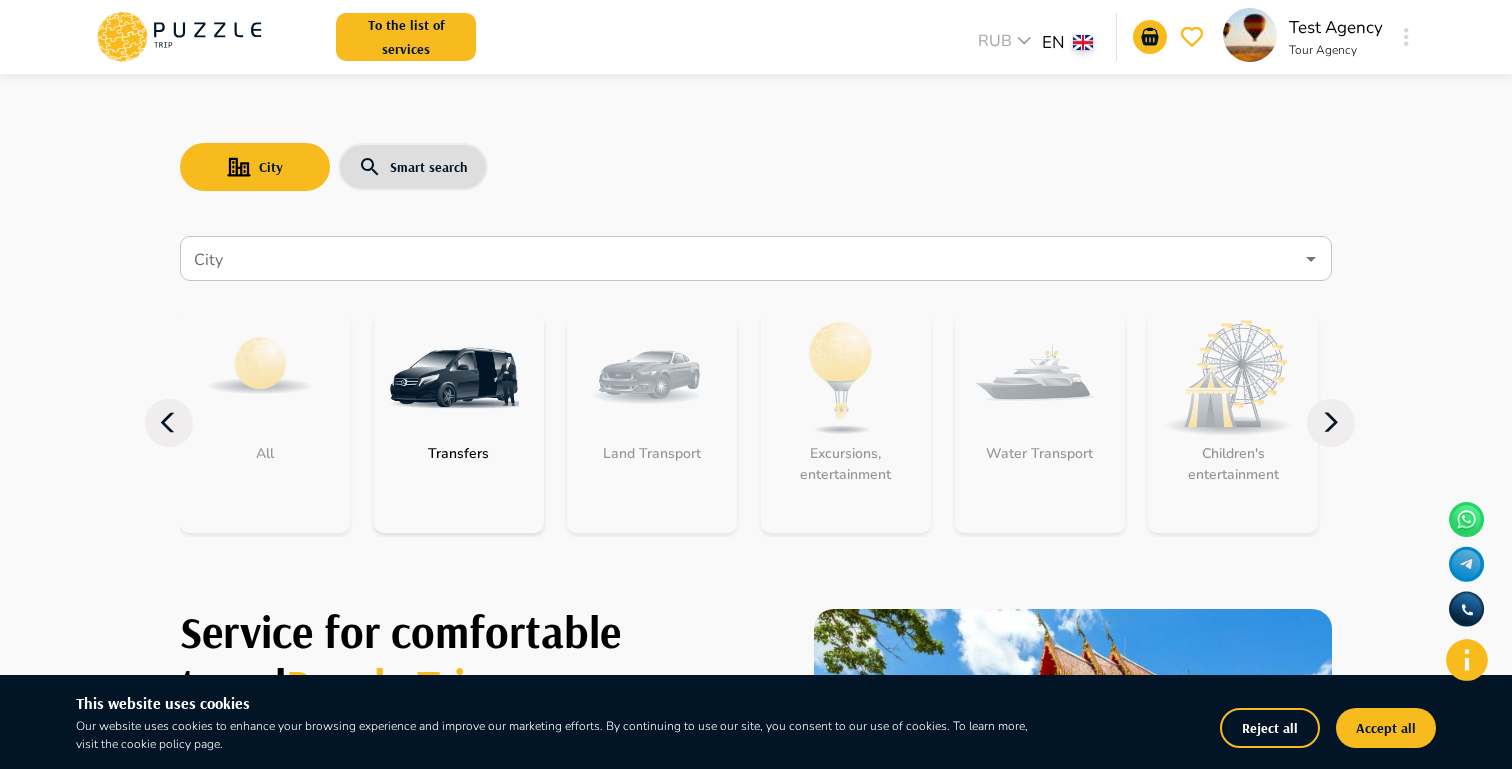 click 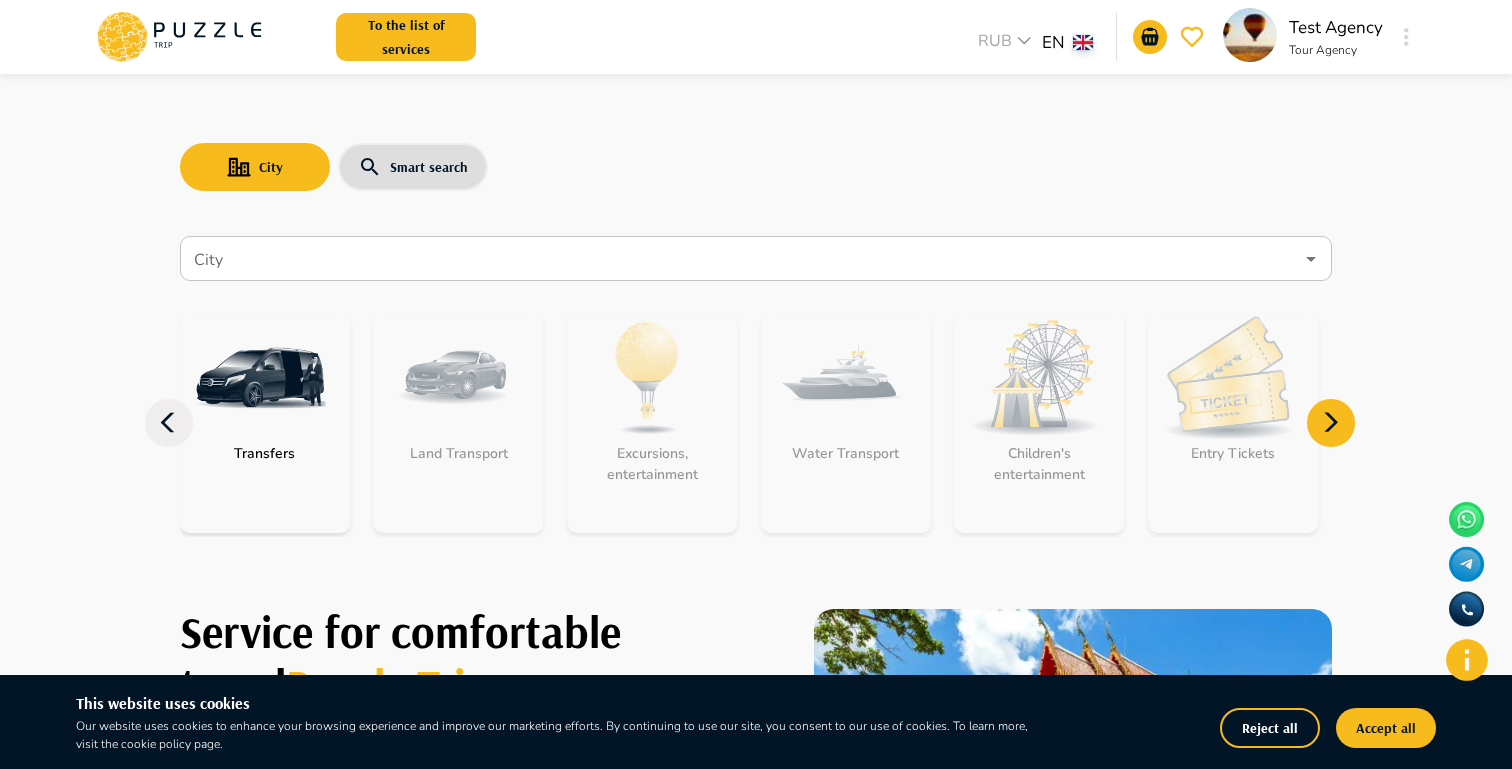 click 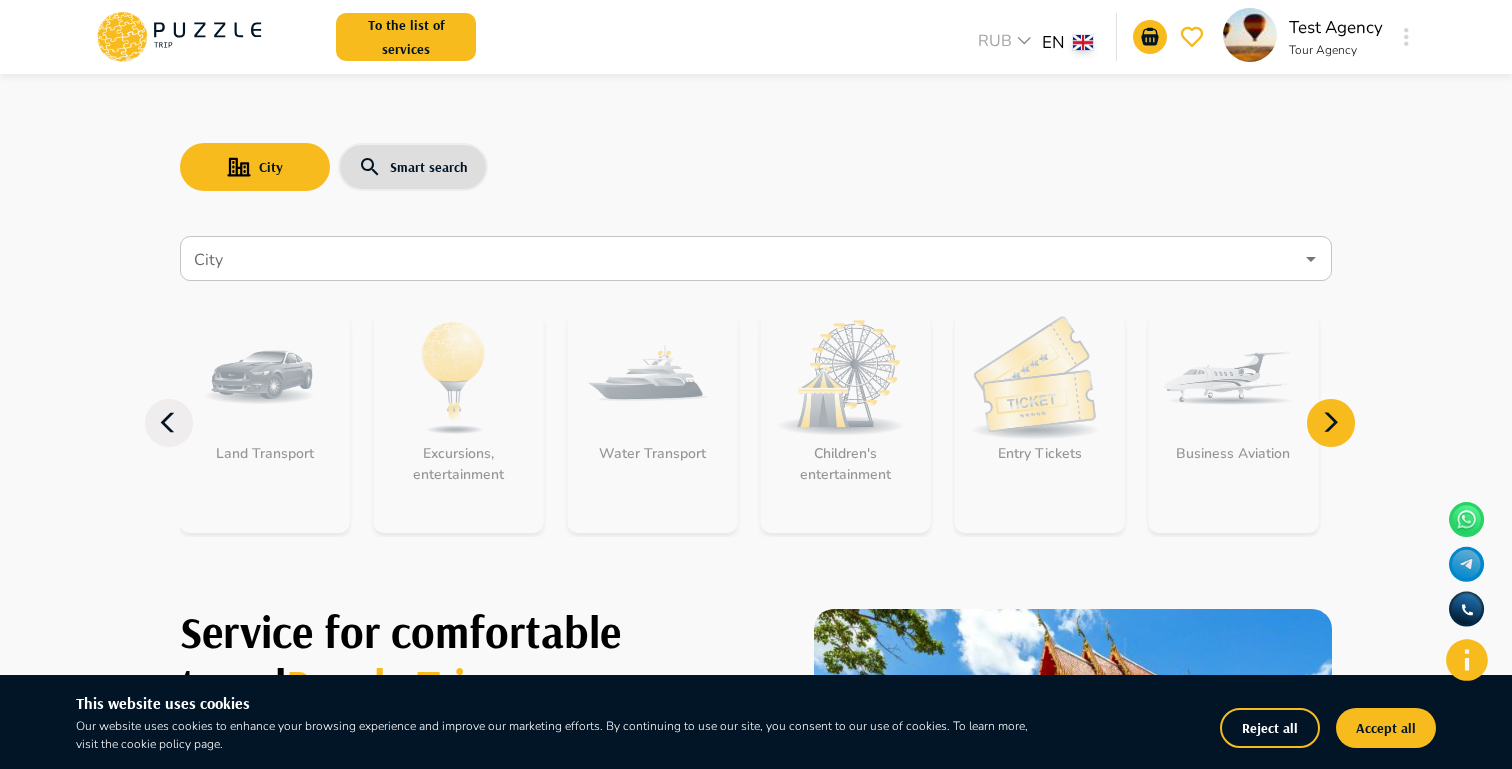 click 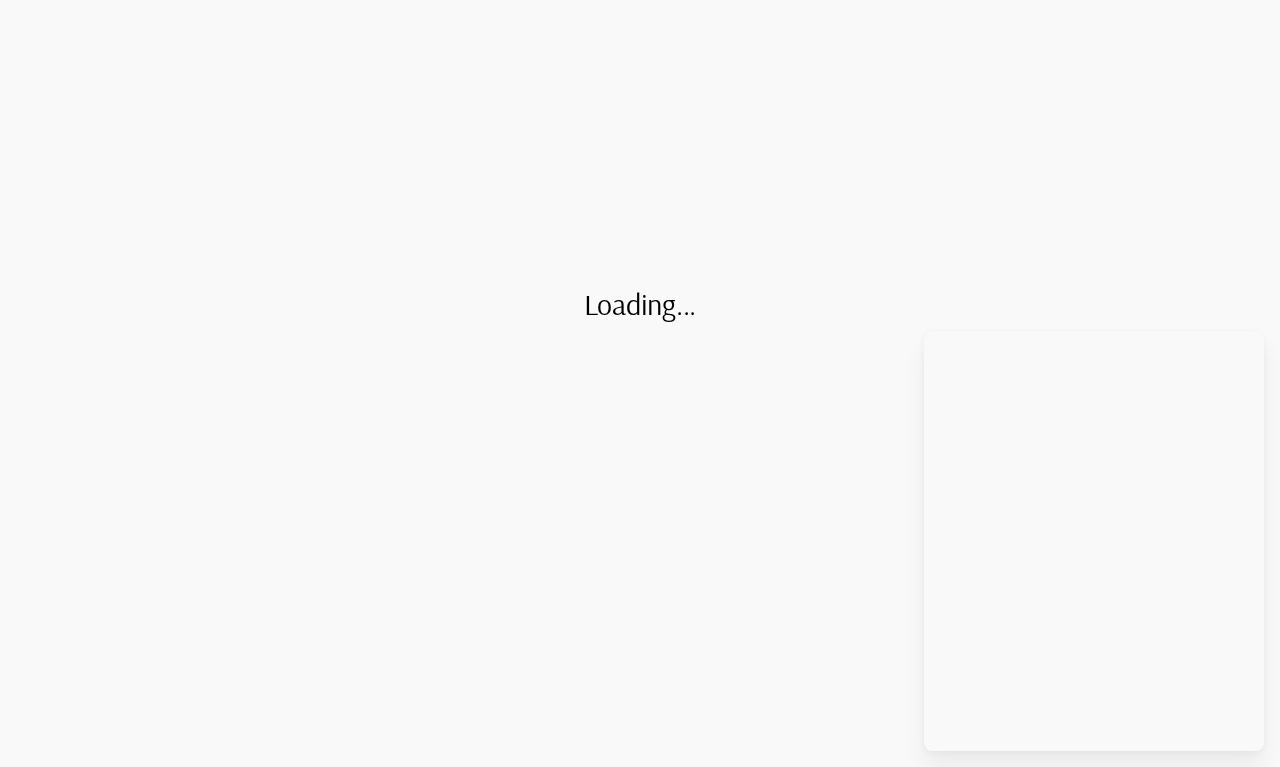 scroll, scrollTop: 0, scrollLeft: 0, axis: both 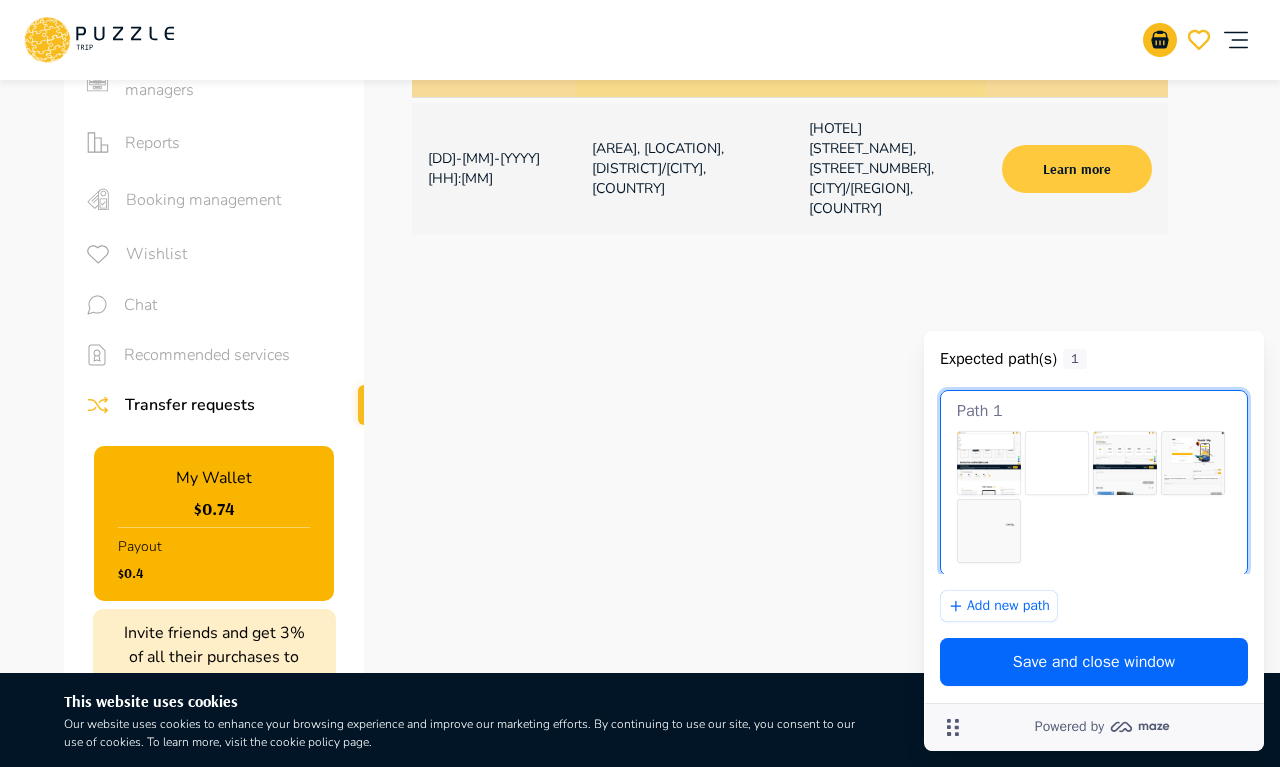 click on "Learn more" at bounding box center [1077, 169] 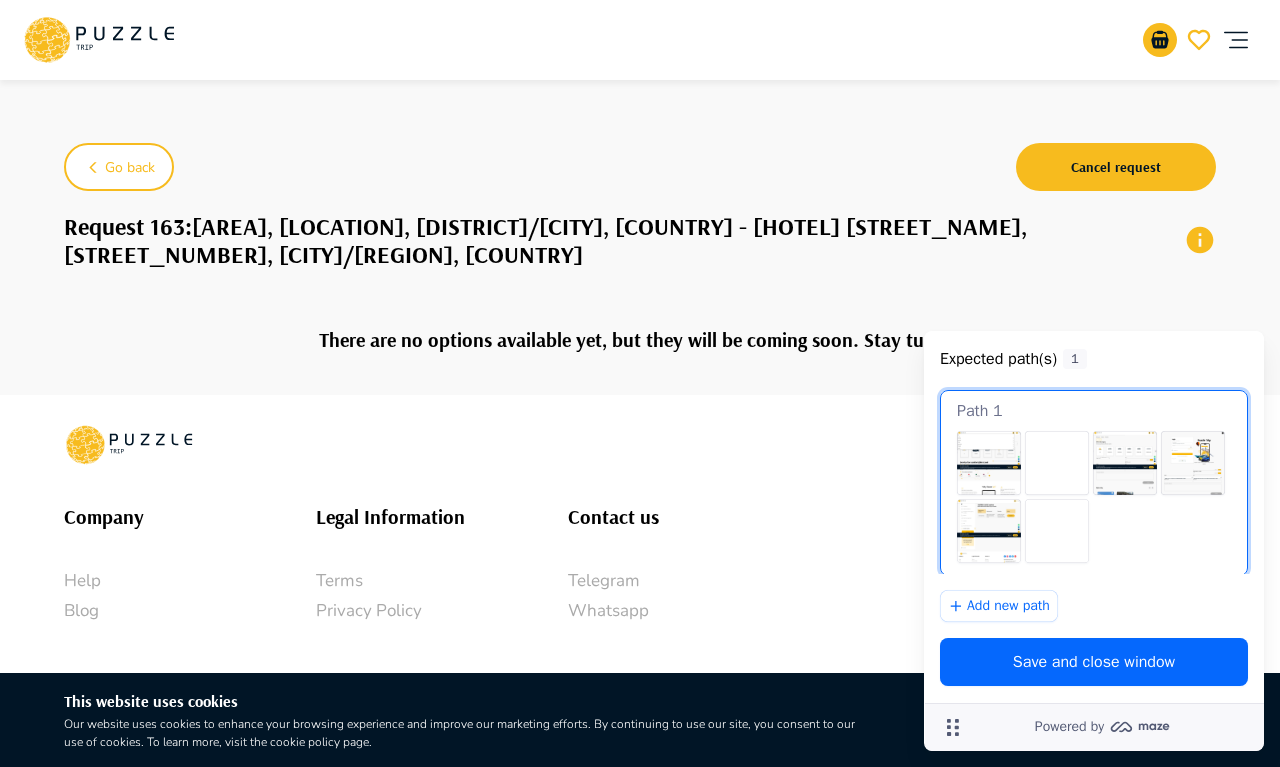 scroll, scrollTop: 34, scrollLeft: 0, axis: vertical 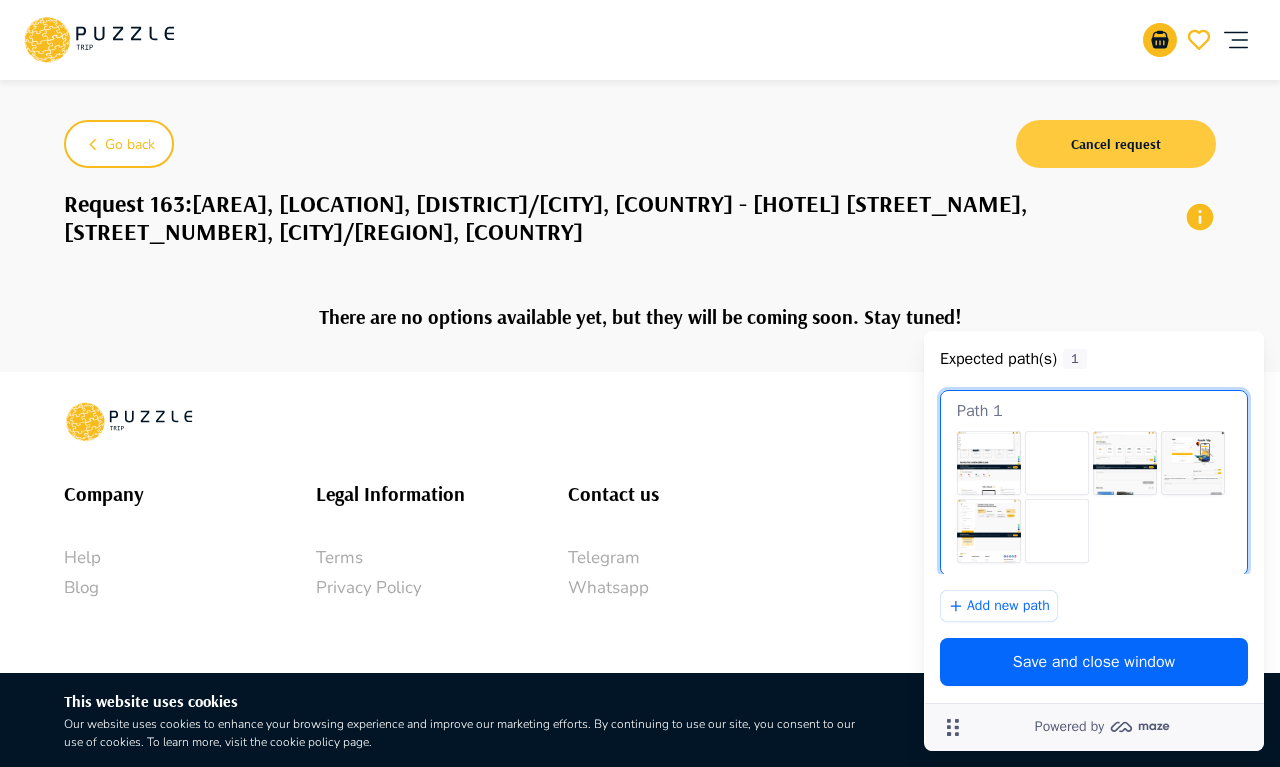 click on "Cancel request" at bounding box center (1116, 144) 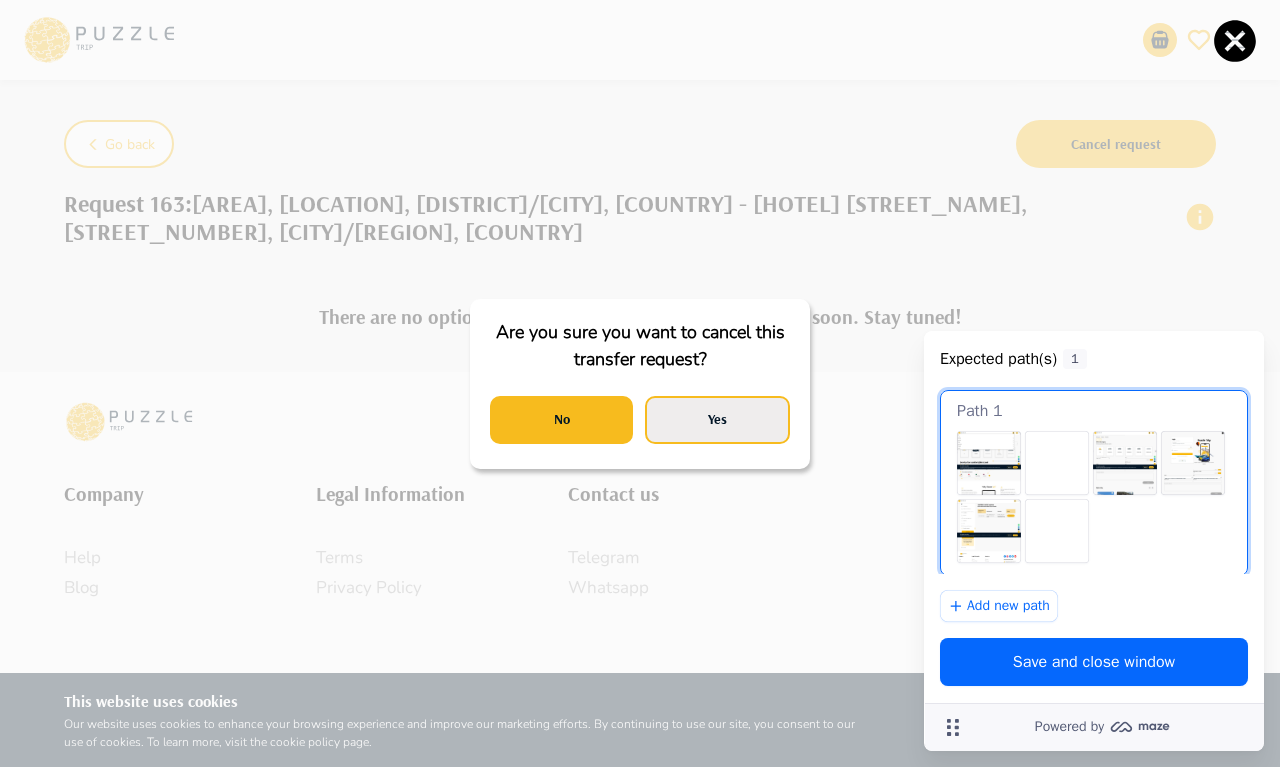 click on "Yes" at bounding box center (717, 420) 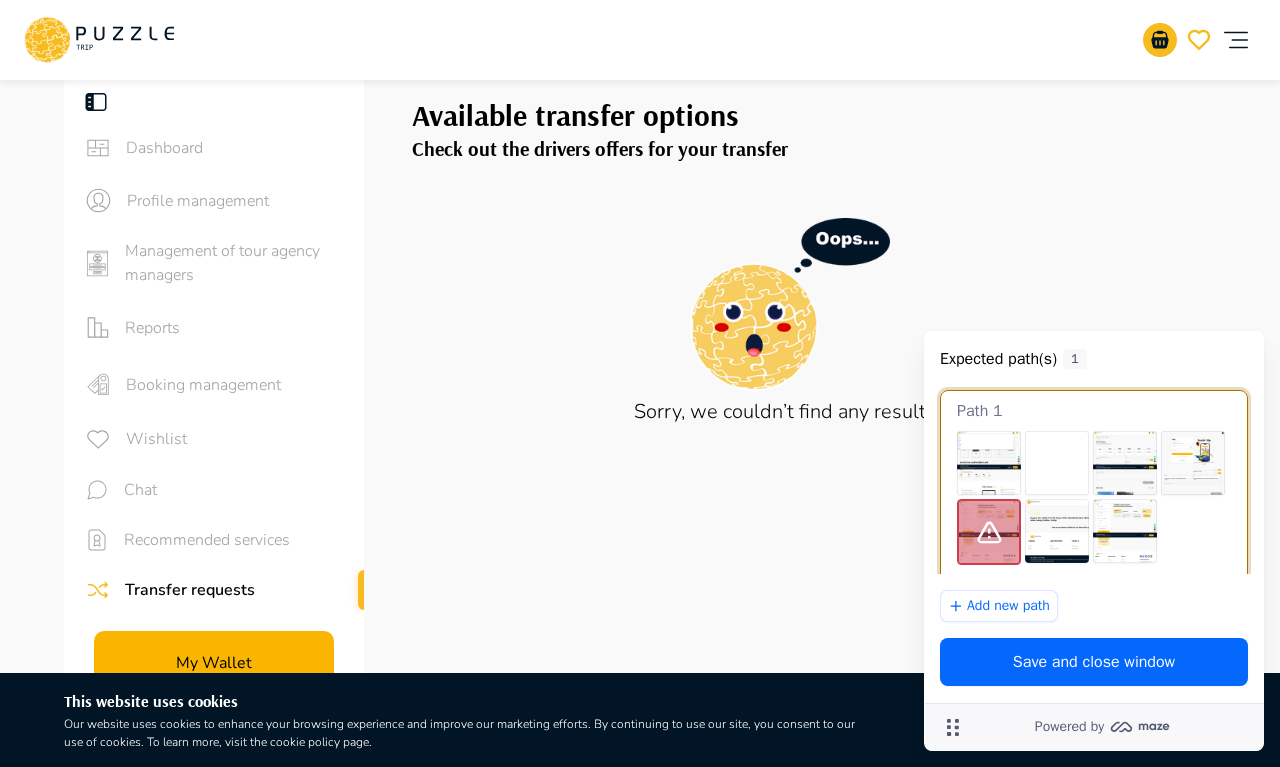 click on "Save and close window" at bounding box center [1094, 662] 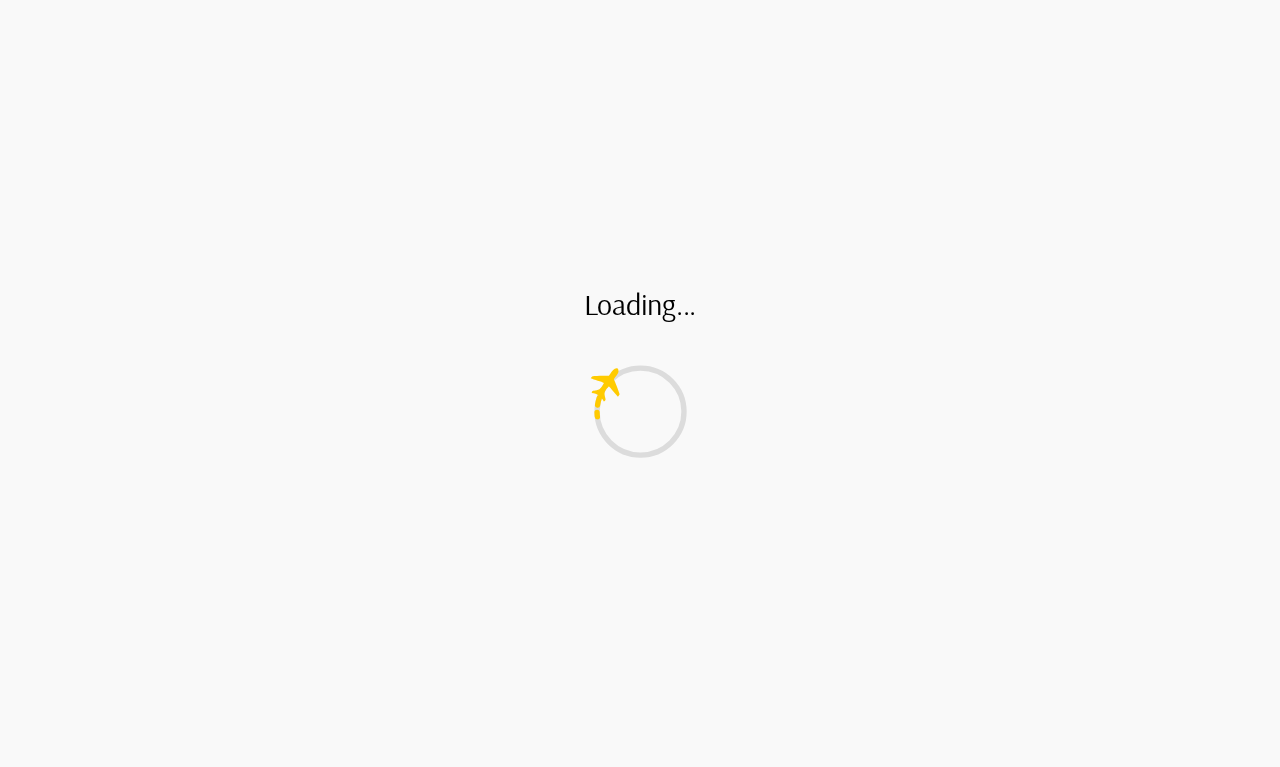 scroll, scrollTop: 0, scrollLeft: 0, axis: both 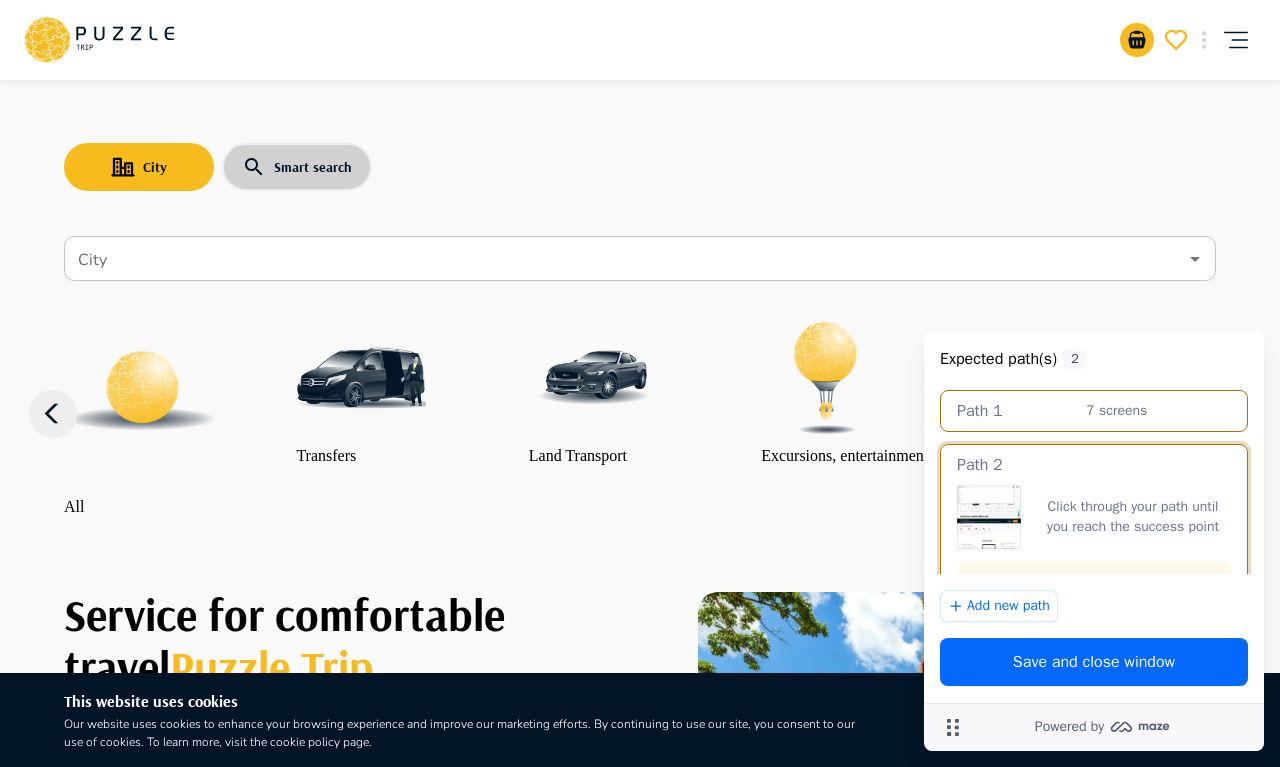 click on "Smart search" at bounding box center (297, 167) 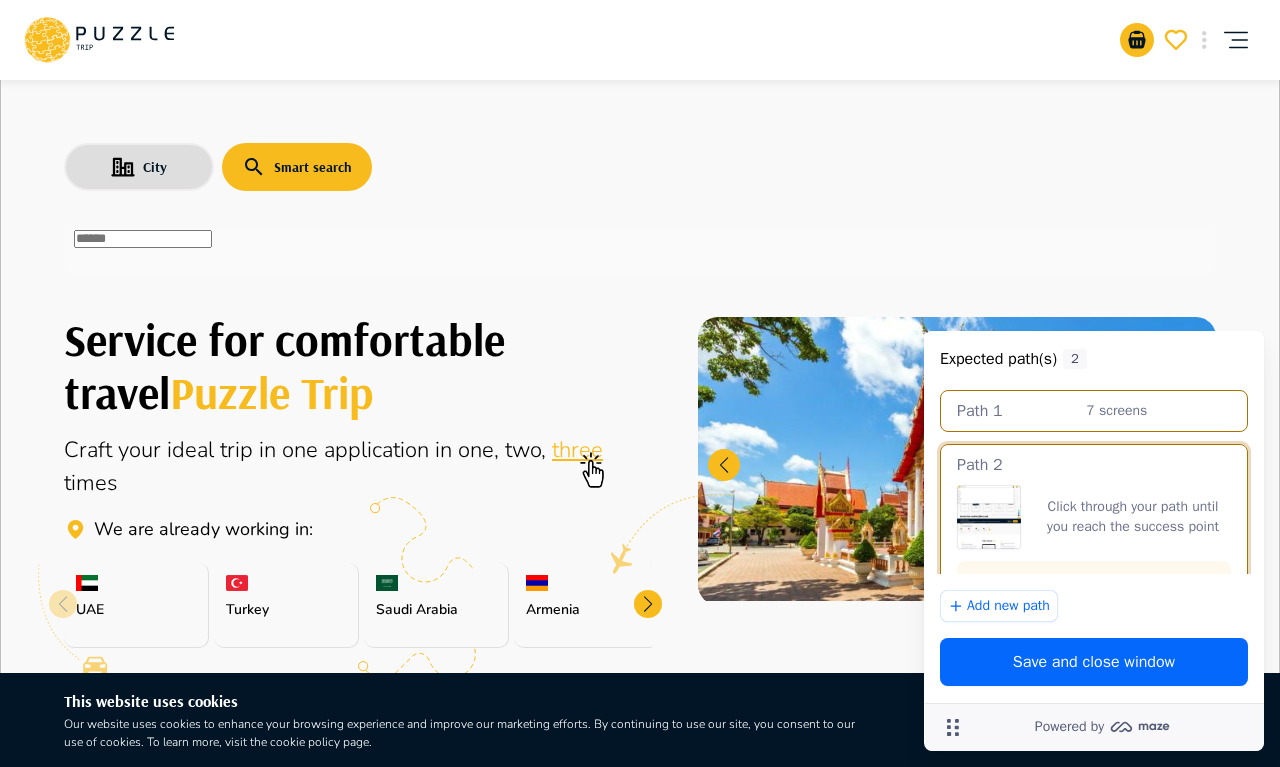 click on "​" at bounding box center (640, 250) 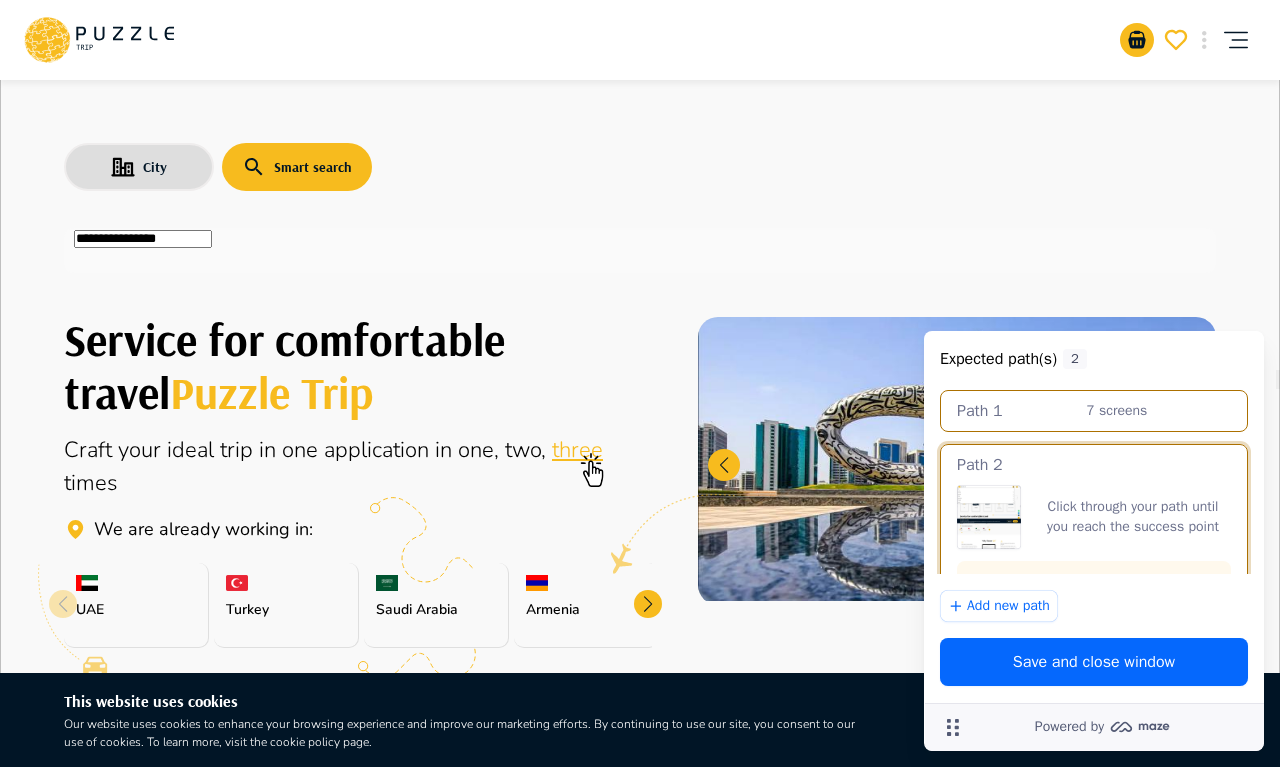 type on "**********" 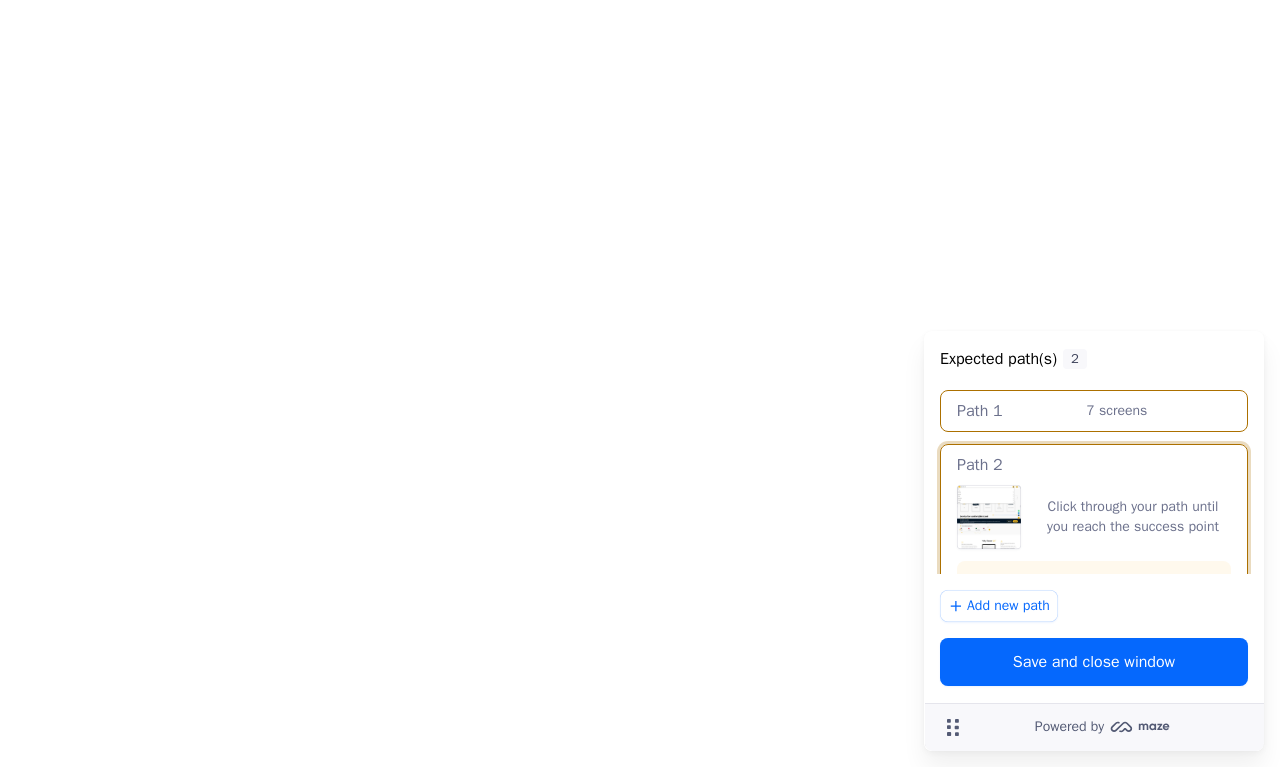 scroll, scrollTop: 0, scrollLeft: 0, axis: both 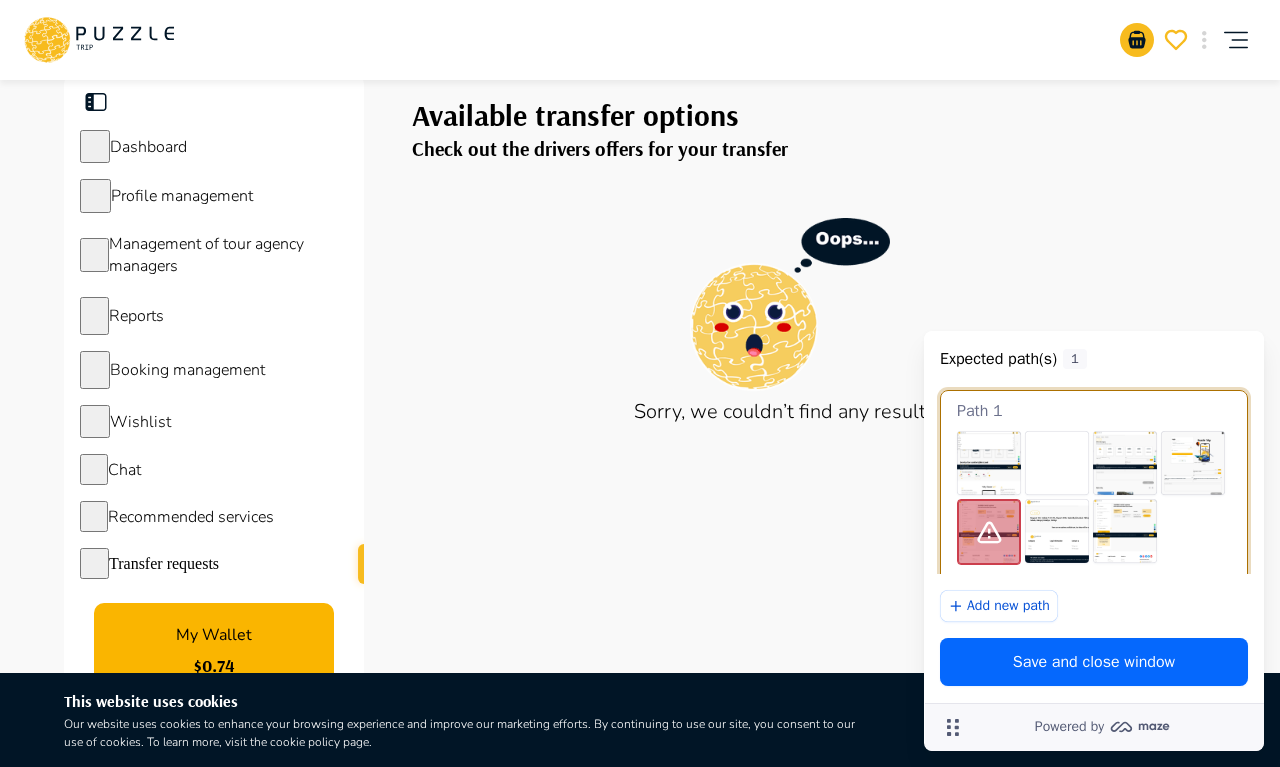 click on "Add new path" at bounding box center [999, 606] 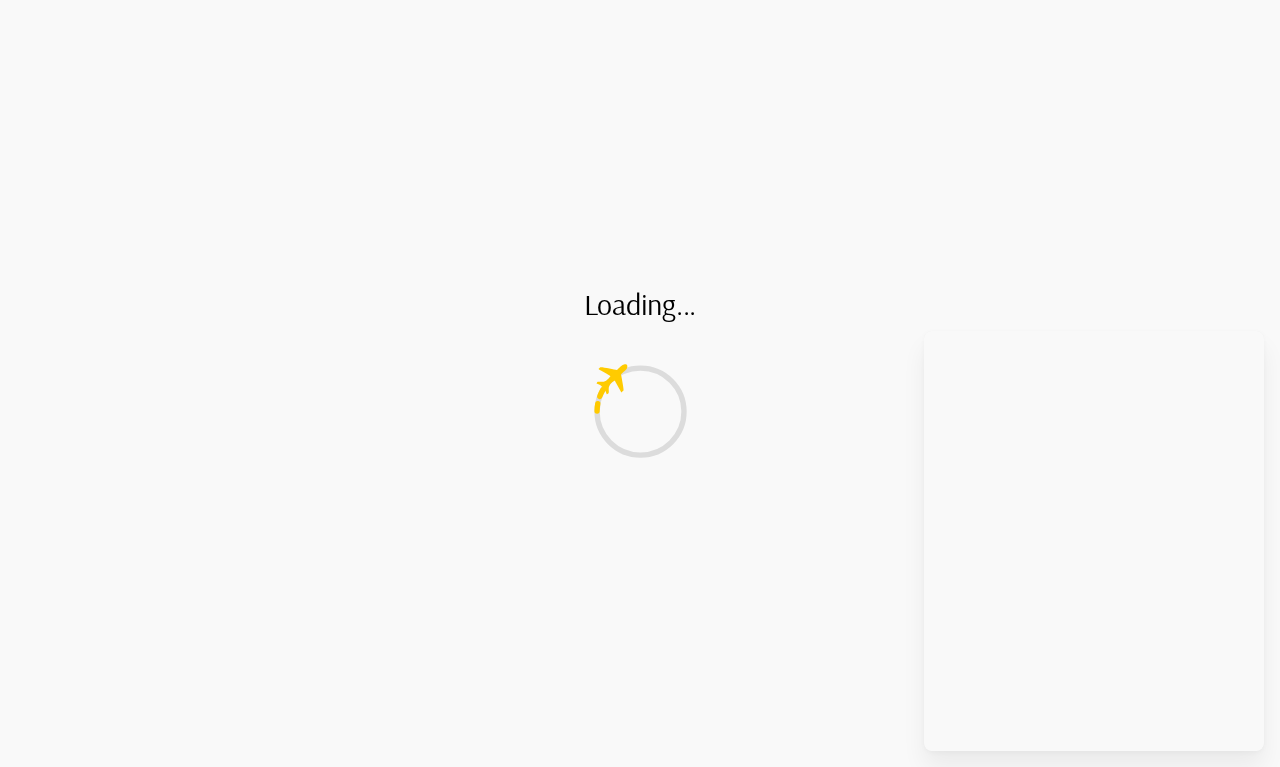 scroll, scrollTop: 0, scrollLeft: 0, axis: both 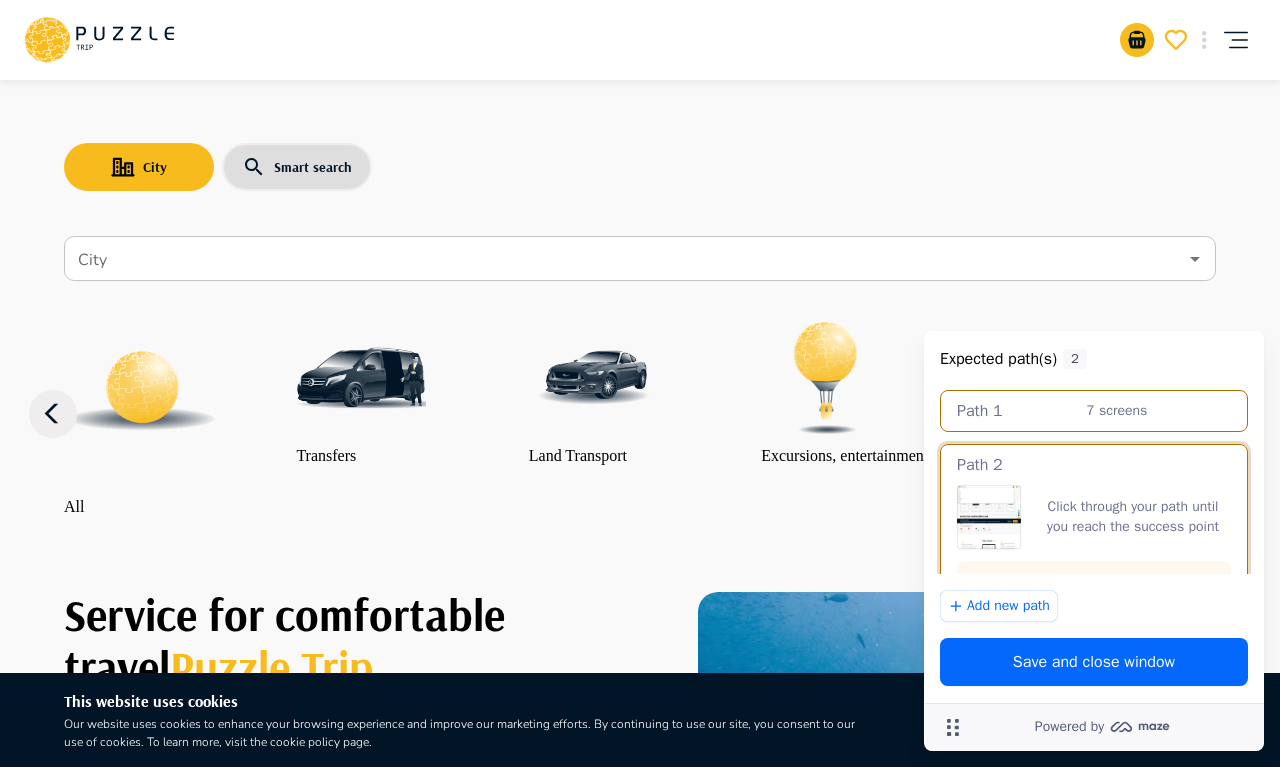 click on "City" at bounding box center [625, 259] 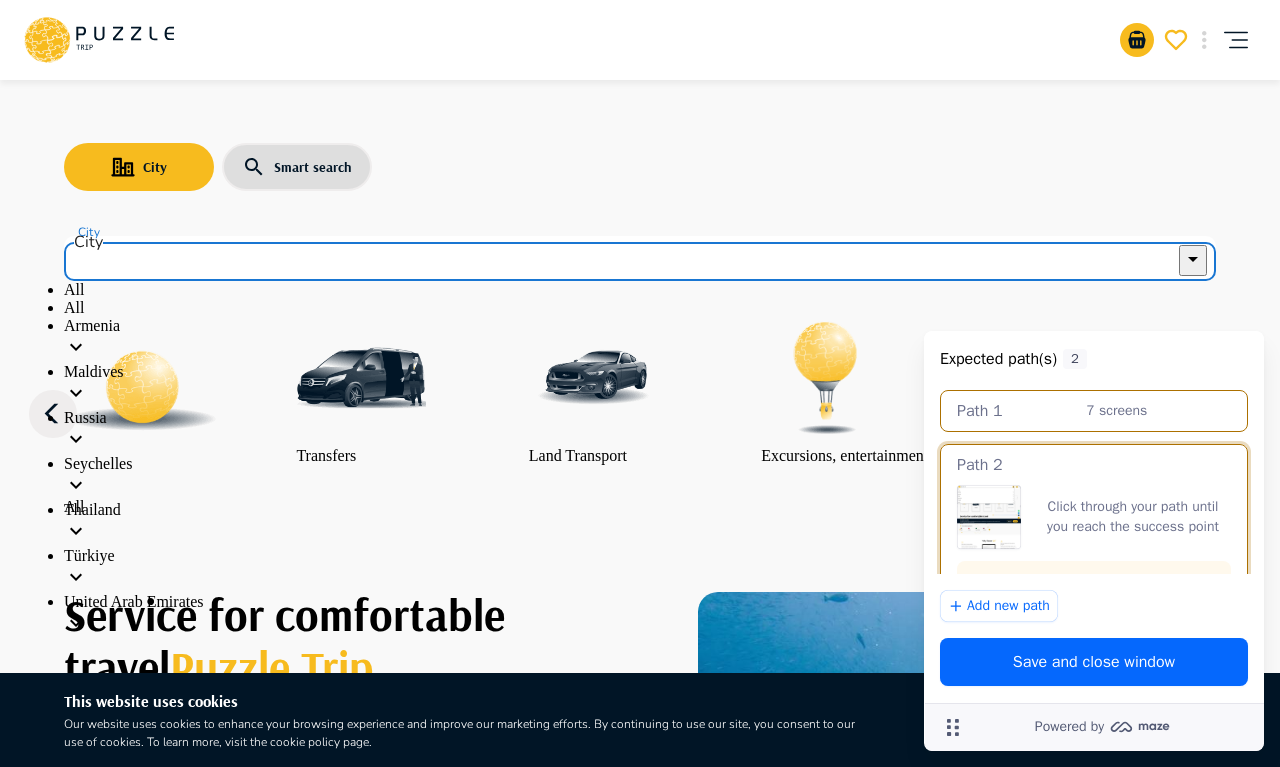 scroll, scrollTop: 17, scrollLeft: 0, axis: vertical 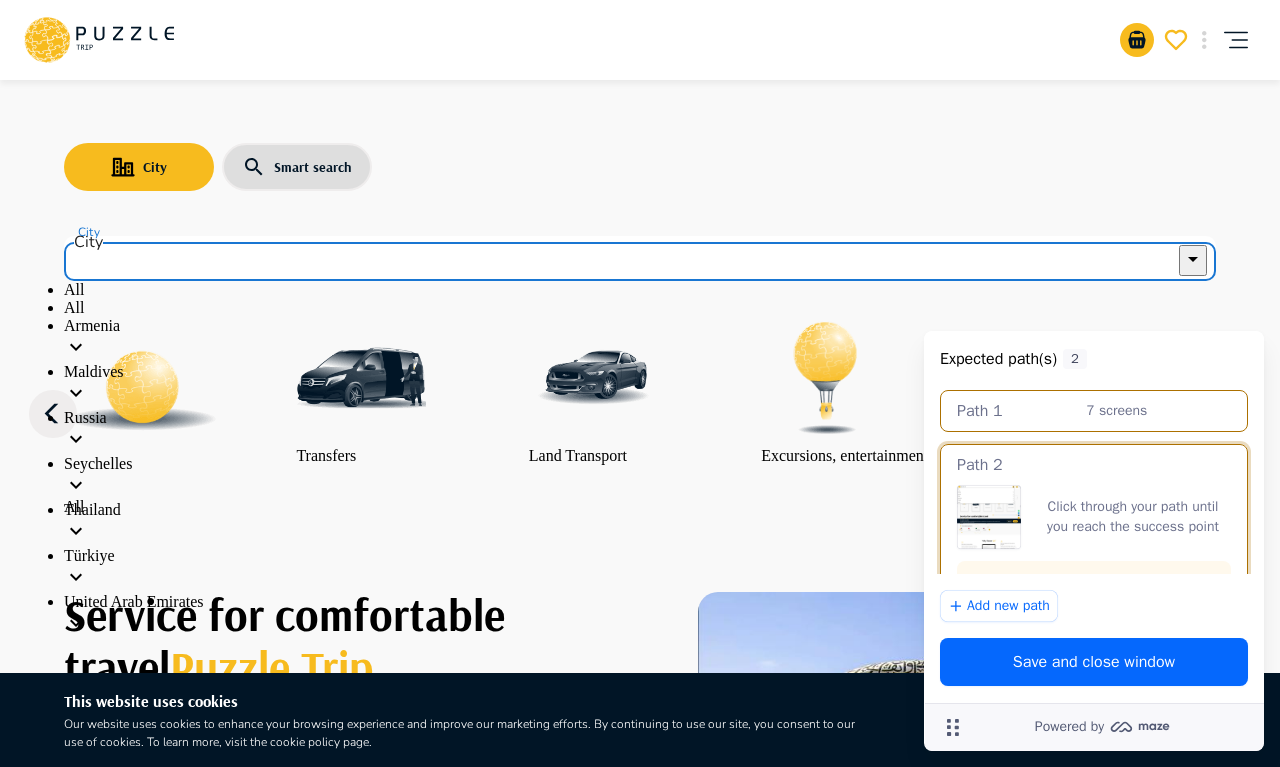 click on "Türkiye" at bounding box center (640, 570) 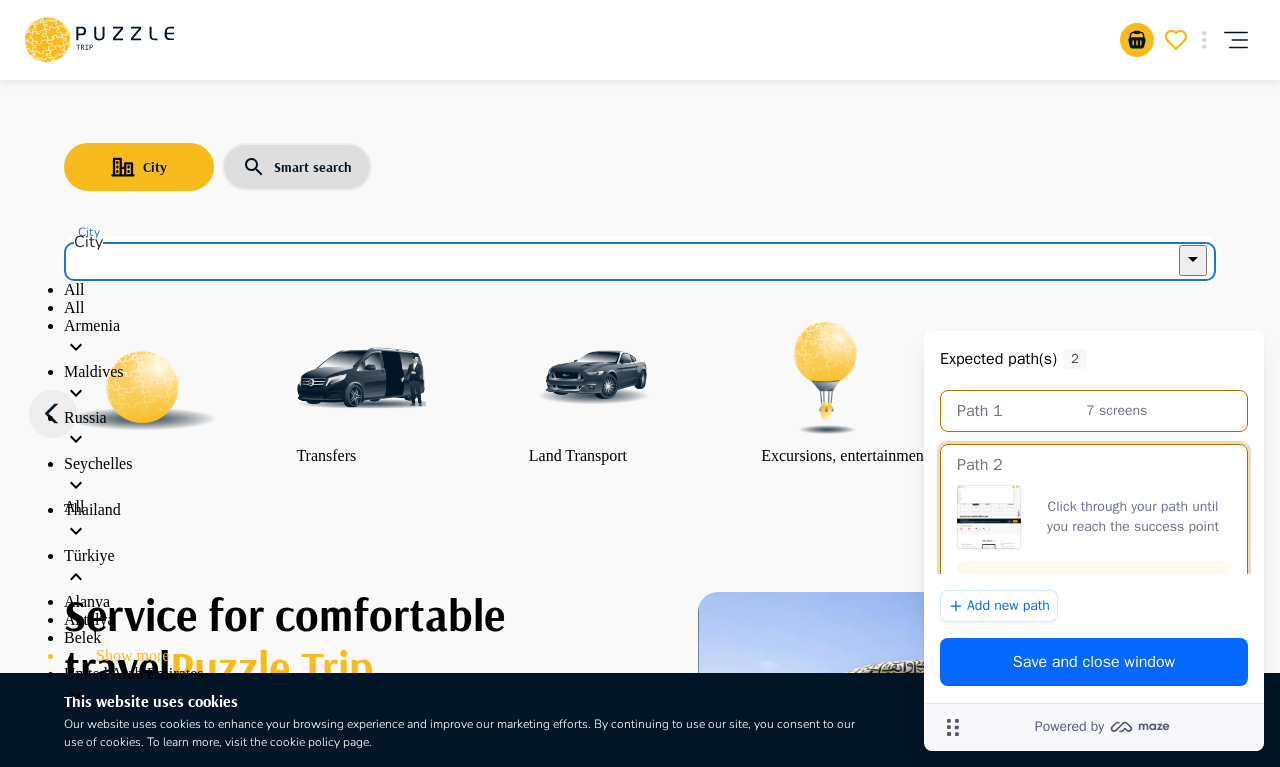 click on "Türkiye" at bounding box center [640, 570] 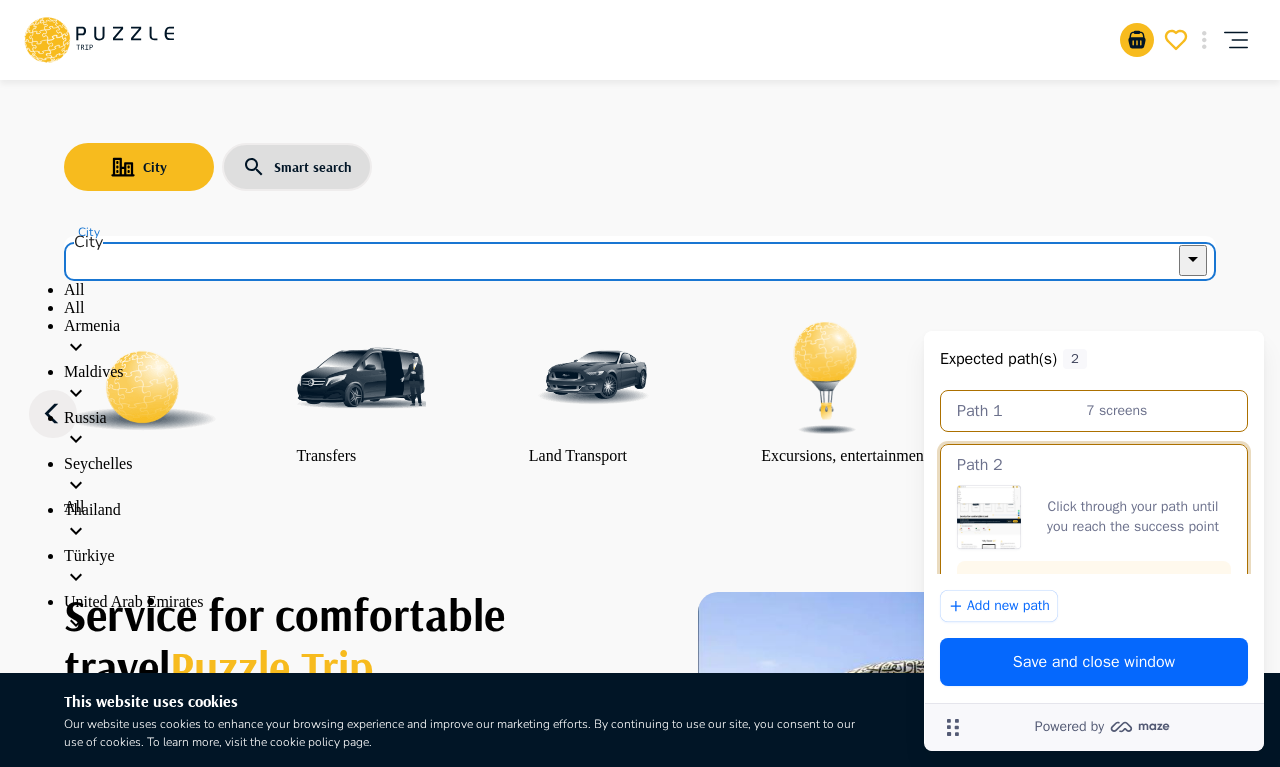 scroll, scrollTop: 0, scrollLeft: 0, axis: both 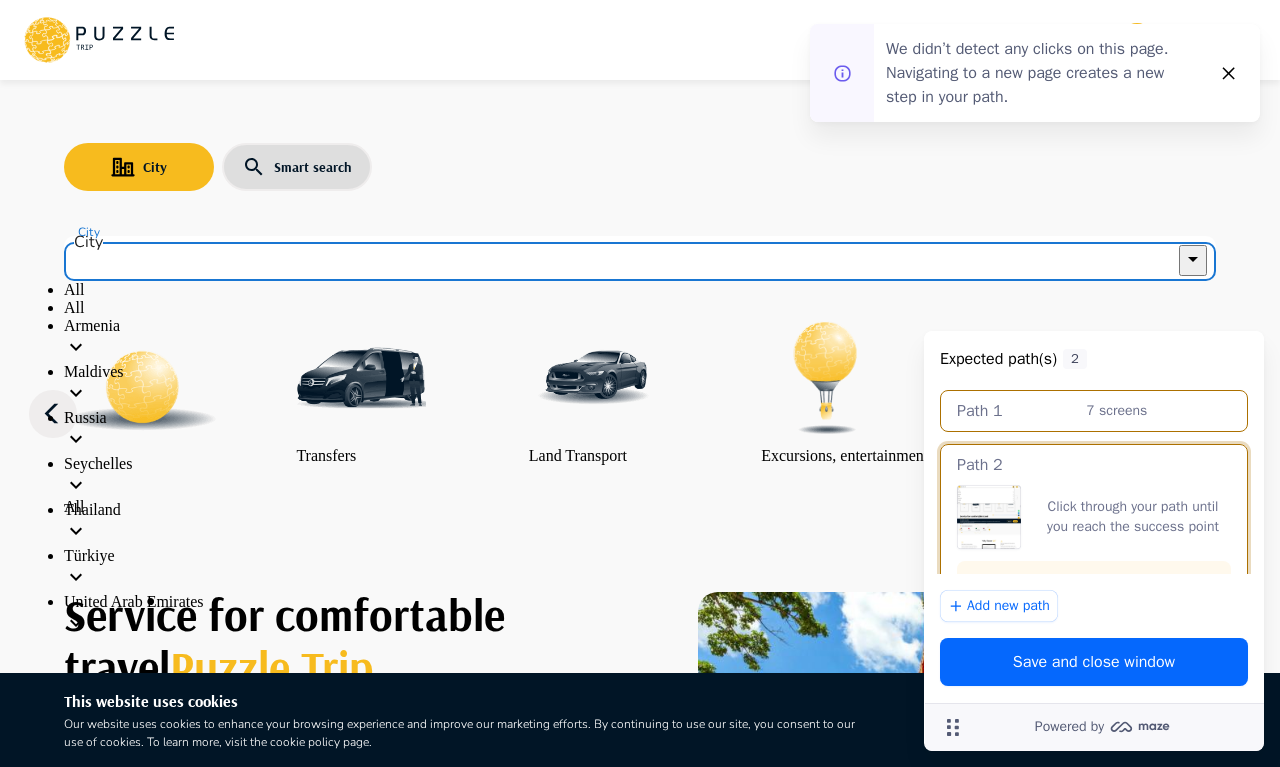 click on "Türkiye" at bounding box center [640, 570] 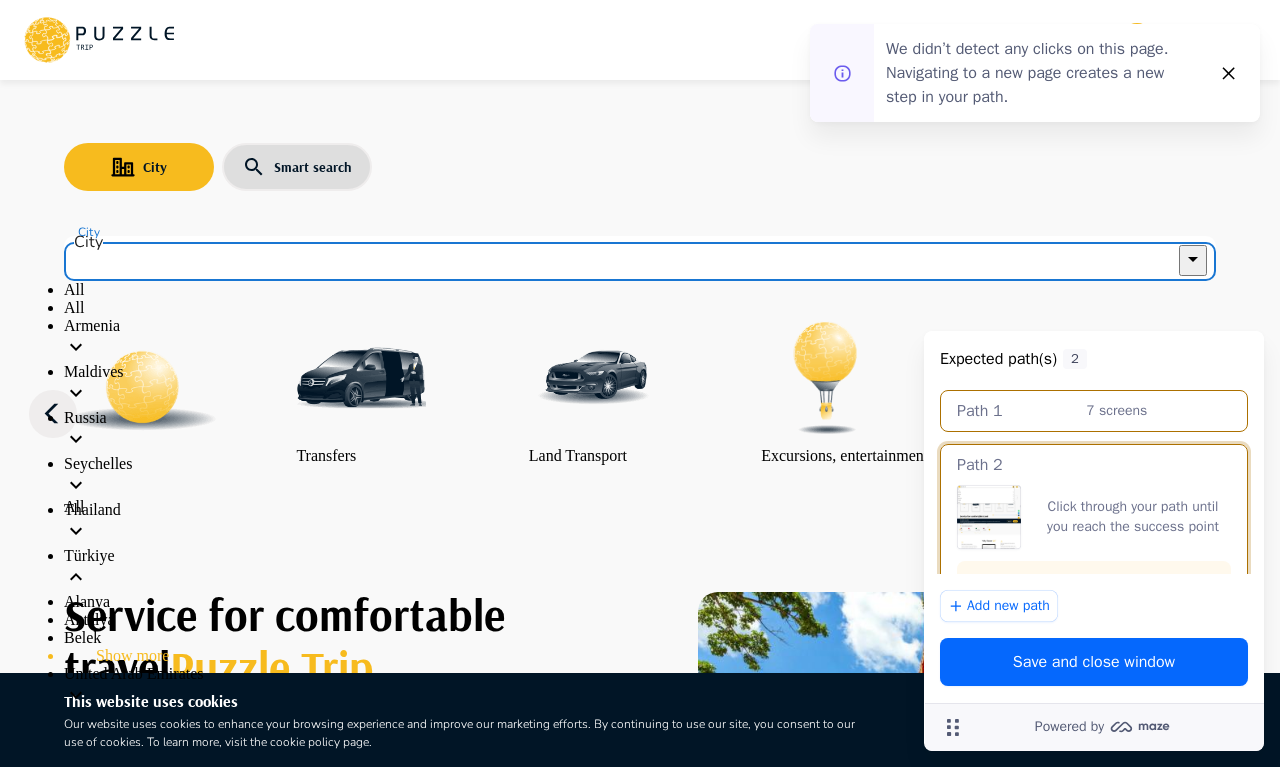 scroll, scrollTop: 161, scrollLeft: 0, axis: vertical 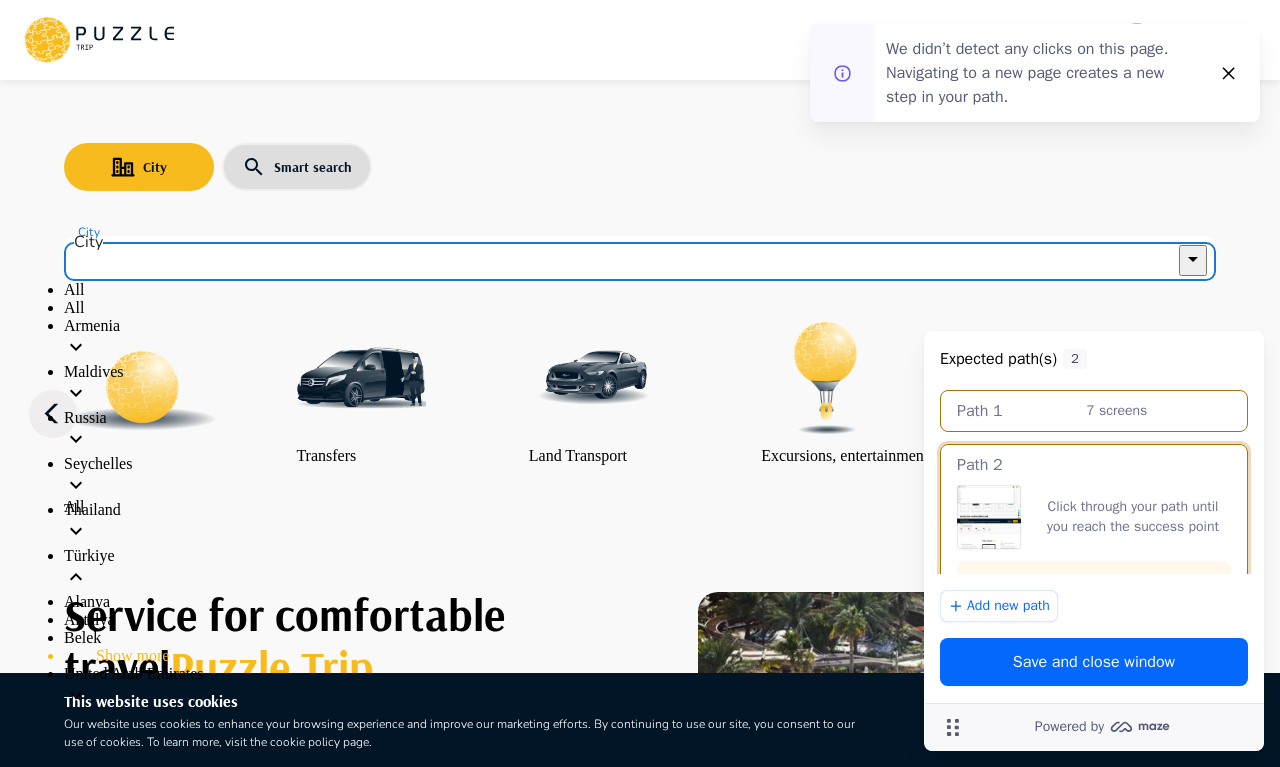click on "Antalya" at bounding box center (640, 620) 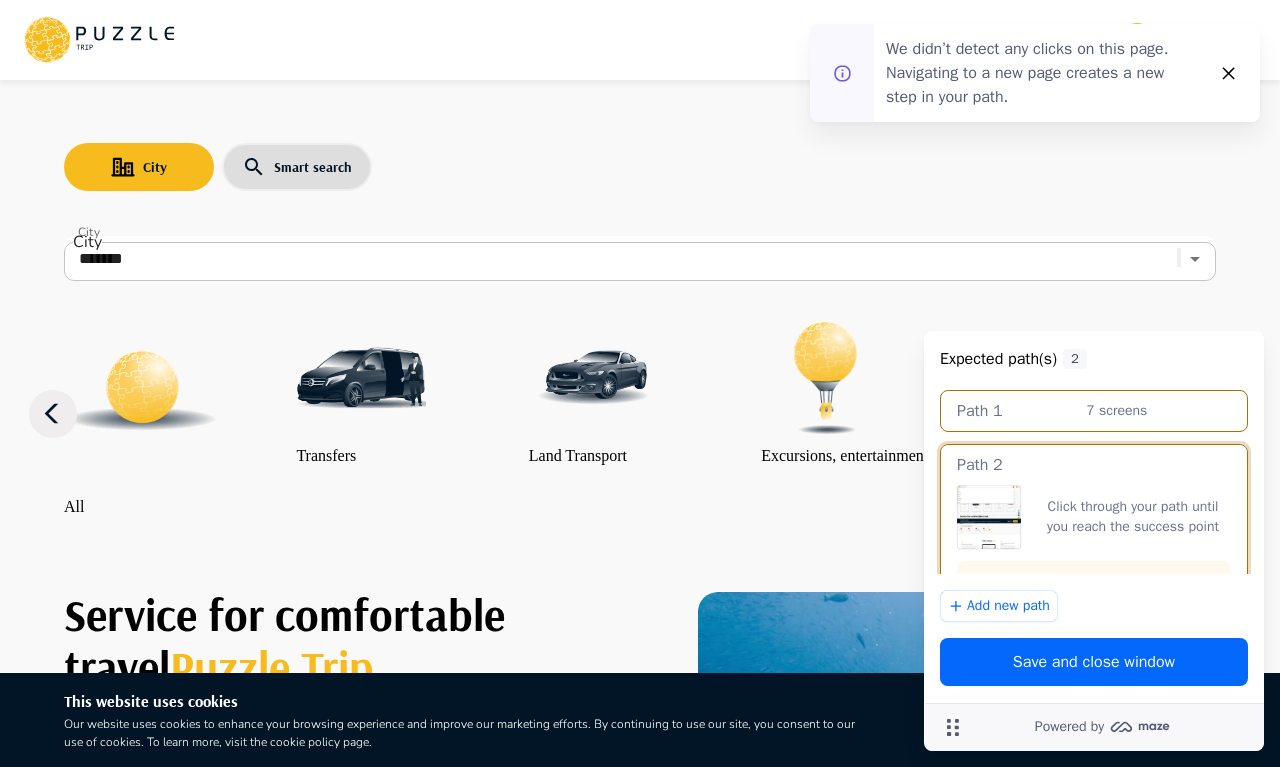 click at bounding box center [361, 378] 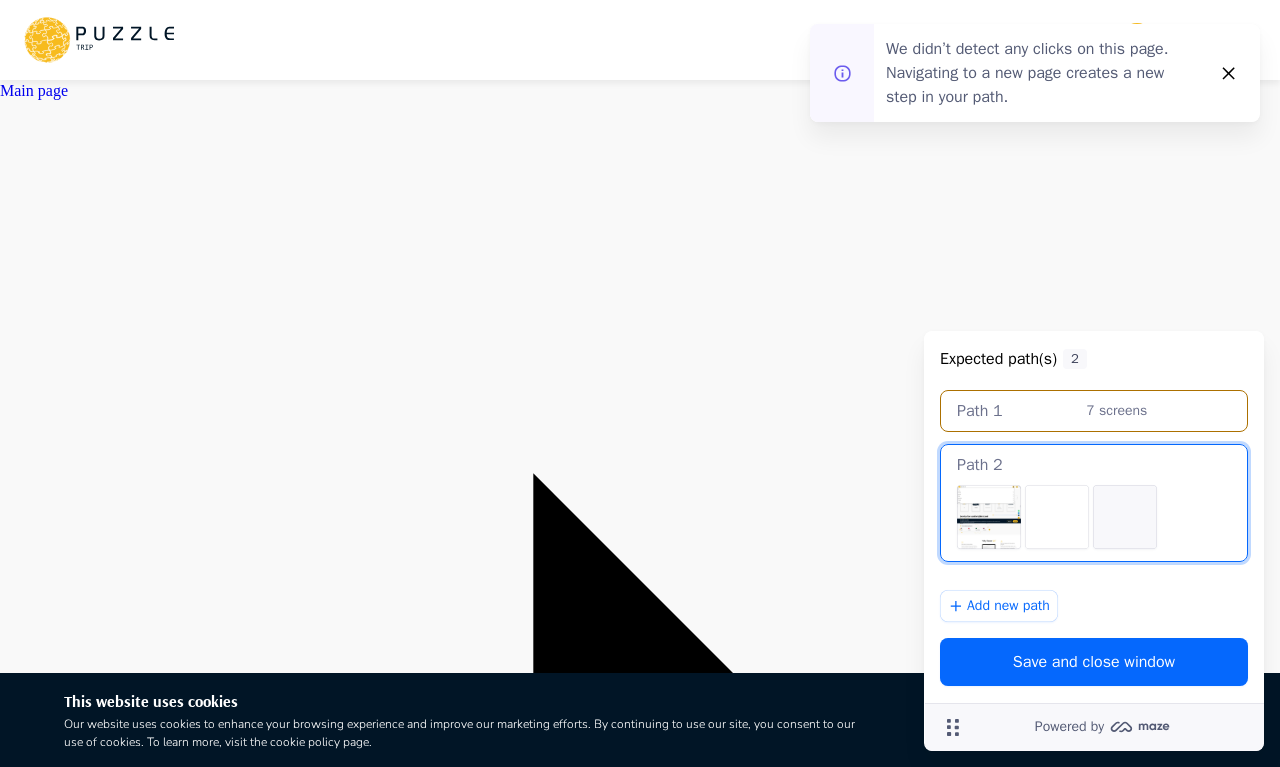 scroll, scrollTop: 0, scrollLeft: 0, axis: both 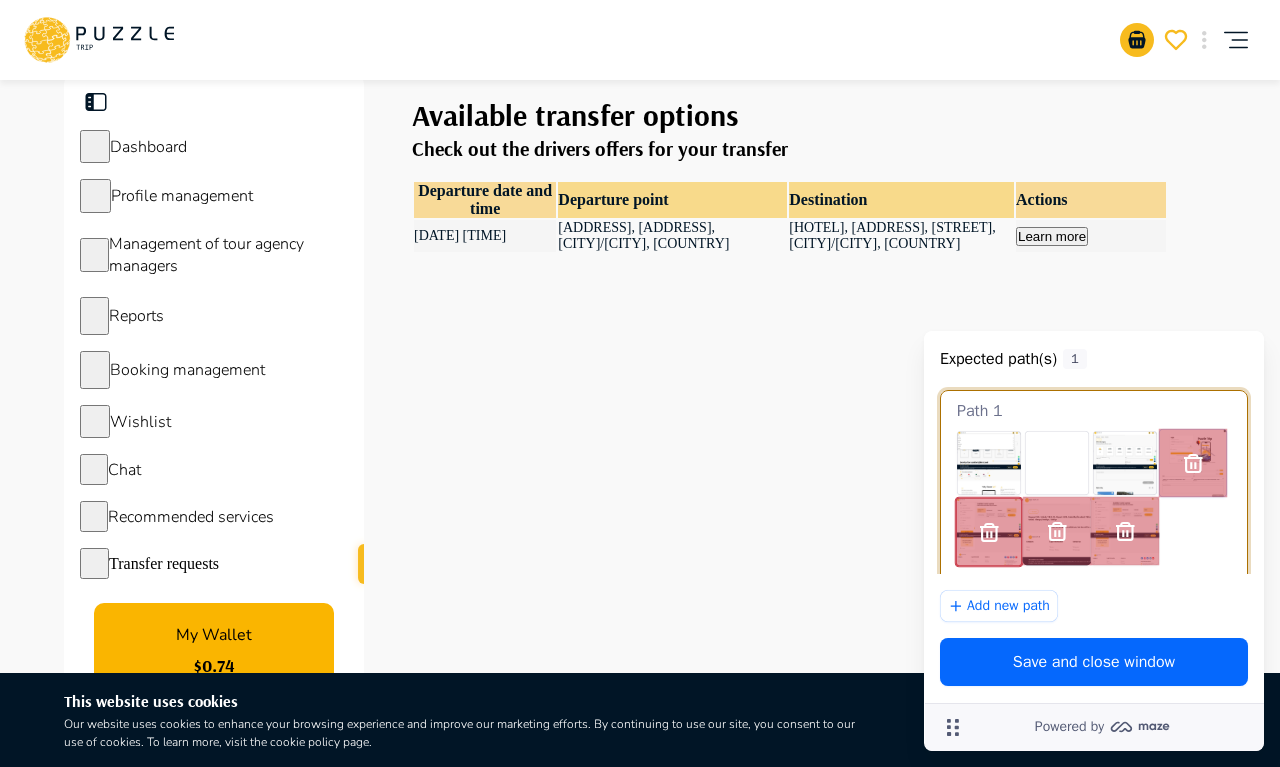 click at bounding box center [1193, 463] 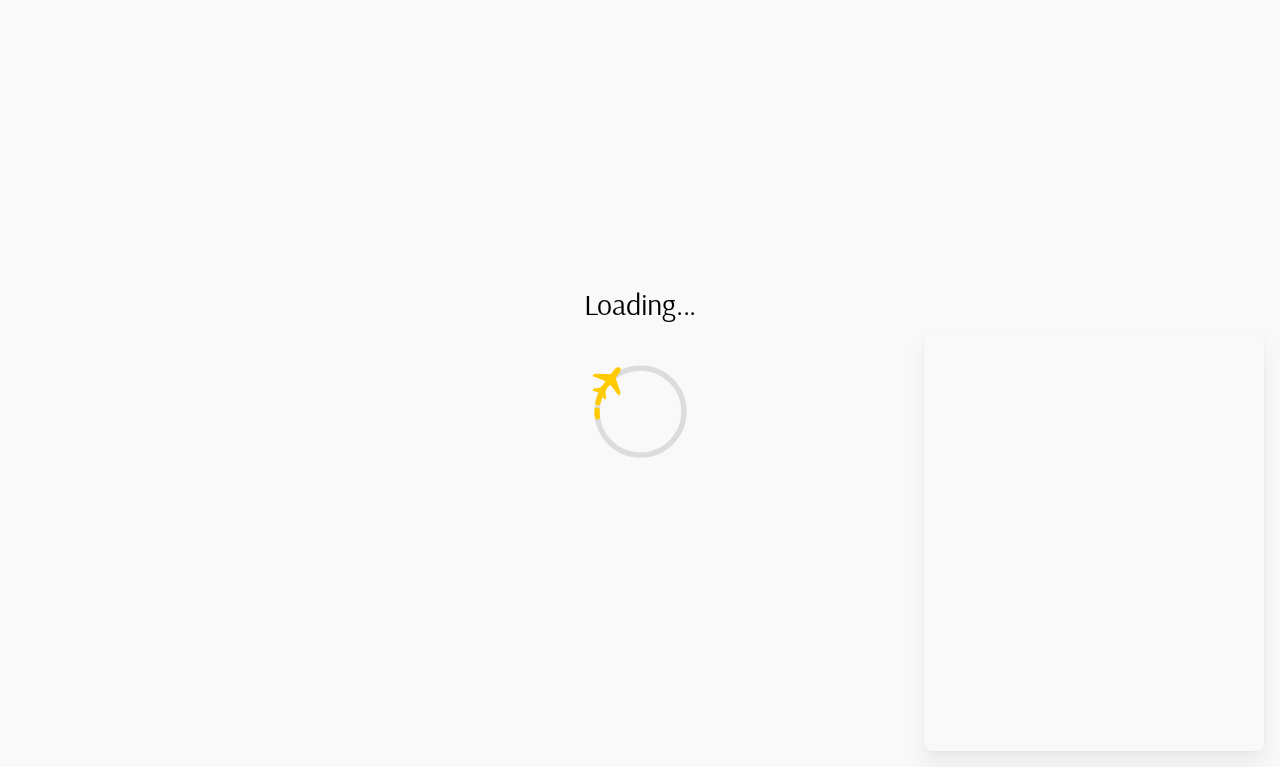 scroll, scrollTop: 0, scrollLeft: 0, axis: both 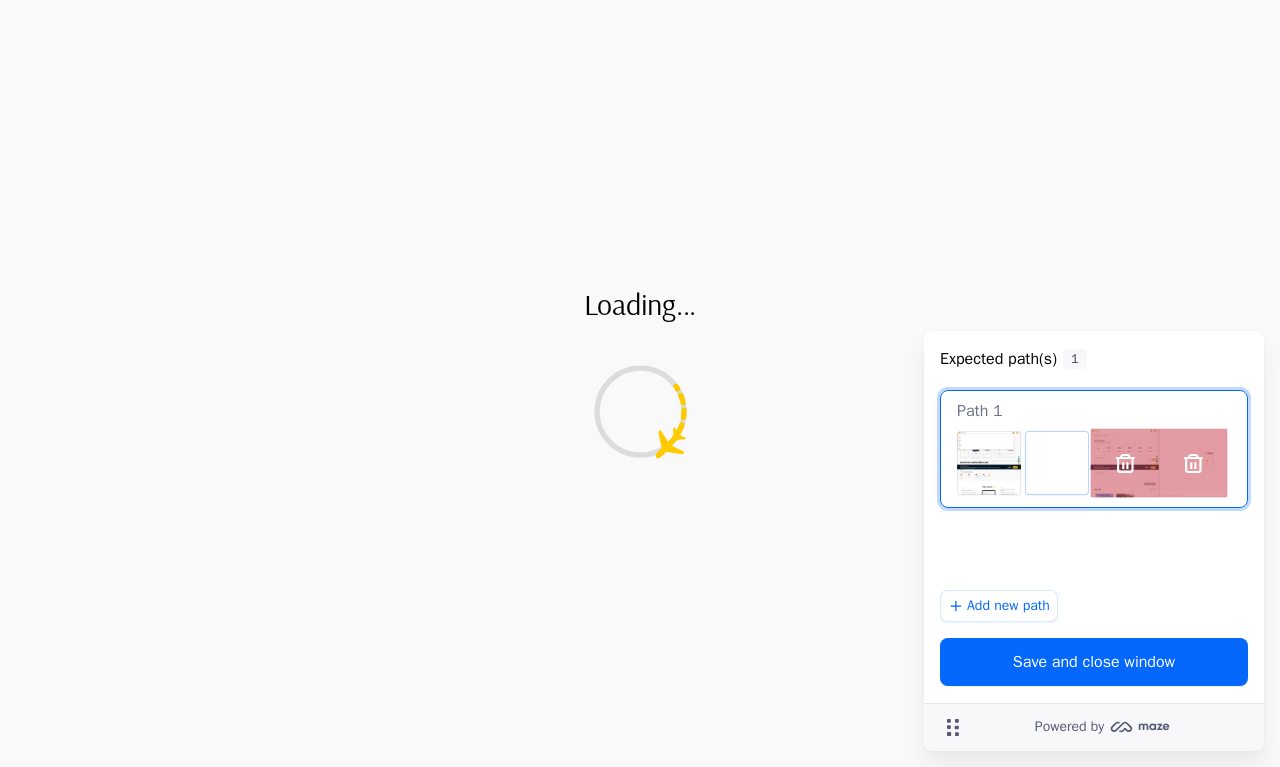 type on "*" 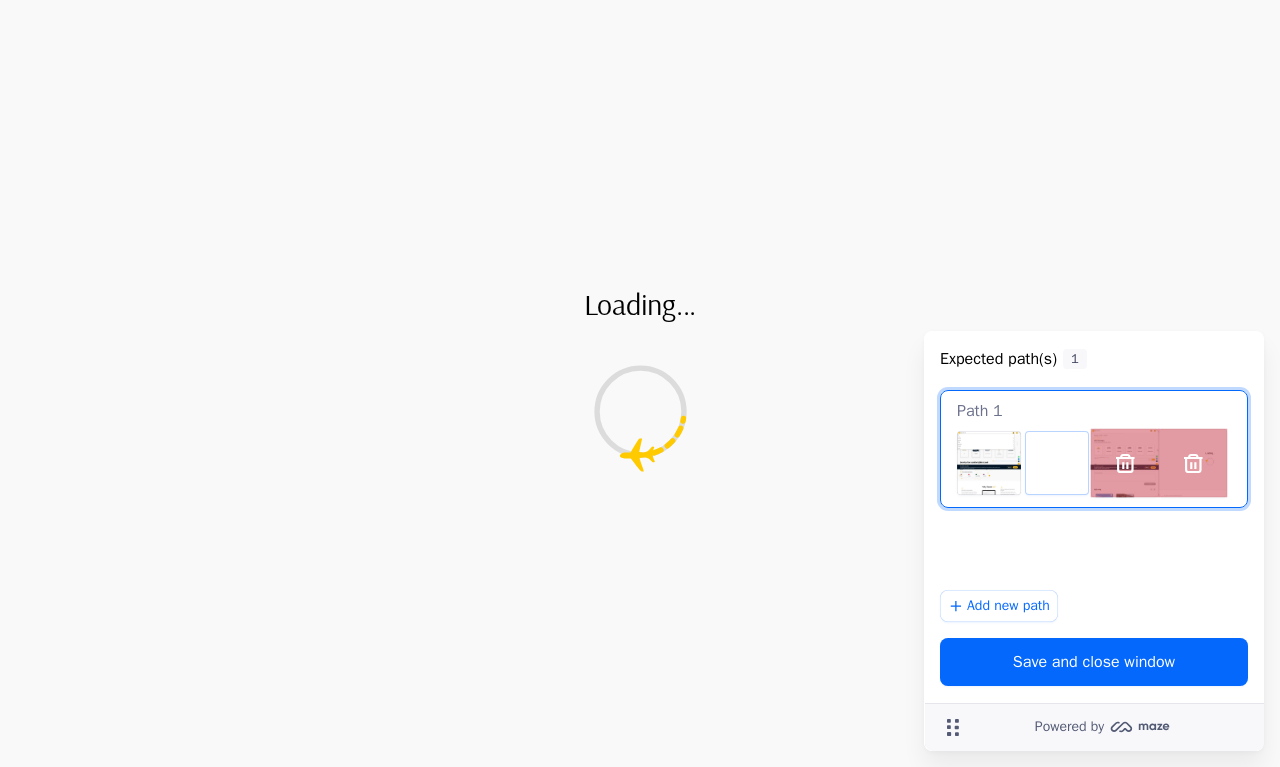 click at bounding box center [1057, 463] 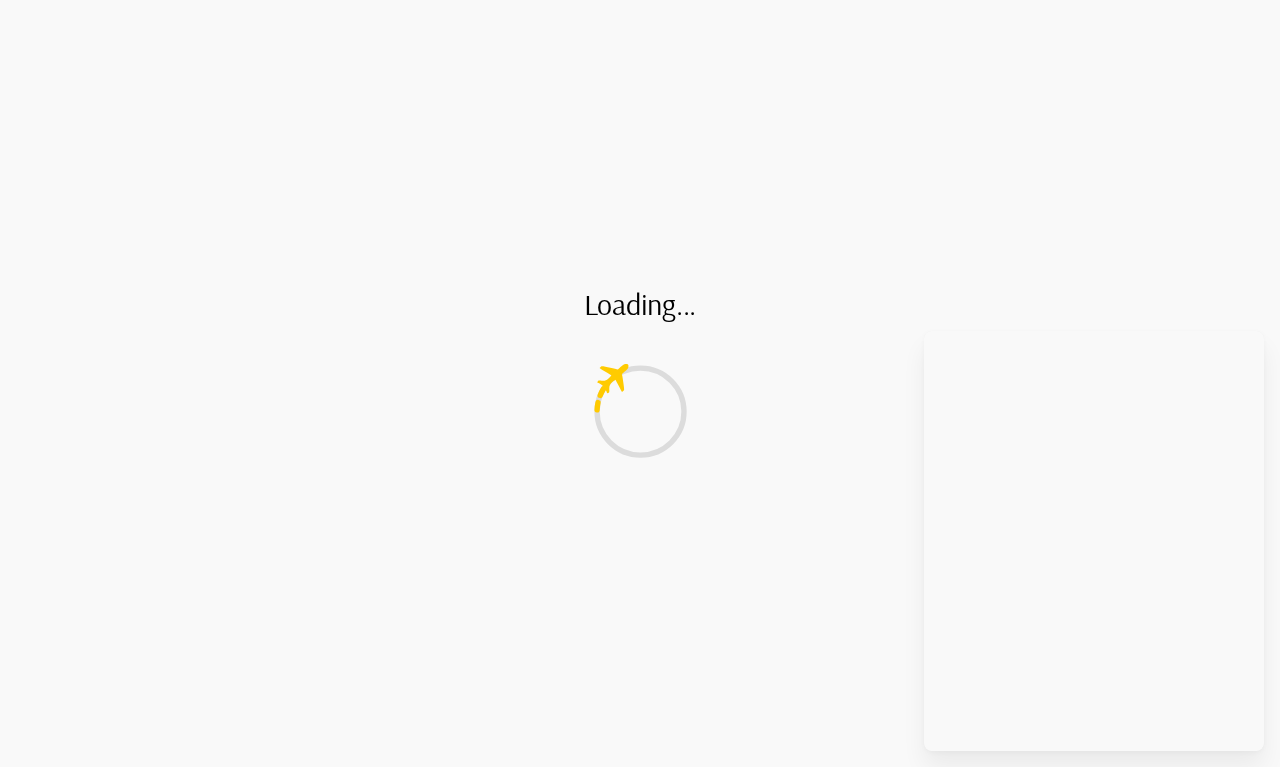 scroll, scrollTop: 0, scrollLeft: 0, axis: both 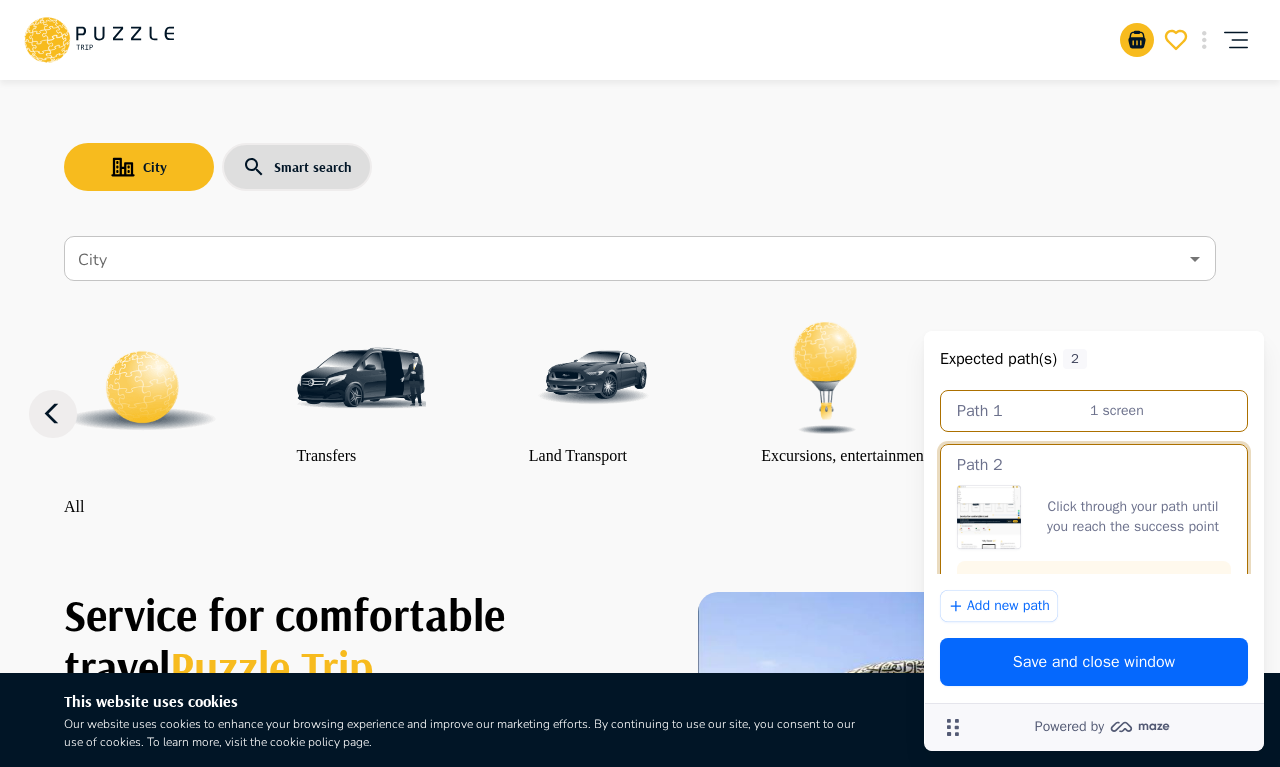 click on "City" at bounding box center (625, 259) 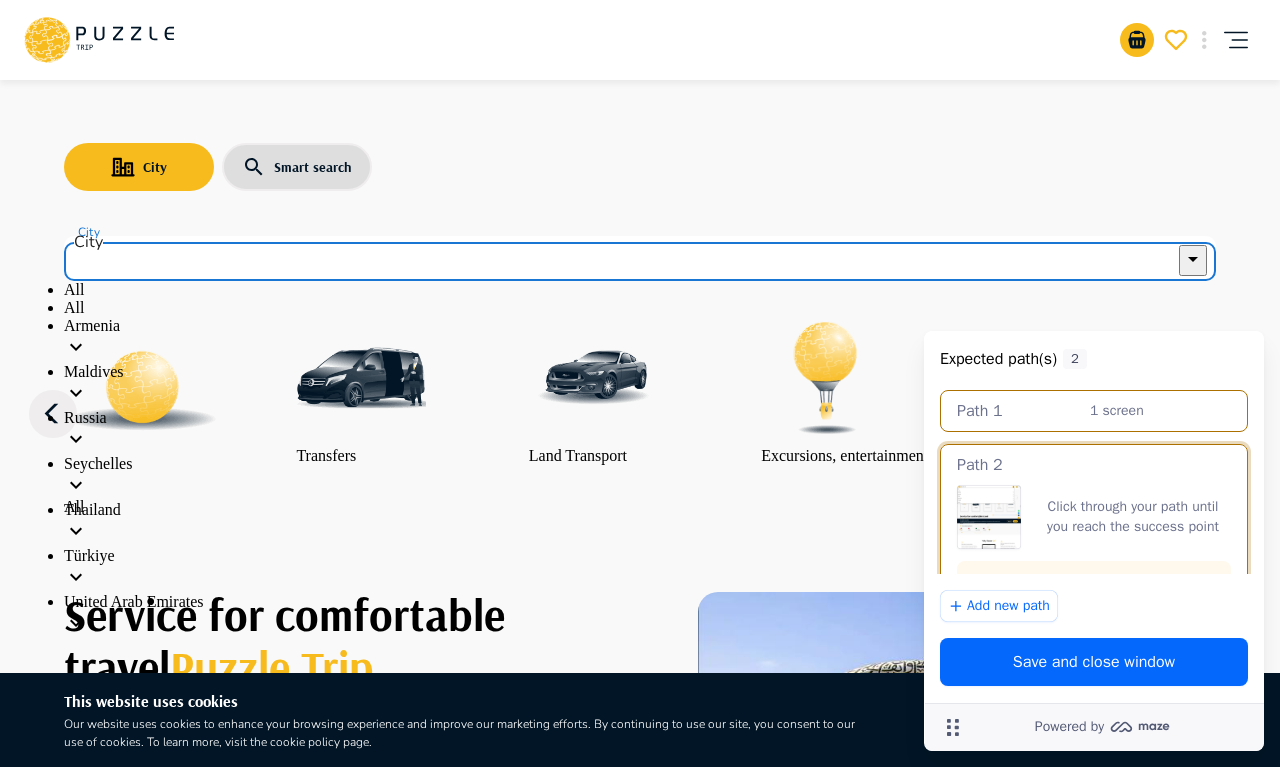 scroll, scrollTop: 0, scrollLeft: 0, axis: both 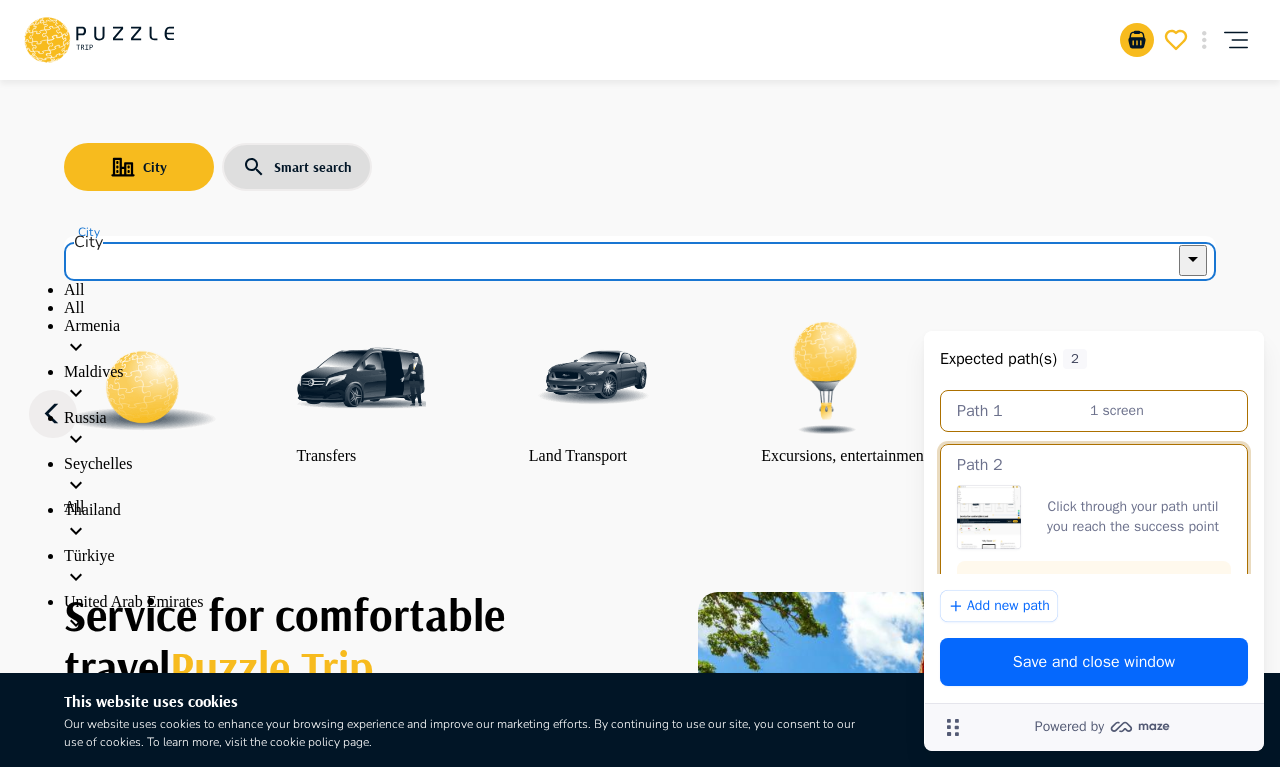 click on "Türkiye" at bounding box center [640, 570] 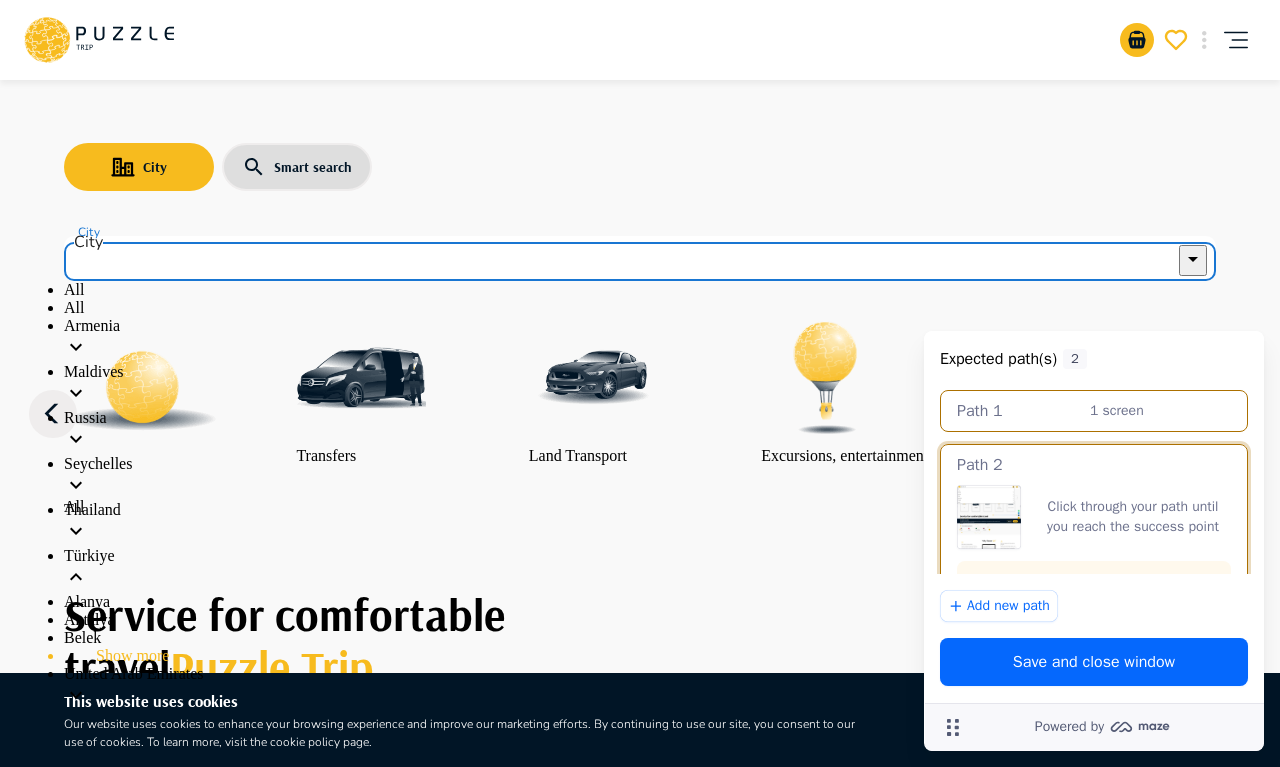 scroll, scrollTop: 142, scrollLeft: 0, axis: vertical 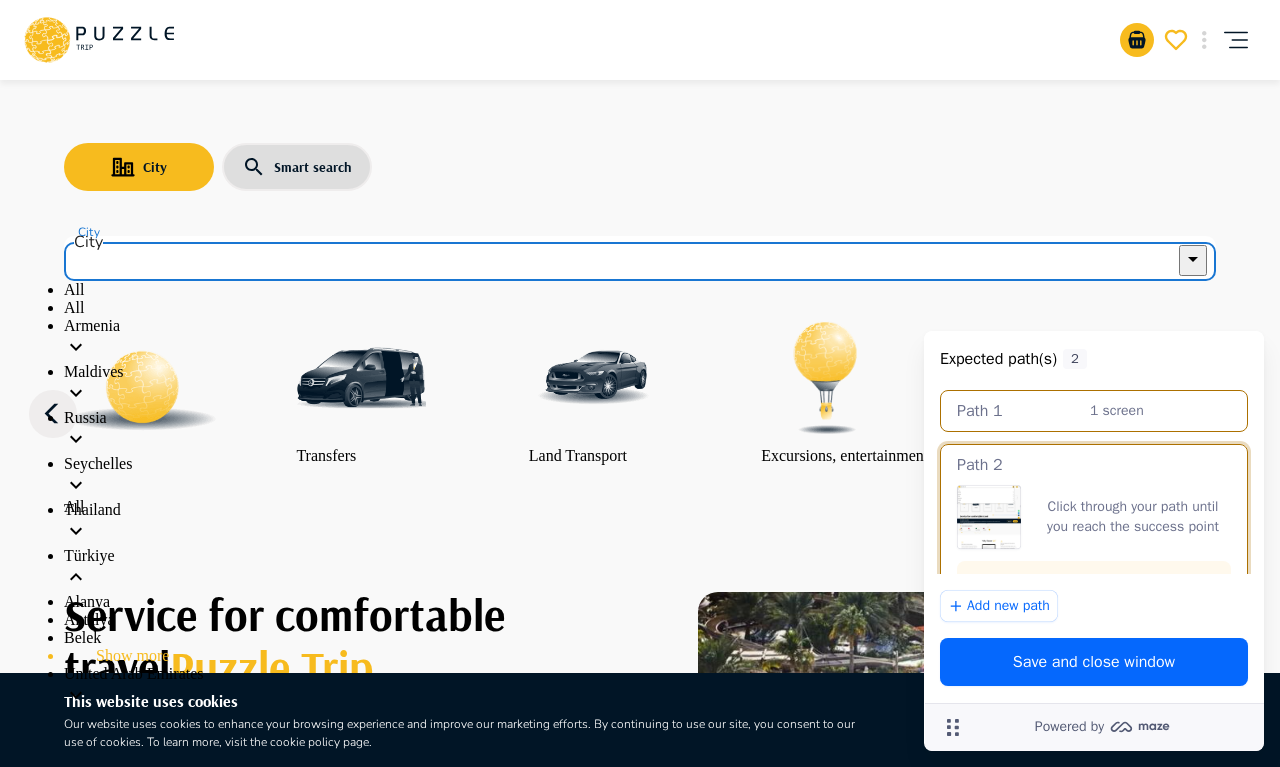 click on "Antalya" at bounding box center (640, 620) 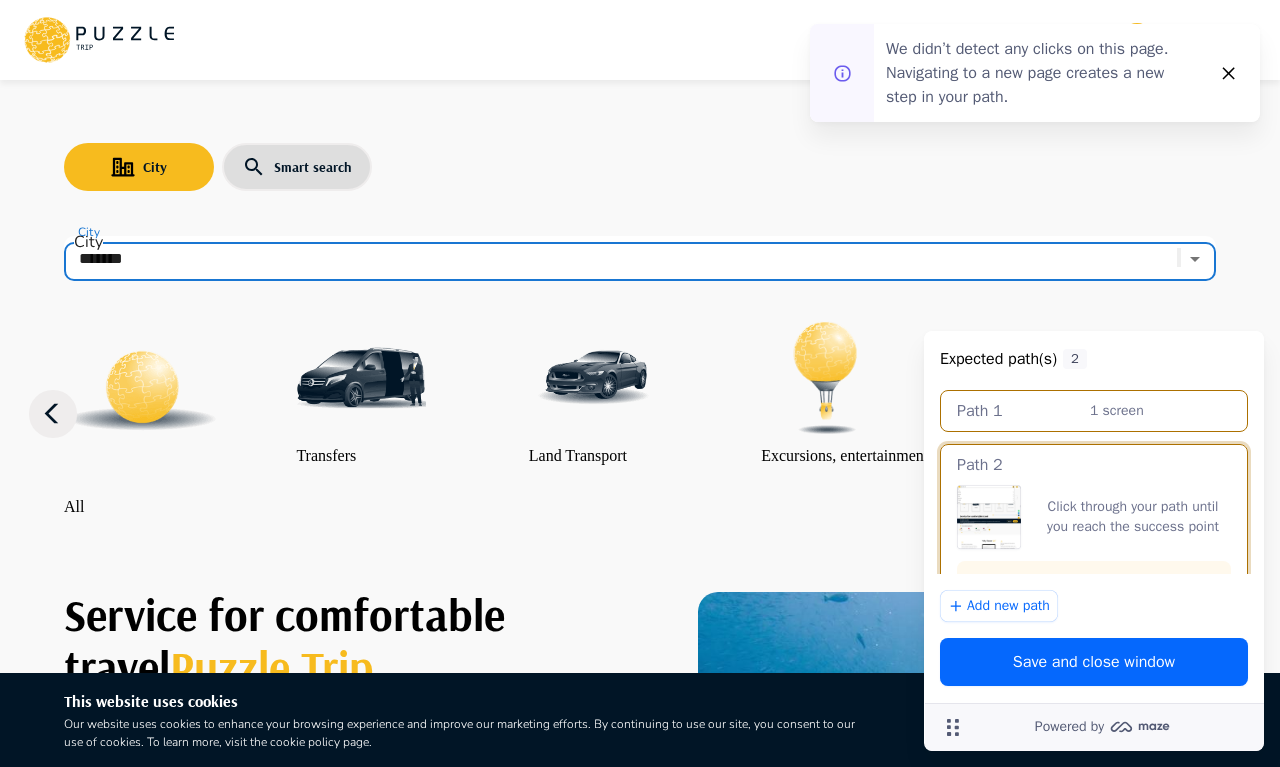 click at bounding box center [361, 378] 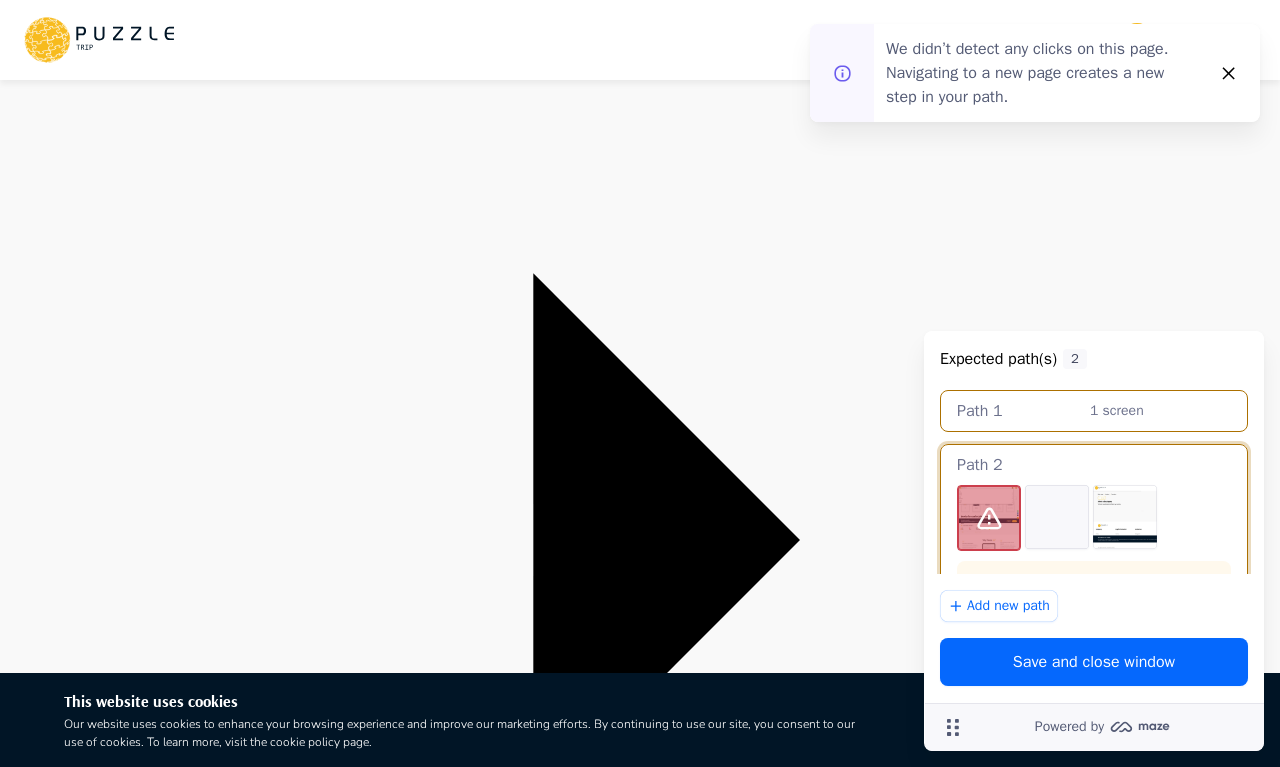 scroll, scrollTop: 211, scrollLeft: 0, axis: vertical 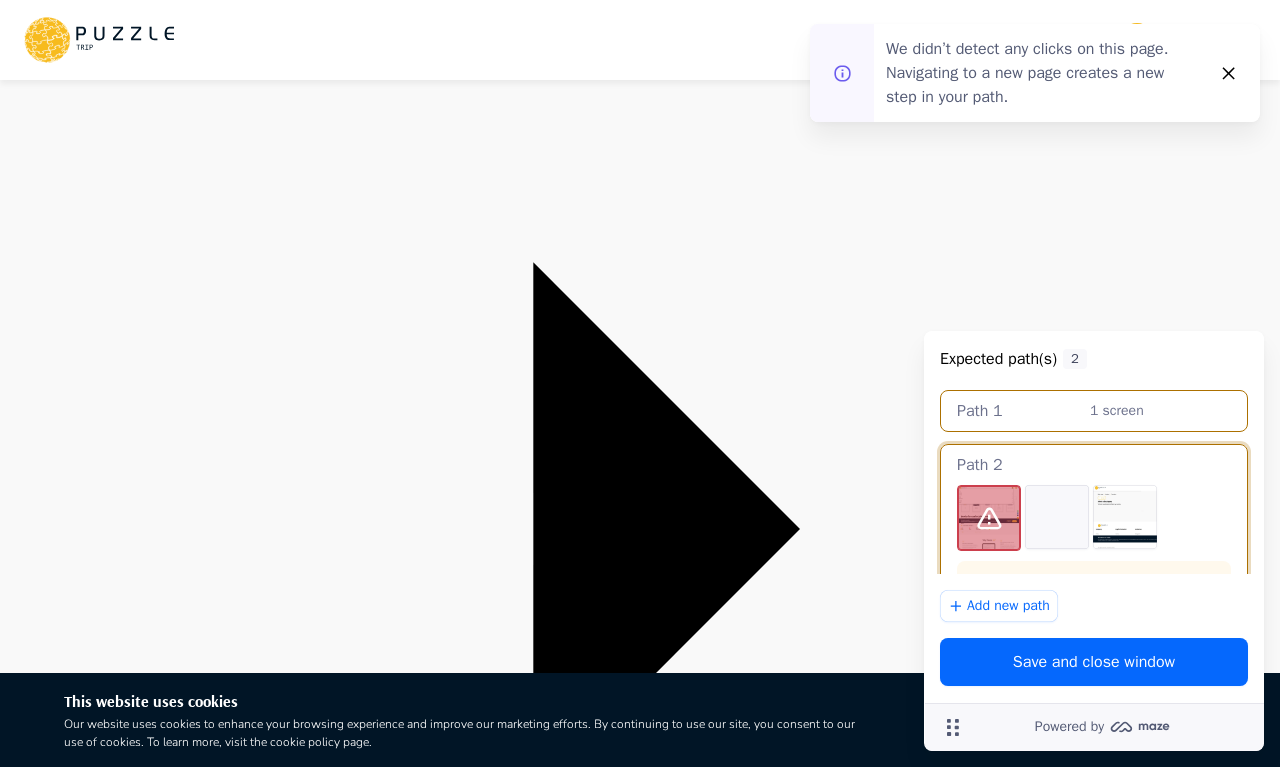 type on "*" 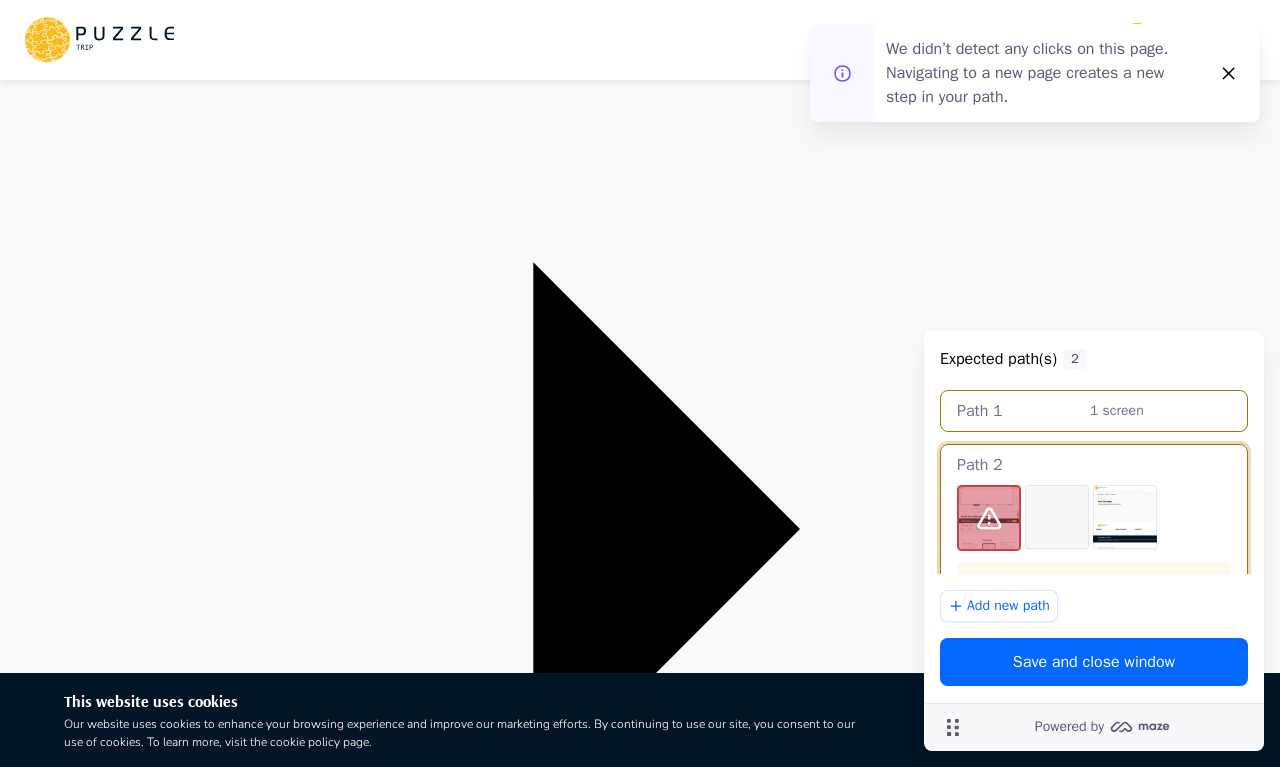 click at bounding box center (621, 3000) 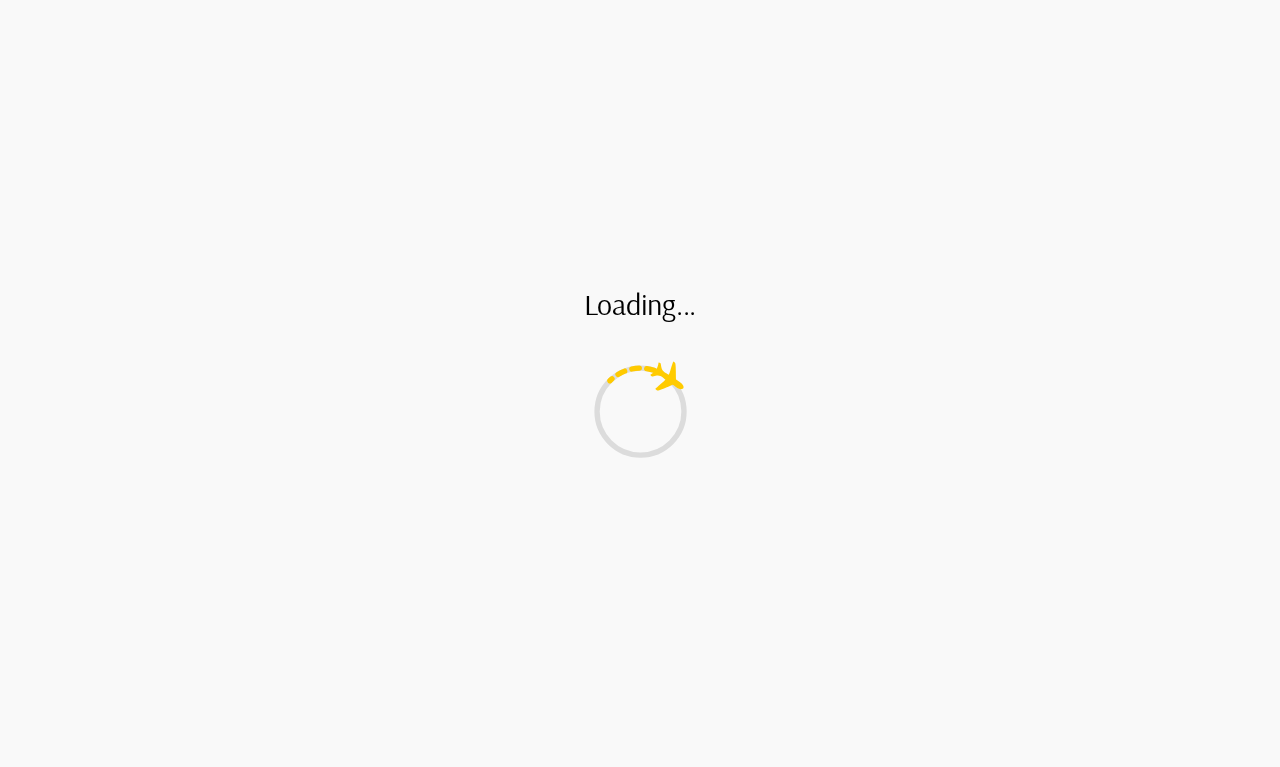 scroll, scrollTop: 0, scrollLeft: 0, axis: both 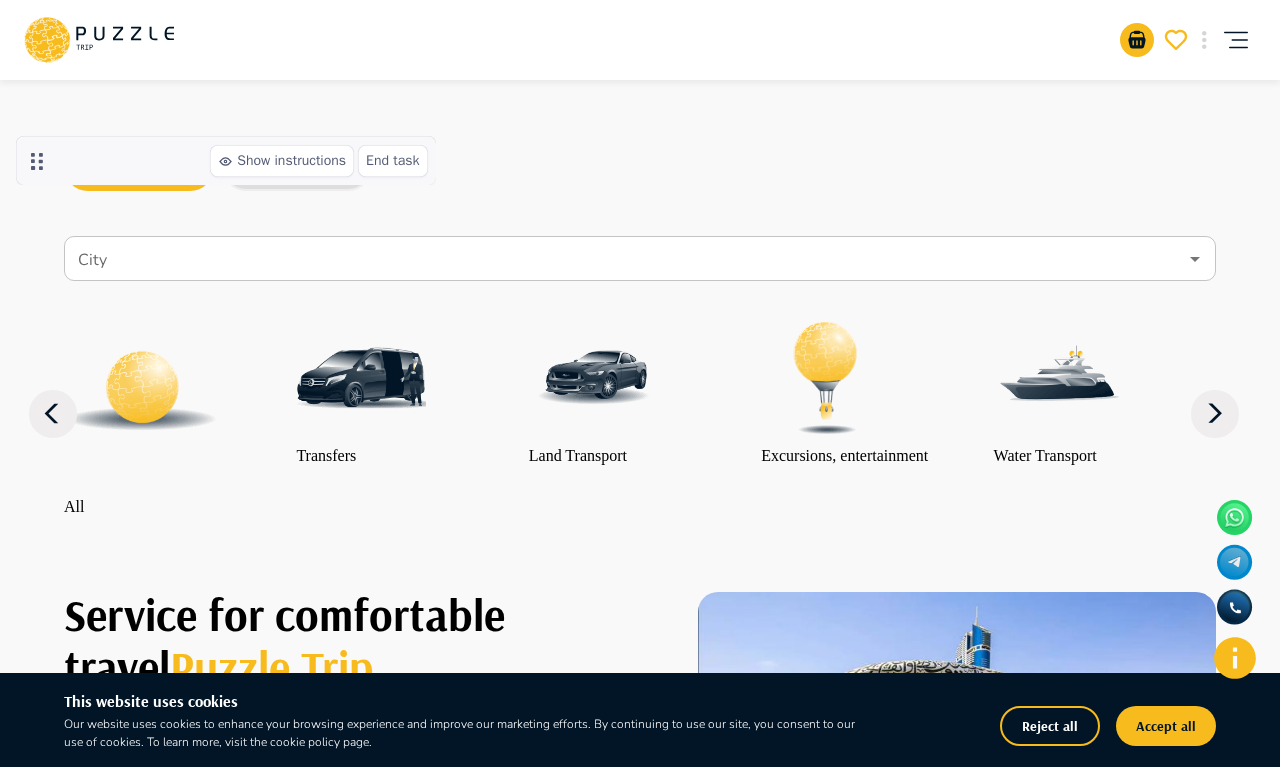 click on "City" at bounding box center (640, 258) 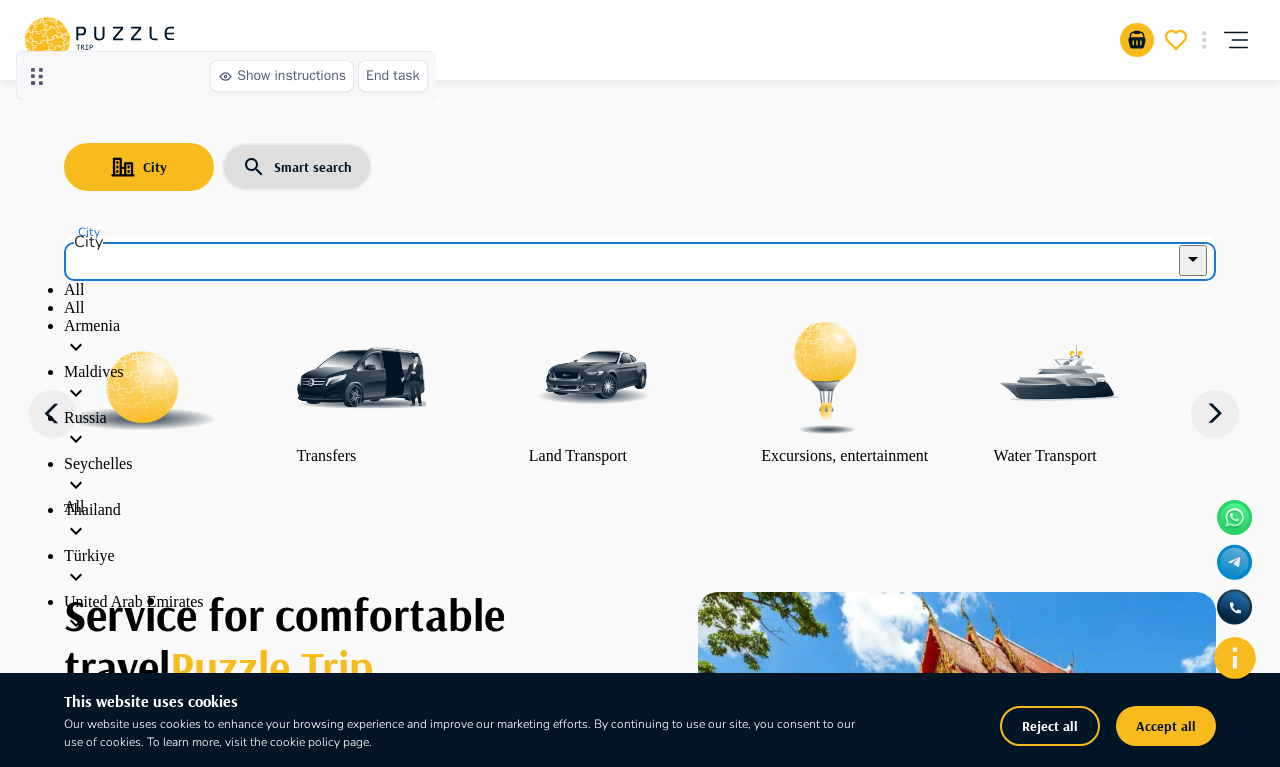 scroll, scrollTop: 17, scrollLeft: 0, axis: vertical 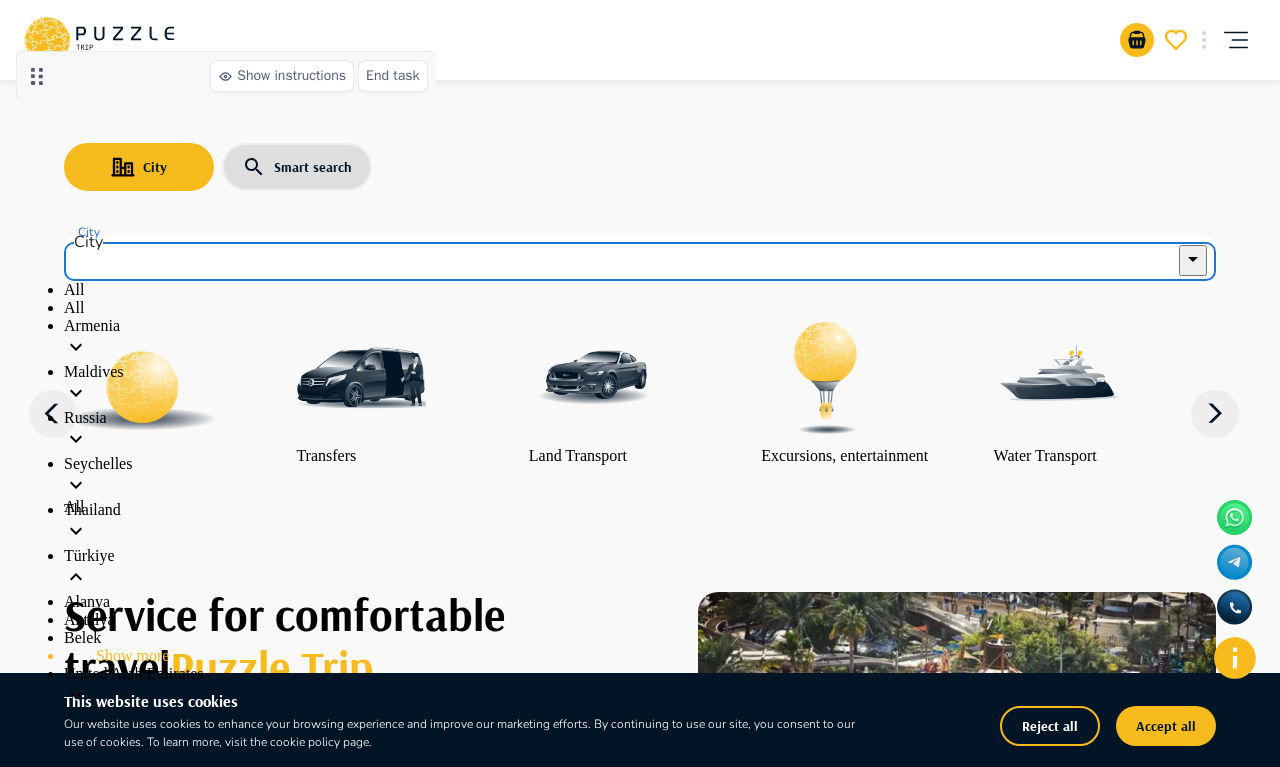 click on "Antalya" at bounding box center [640, 620] 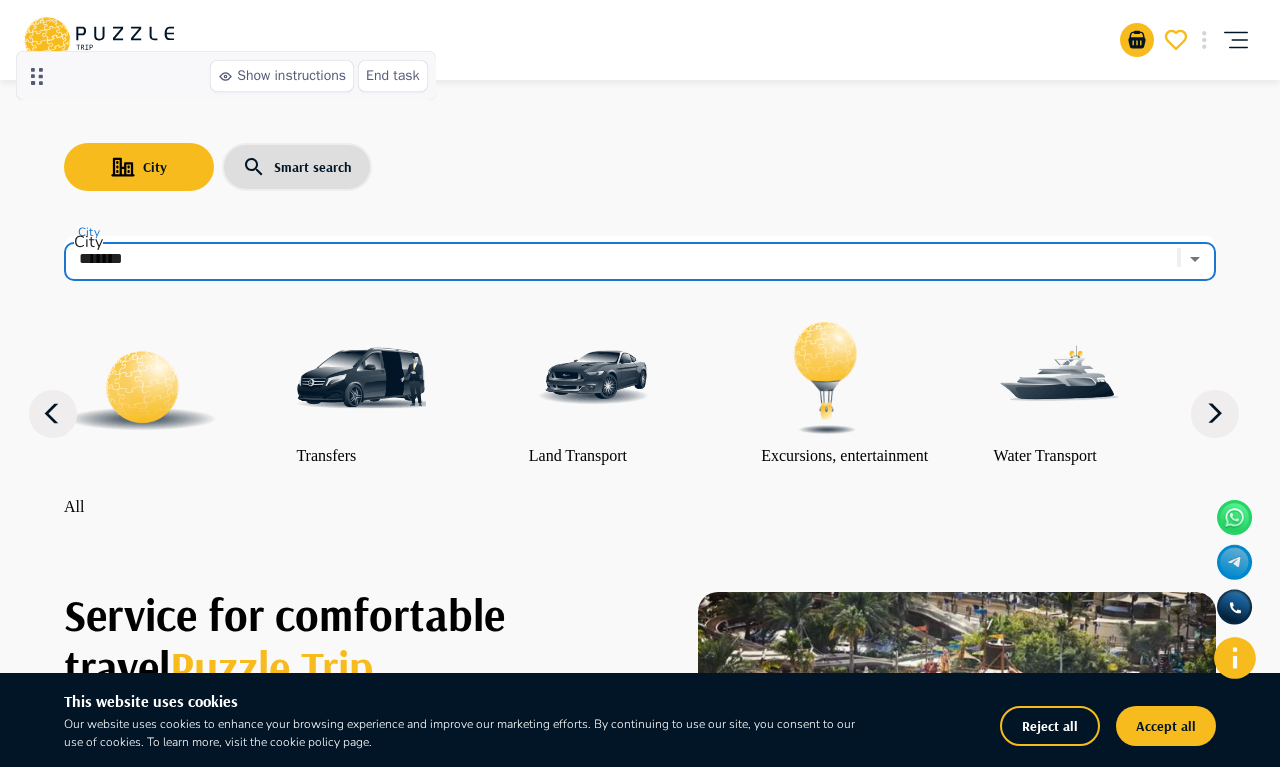 click at bounding box center [361, 378] 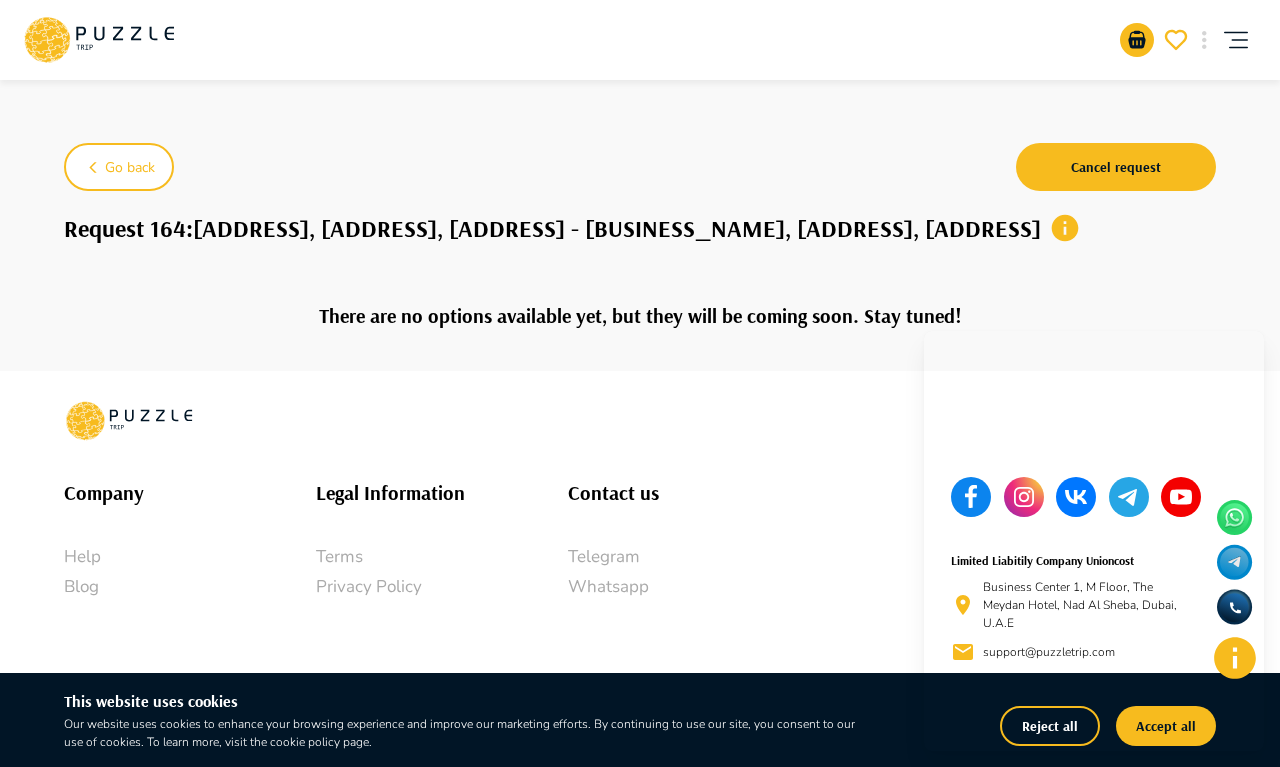 scroll, scrollTop: 0, scrollLeft: 0, axis: both 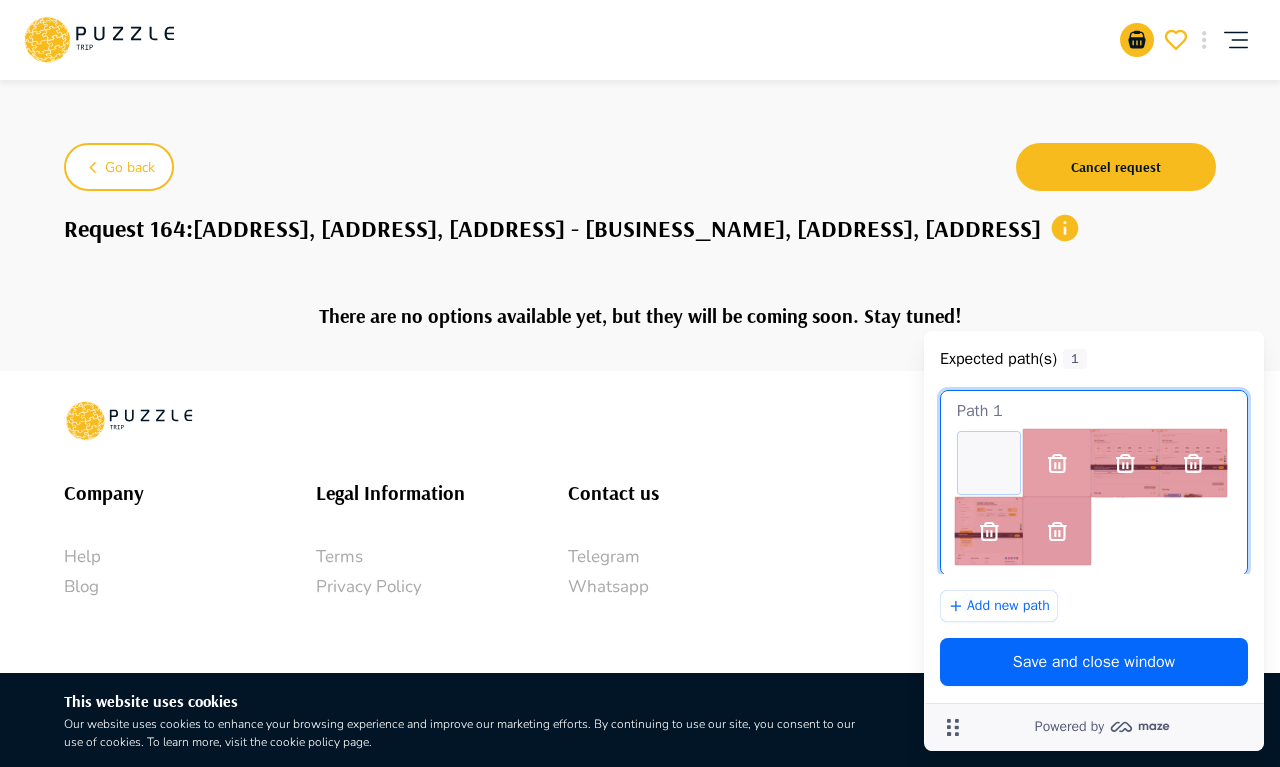 click at bounding box center (989, 463) 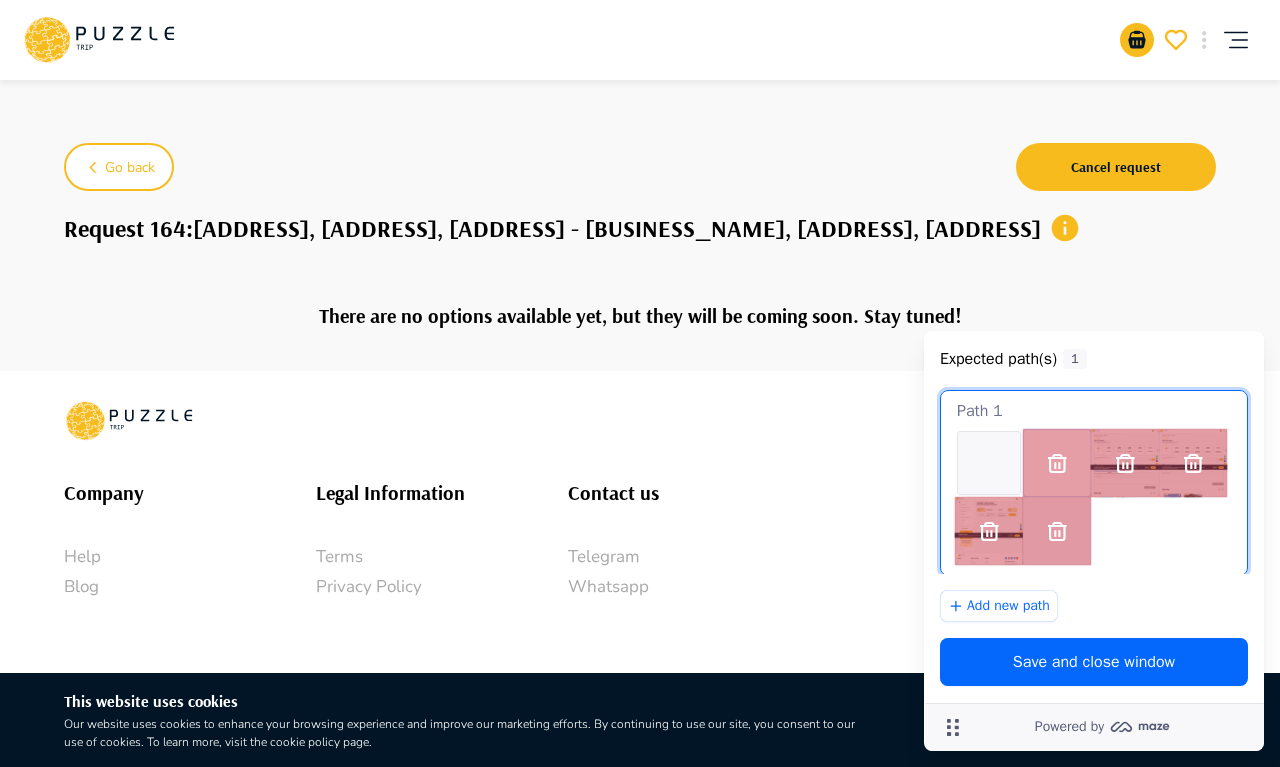 click at bounding box center [1057, 463] 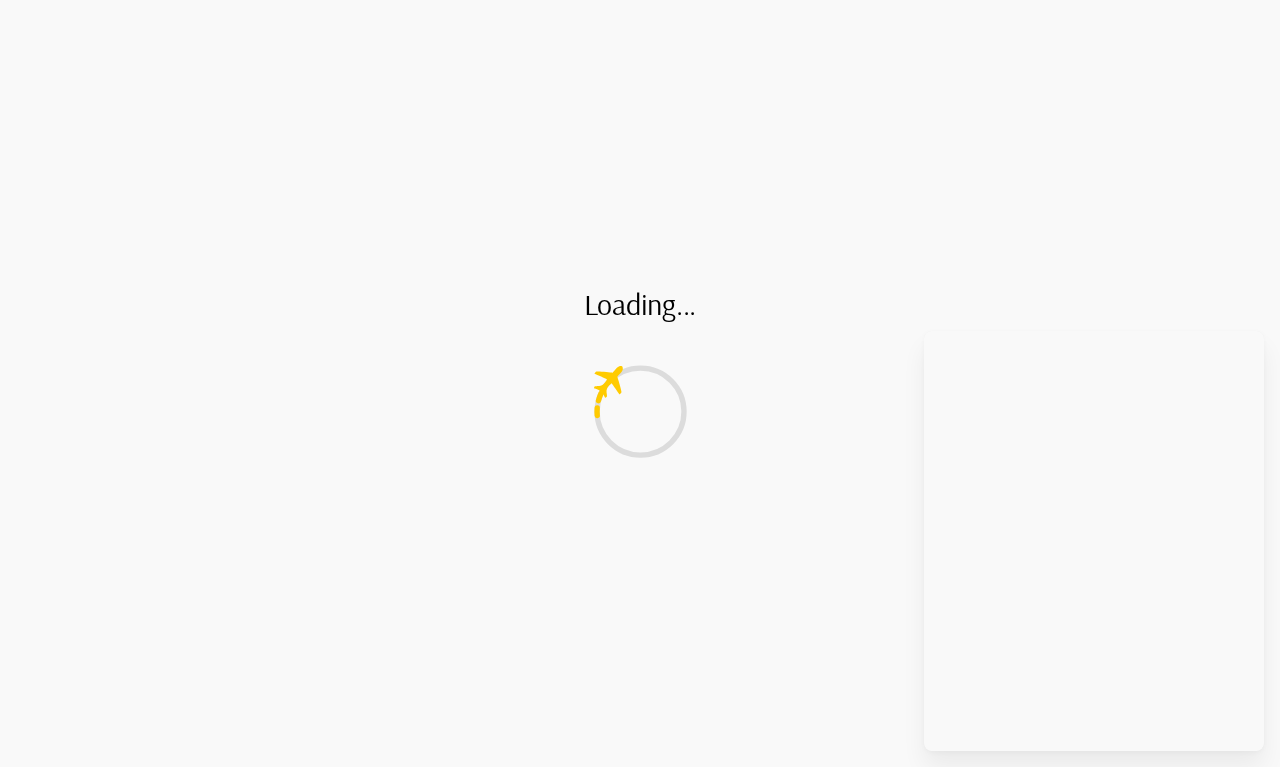 scroll, scrollTop: 0, scrollLeft: 0, axis: both 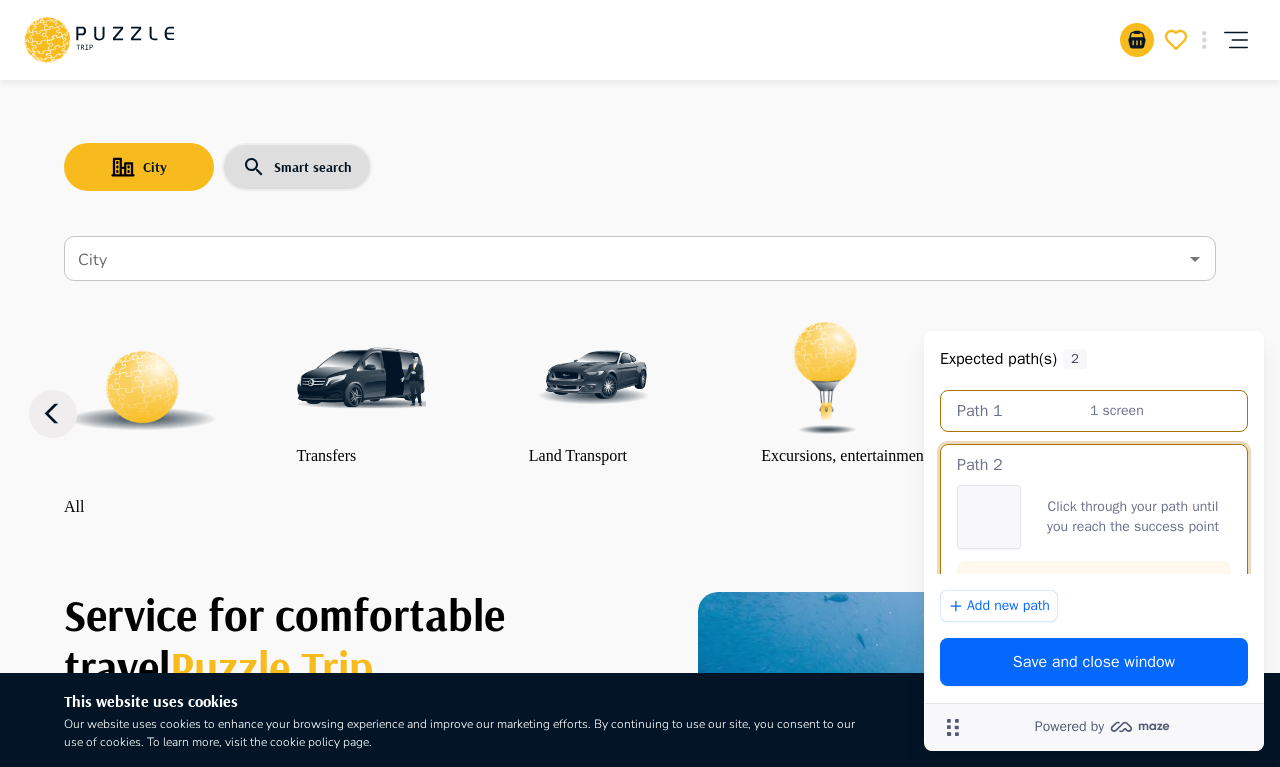 click on "City" at bounding box center [625, 259] 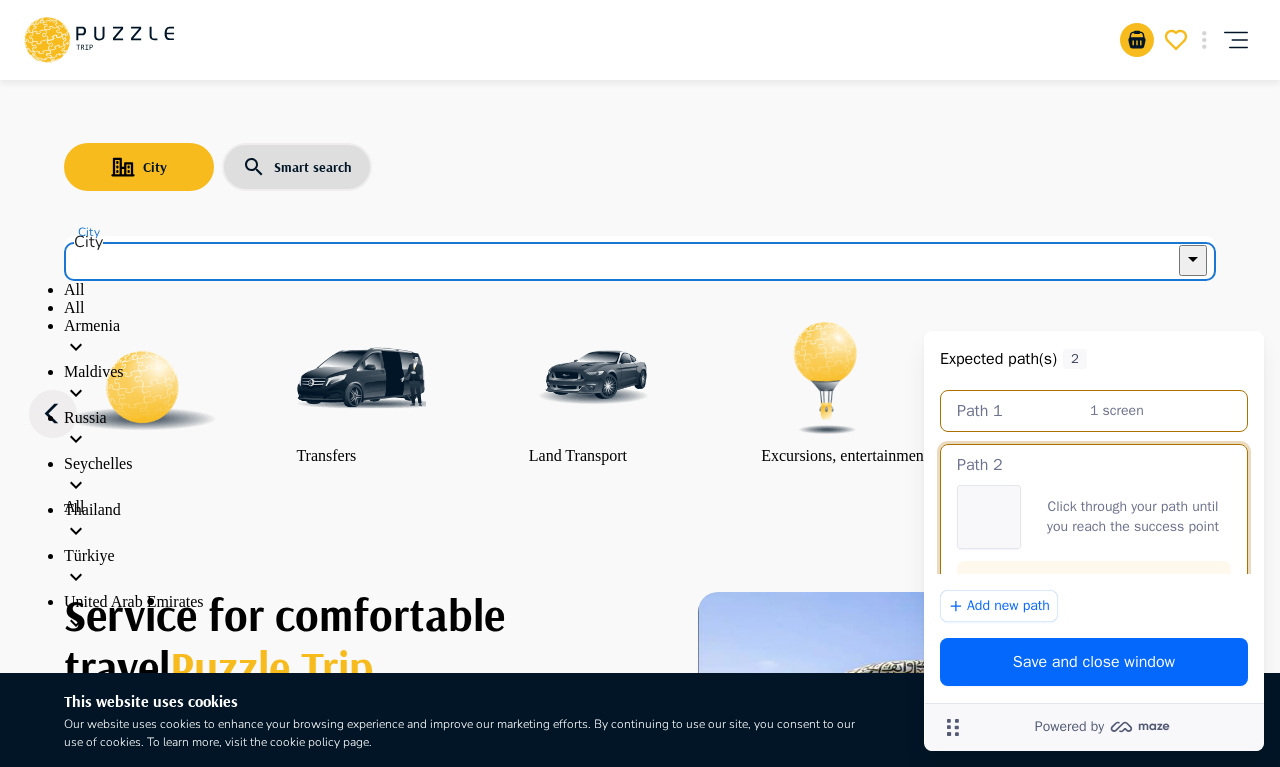 scroll, scrollTop: 0, scrollLeft: 0, axis: both 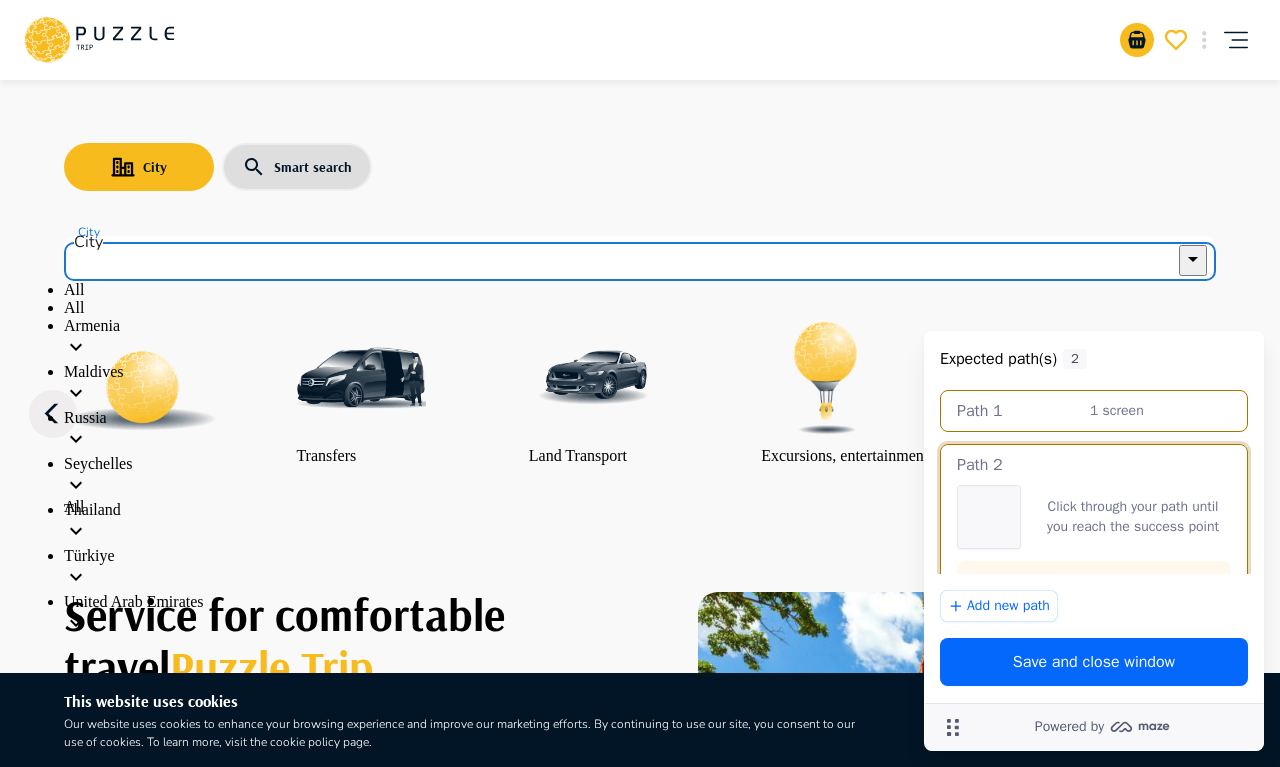 click on "United Arab Emirates" at bounding box center [640, 602] 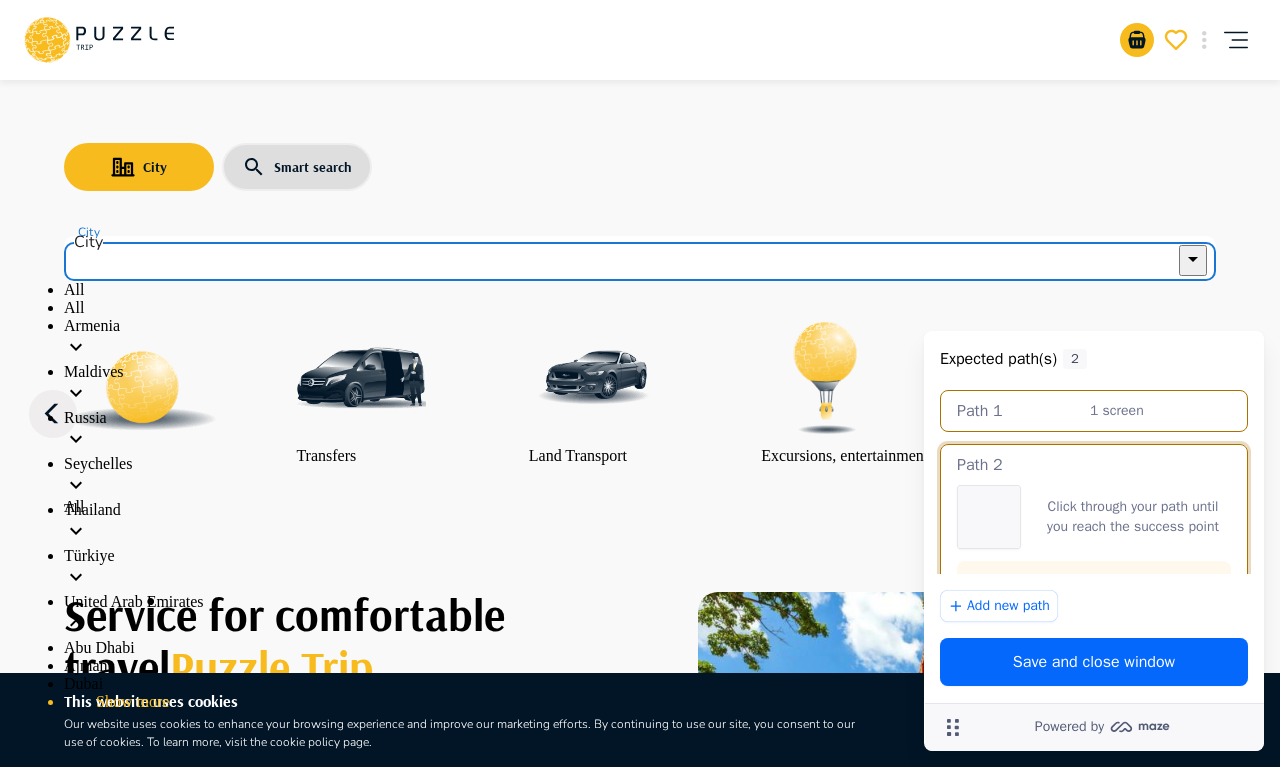 scroll, scrollTop: 161, scrollLeft: 0, axis: vertical 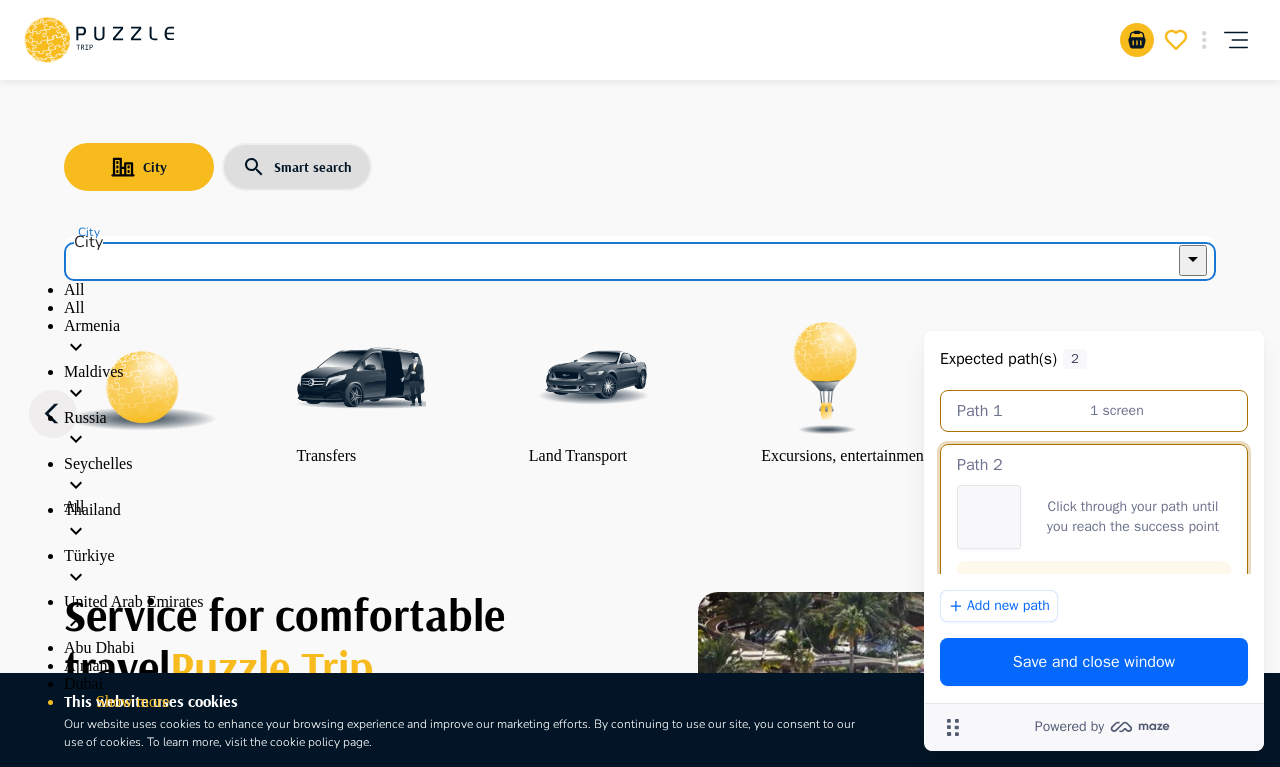 click on "Abu Dhabi" at bounding box center (640, 648) 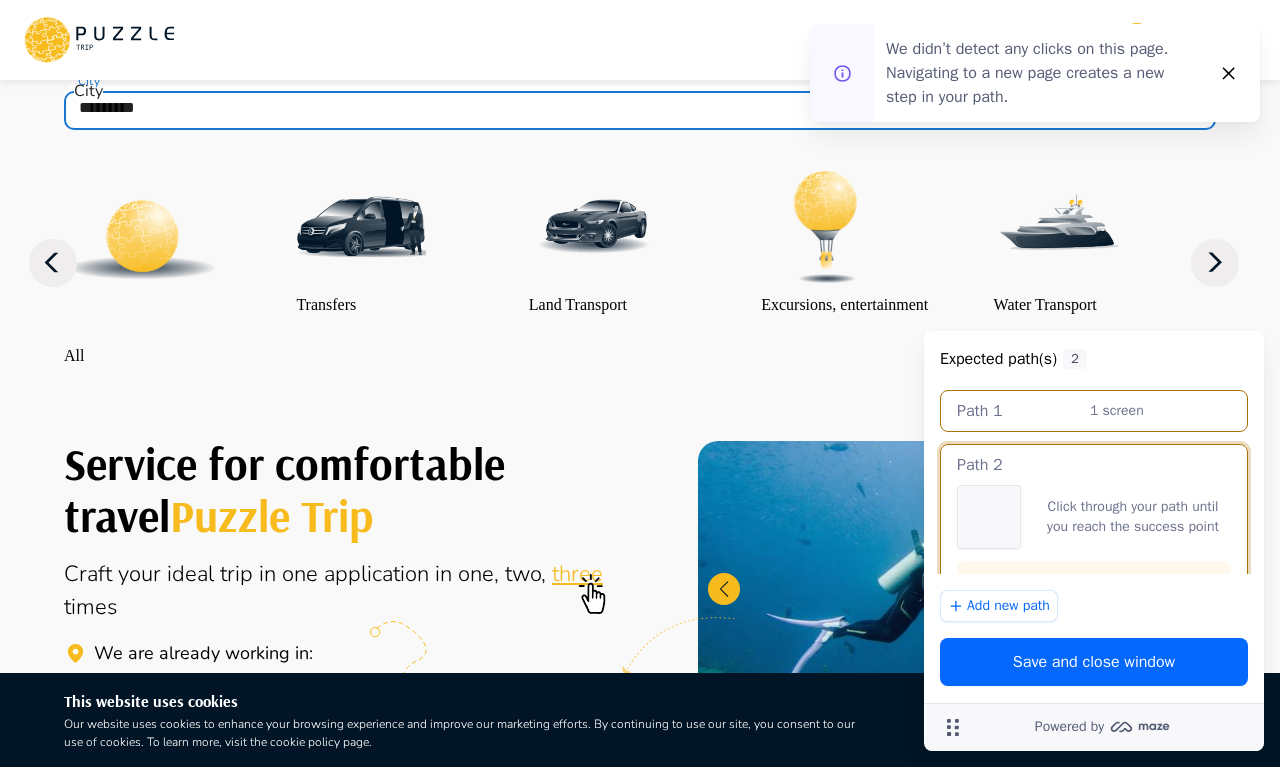 scroll, scrollTop: 222, scrollLeft: 0, axis: vertical 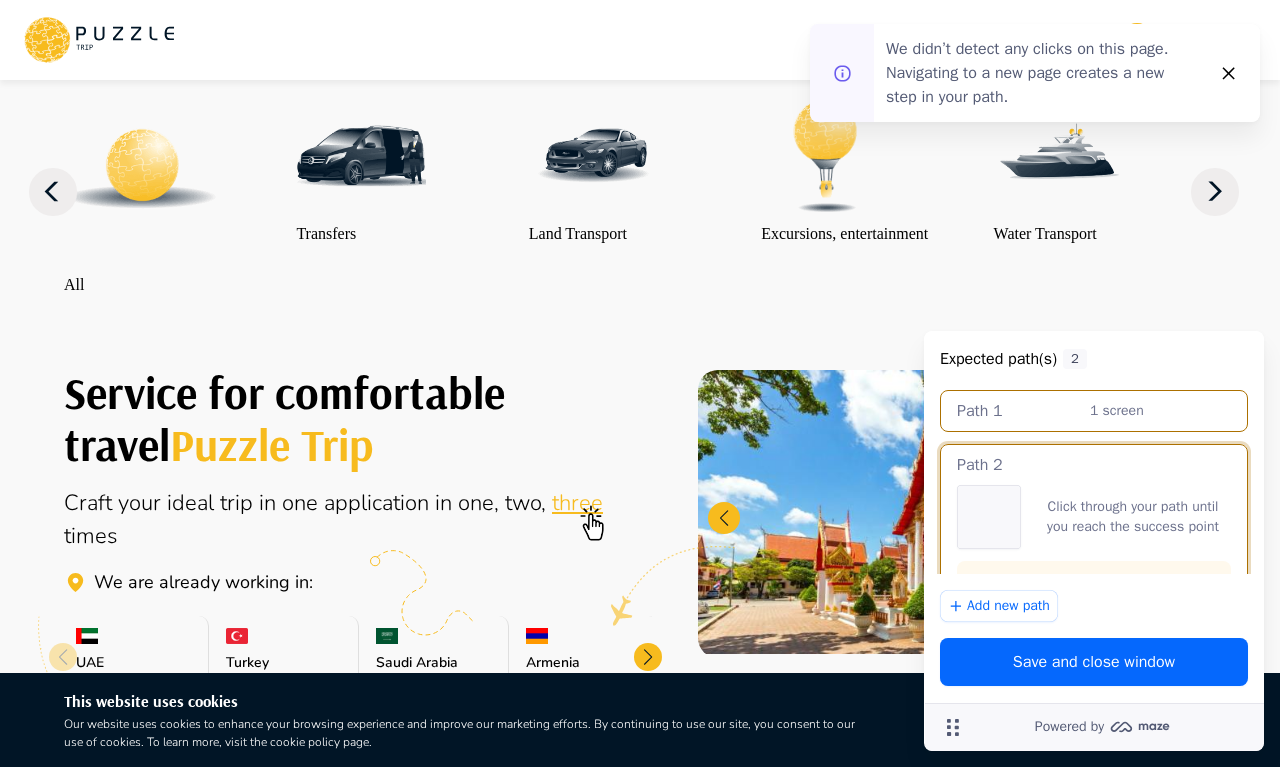 click 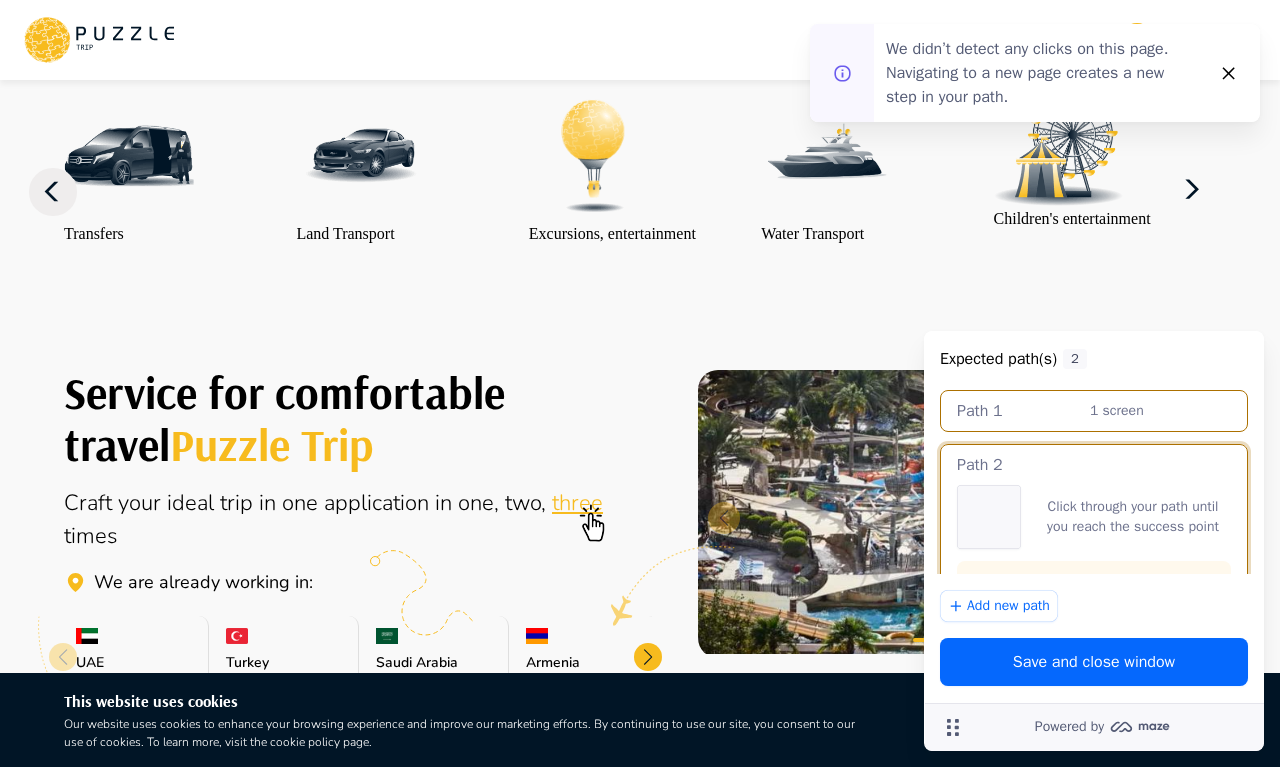 click 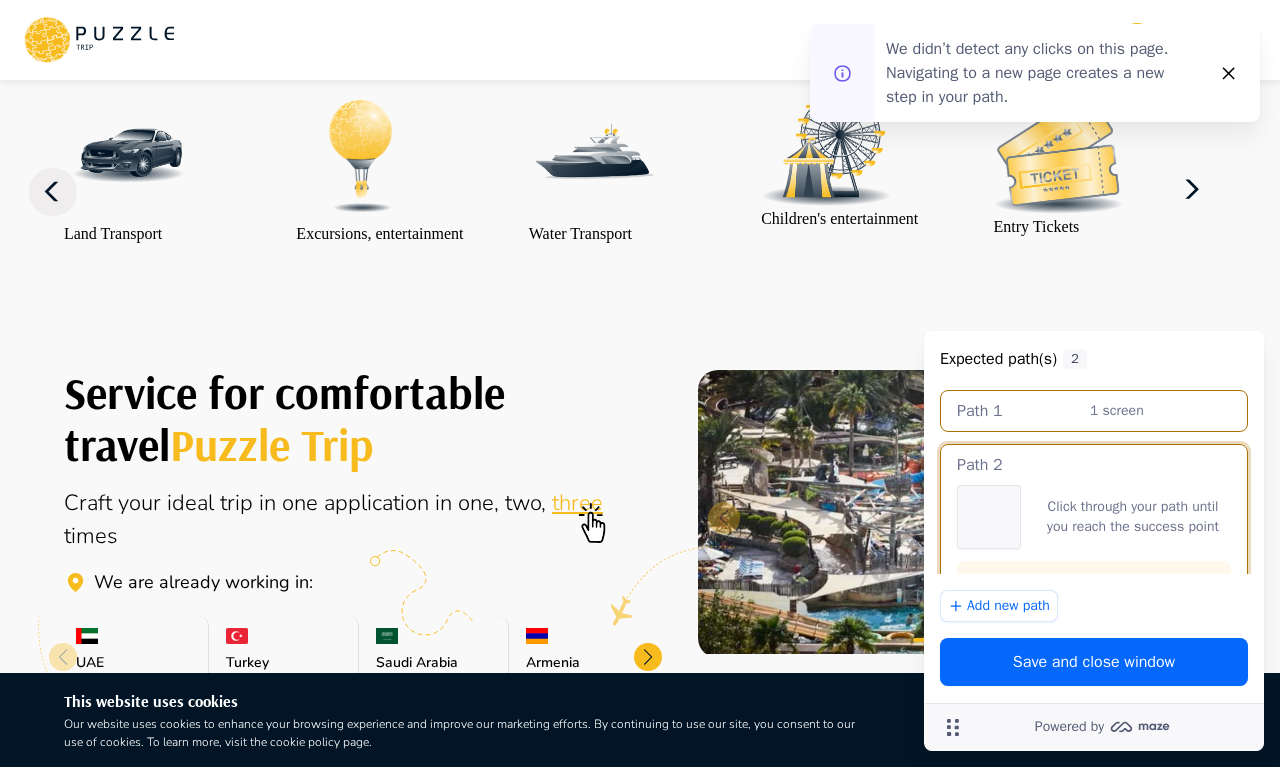 click 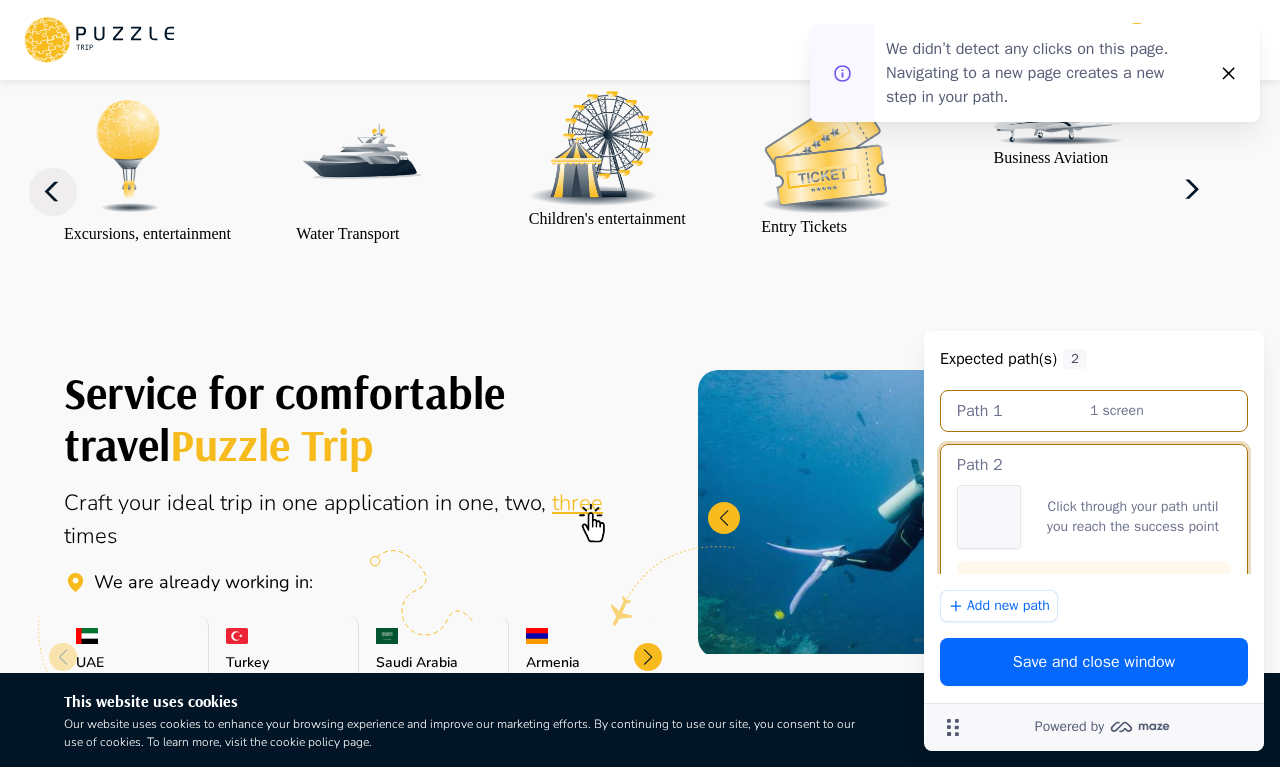 click at bounding box center (129, 156) 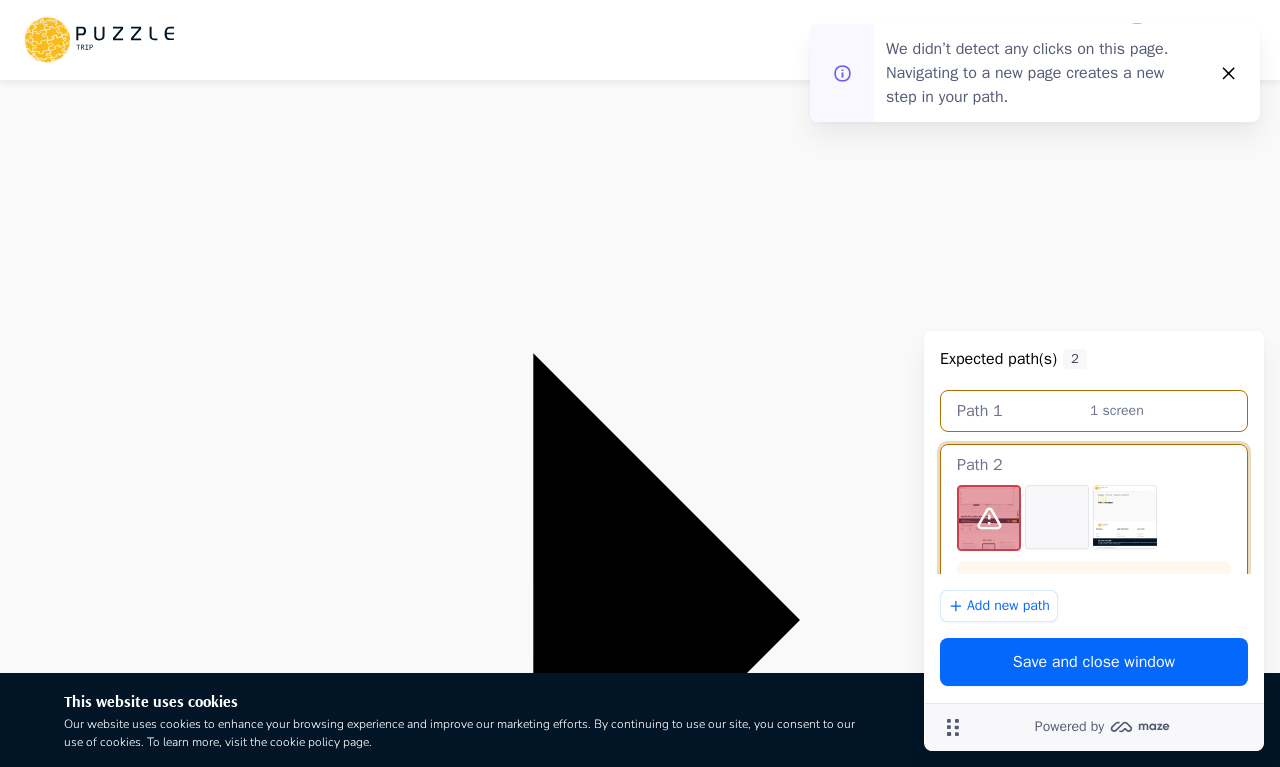 scroll, scrollTop: 0, scrollLeft: 0, axis: both 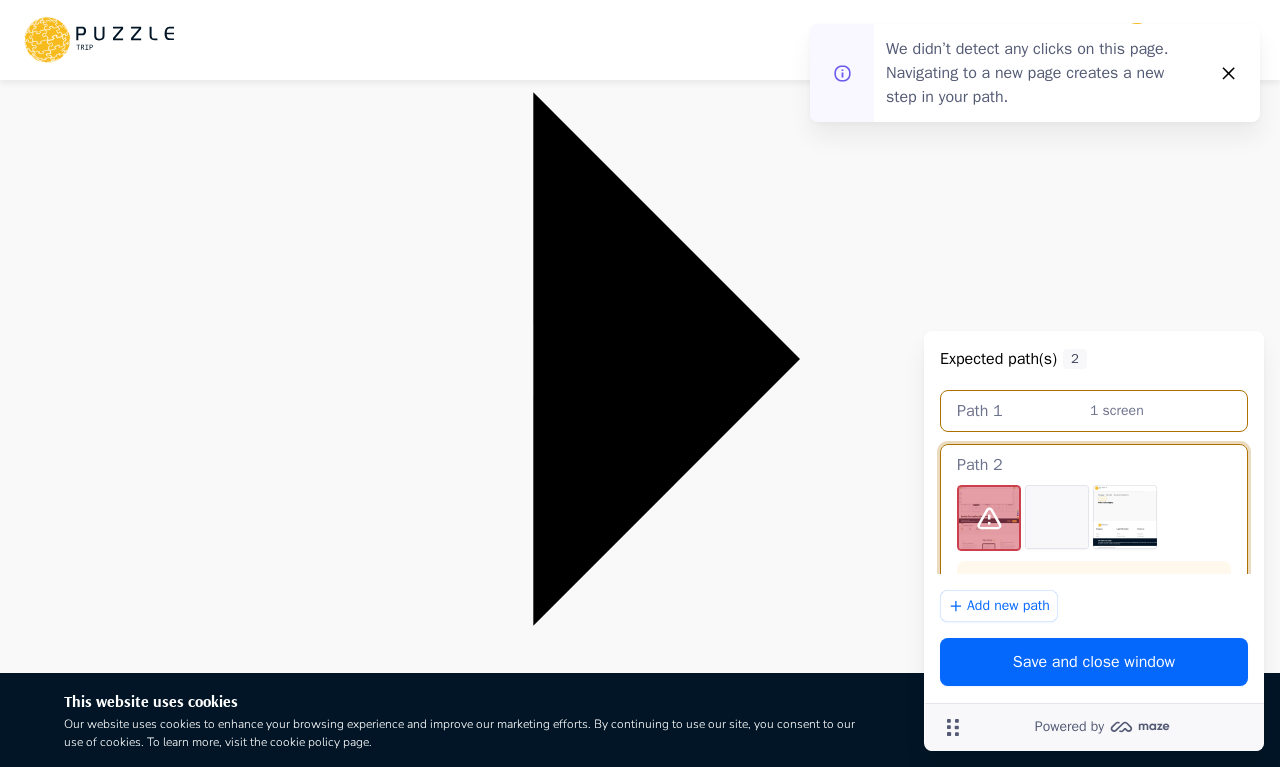 click at bounding box center (621, 4011) 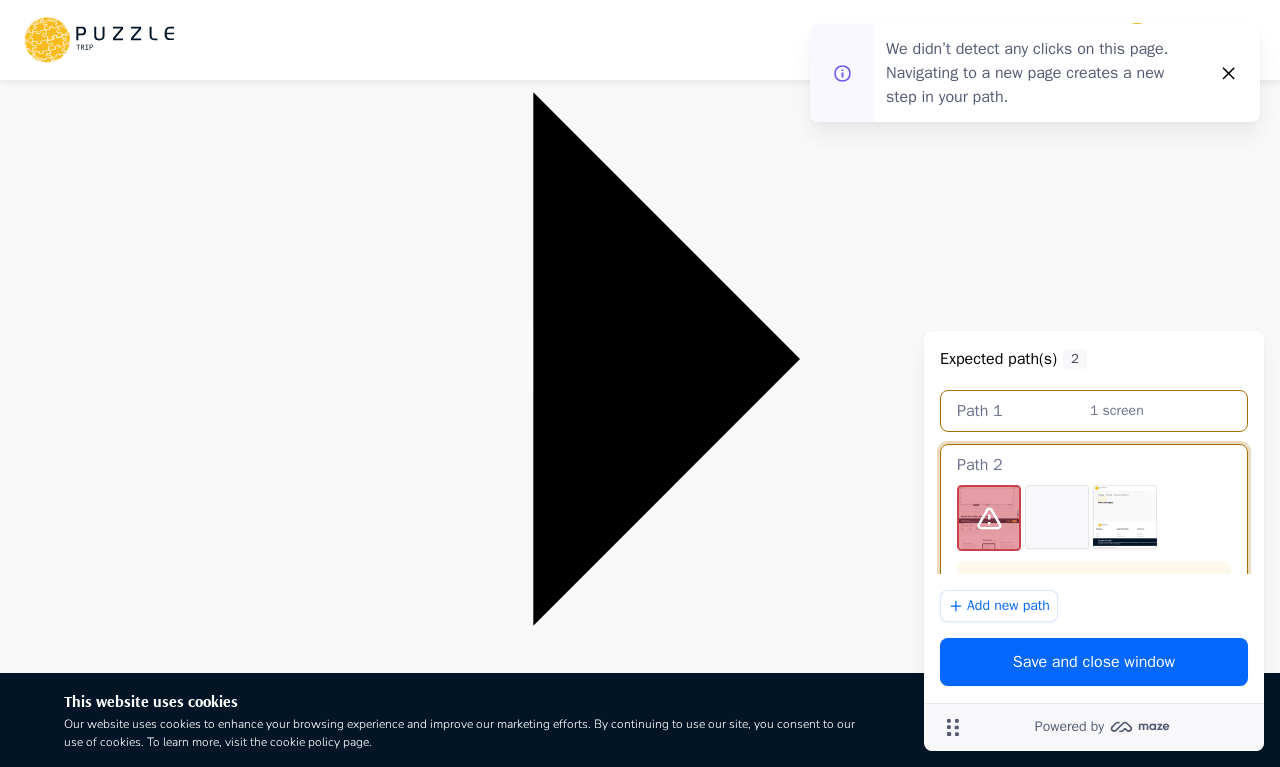 type on "*****" 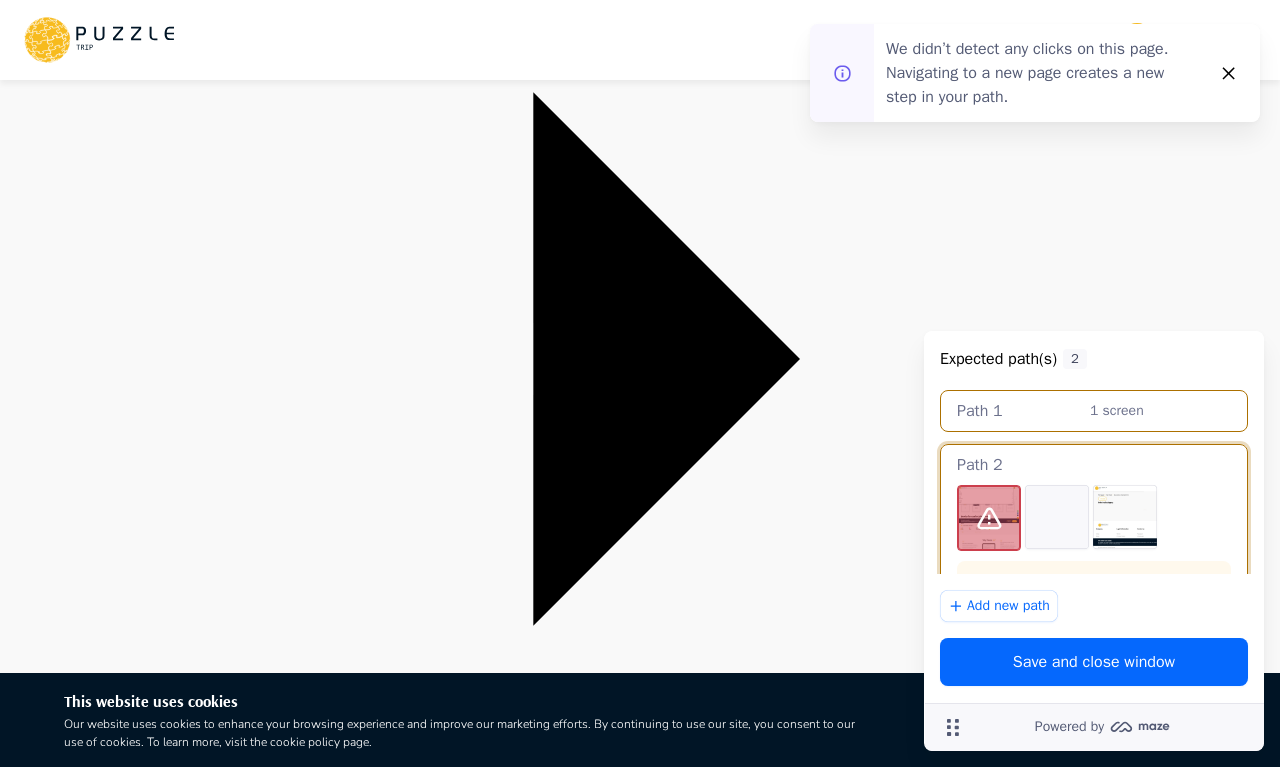 click on "Individual" at bounding box center (640, 10854) 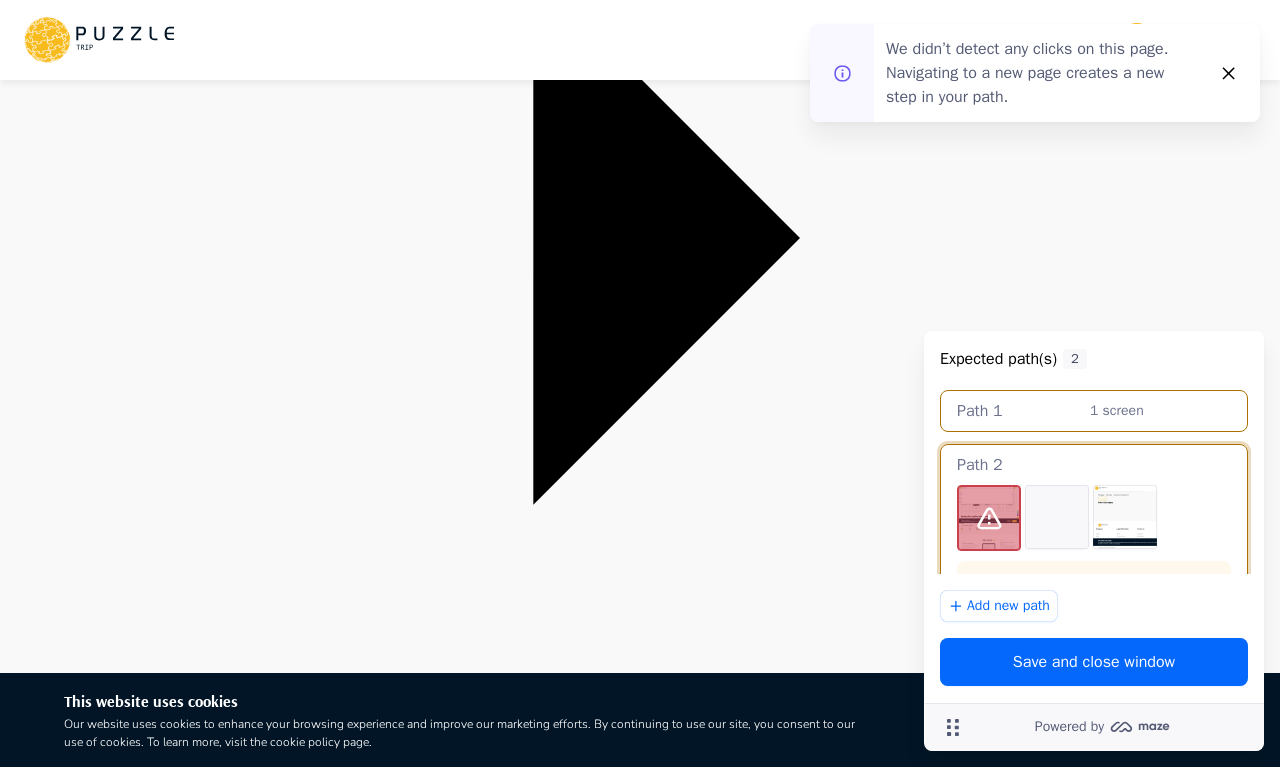 scroll, scrollTop: 504, scrollLeft: 0, axis: vertical 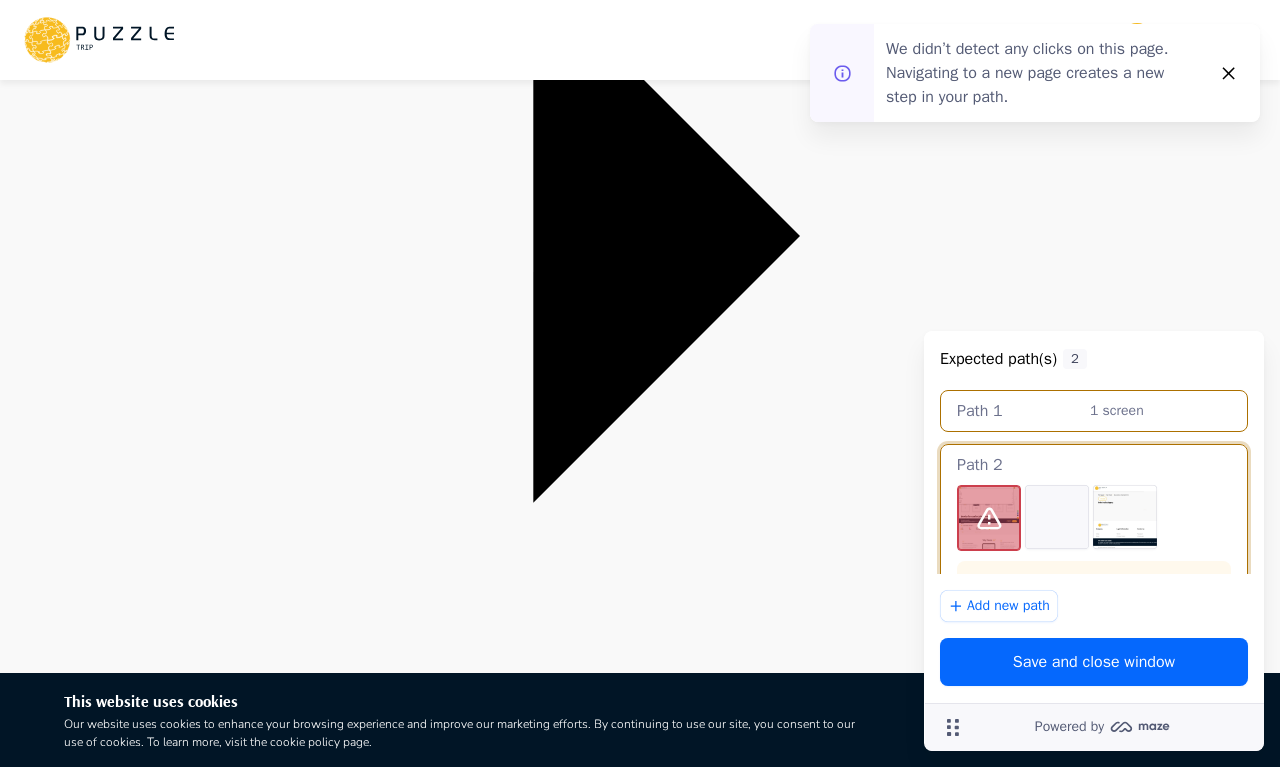 click on "**********" at bounding box center (640, 5096) 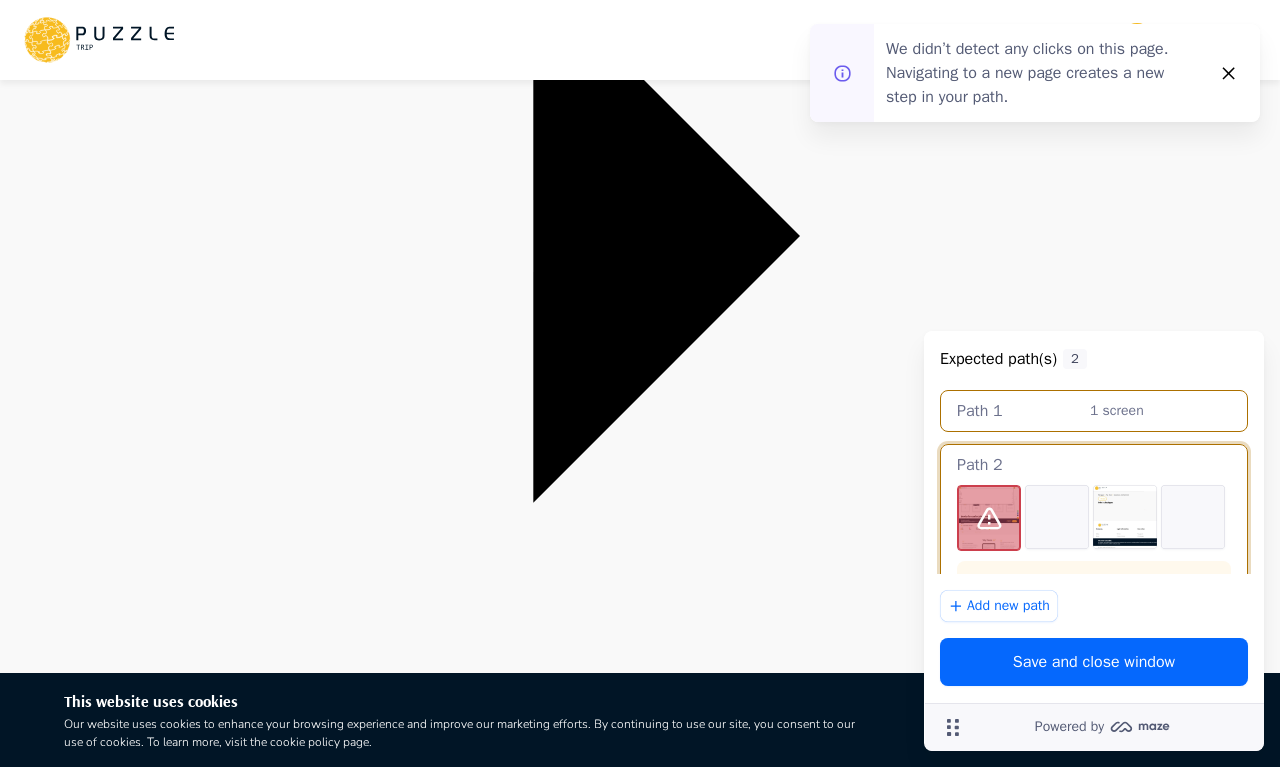 scroll, scrollTop: 0, scrollLeft: 0, axis: both 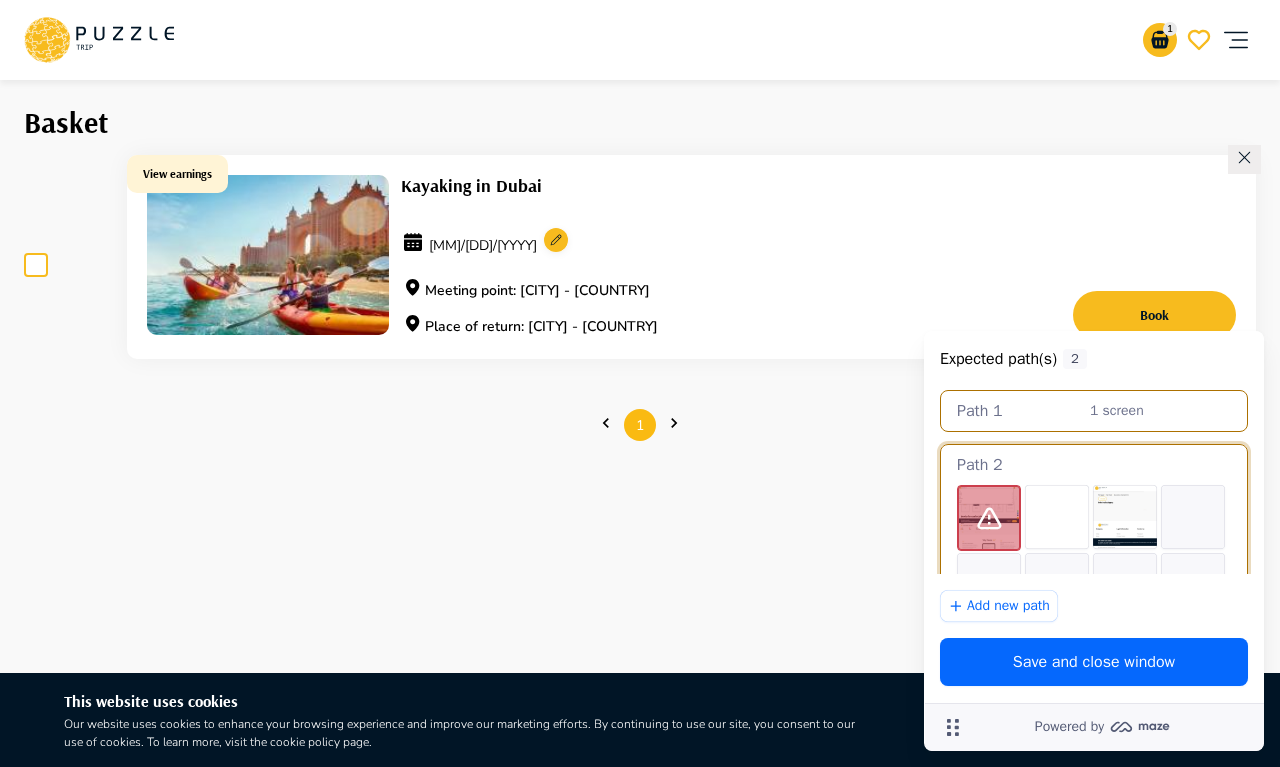 click at bounding box center [36, 265] 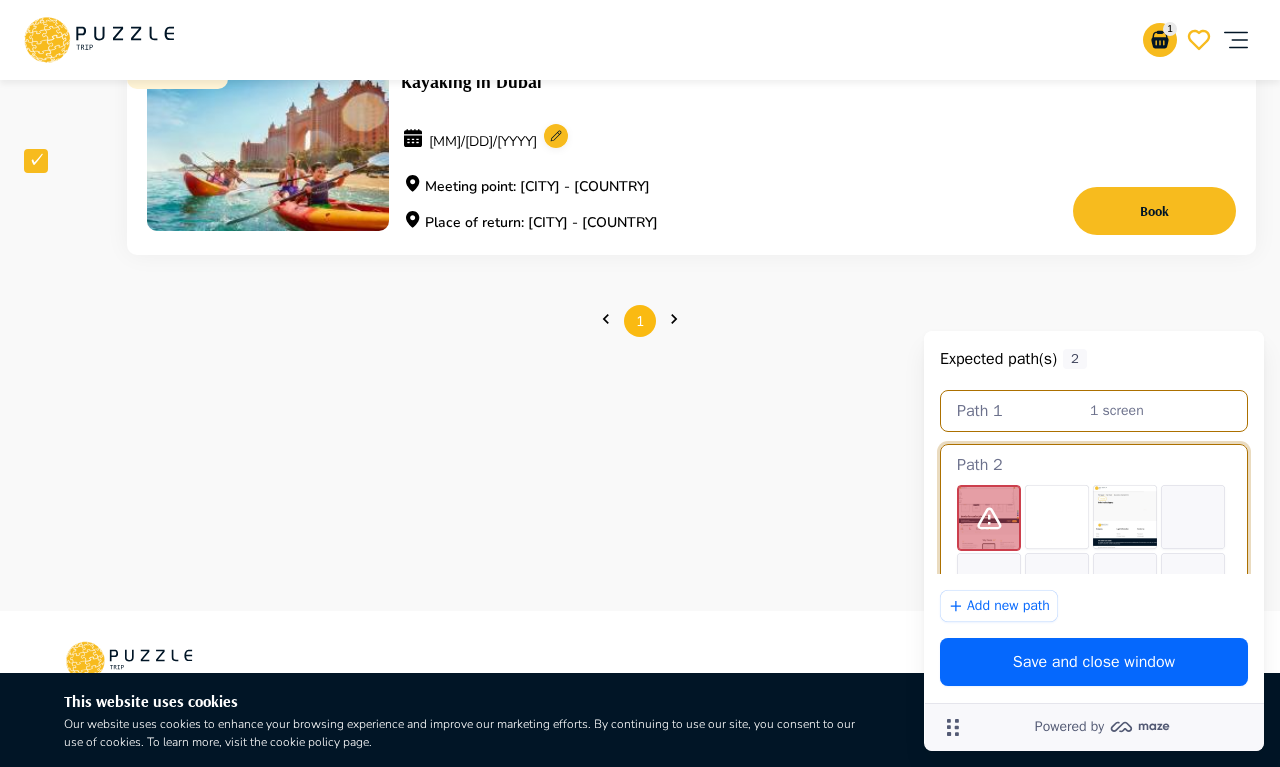 scroll, scrollTop: 150, scrollLeft: 0, axis: vertical 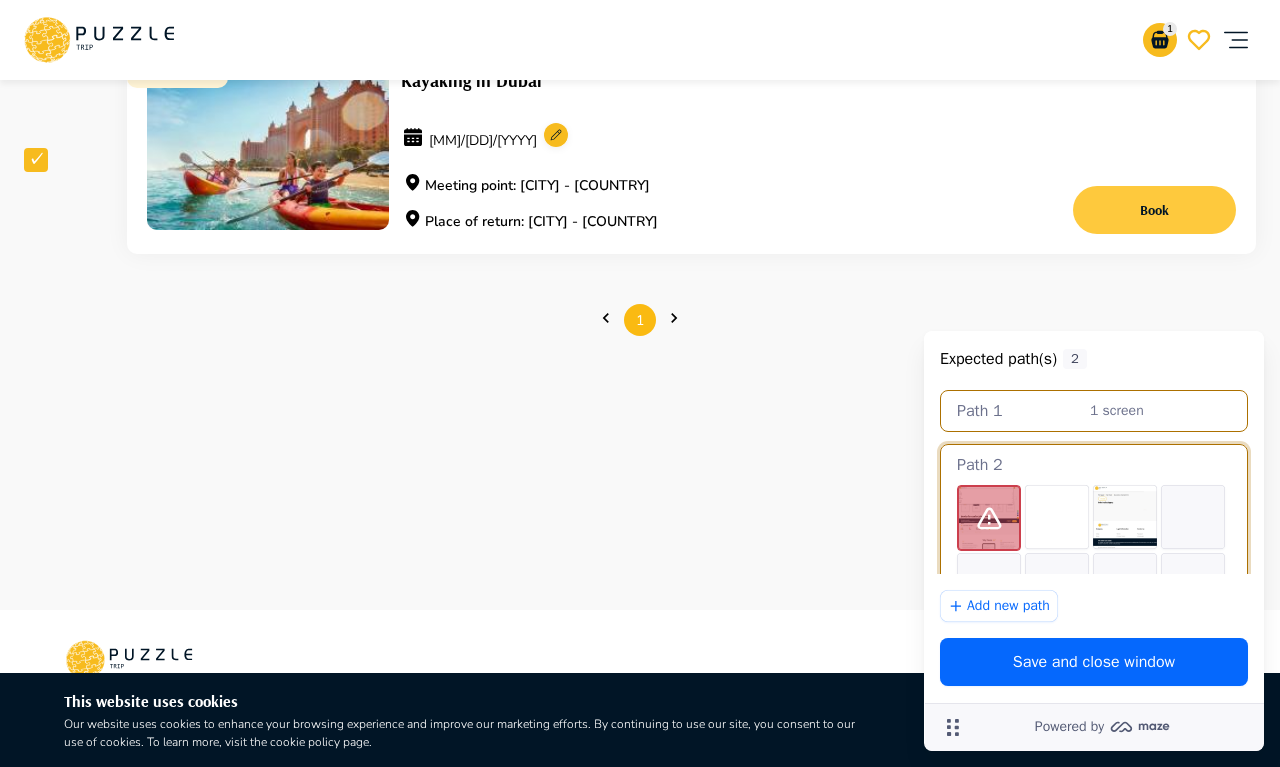 click on "Book" at bounding box center (1154, 210) 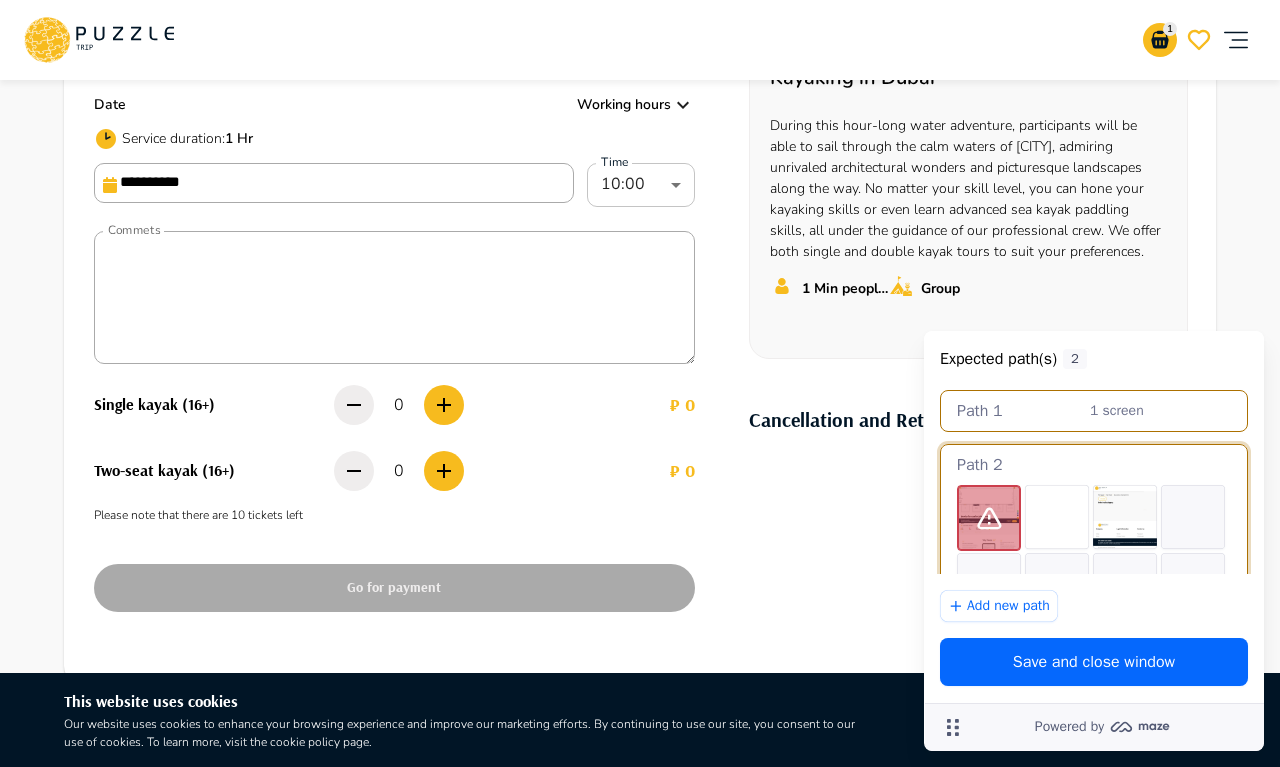 scroll, scrollTop: 314, scrollLeft: 0, axis: vertical 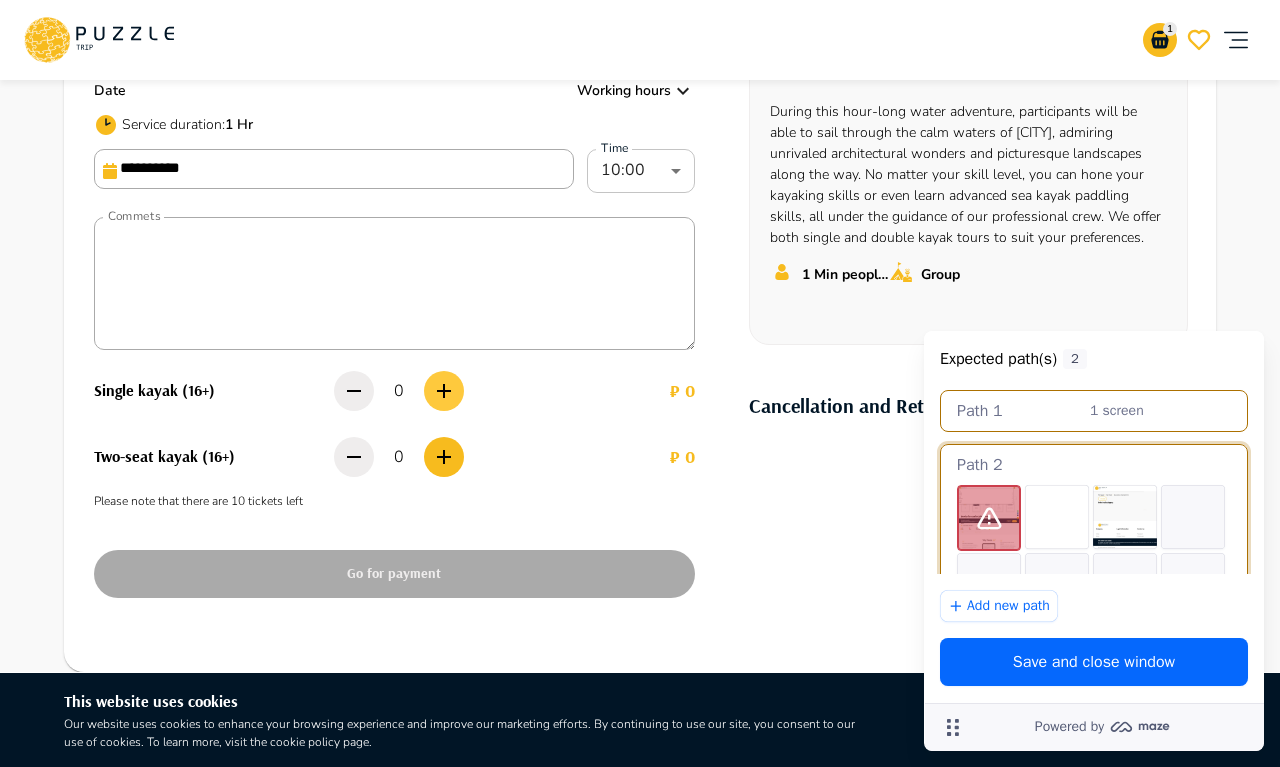 click 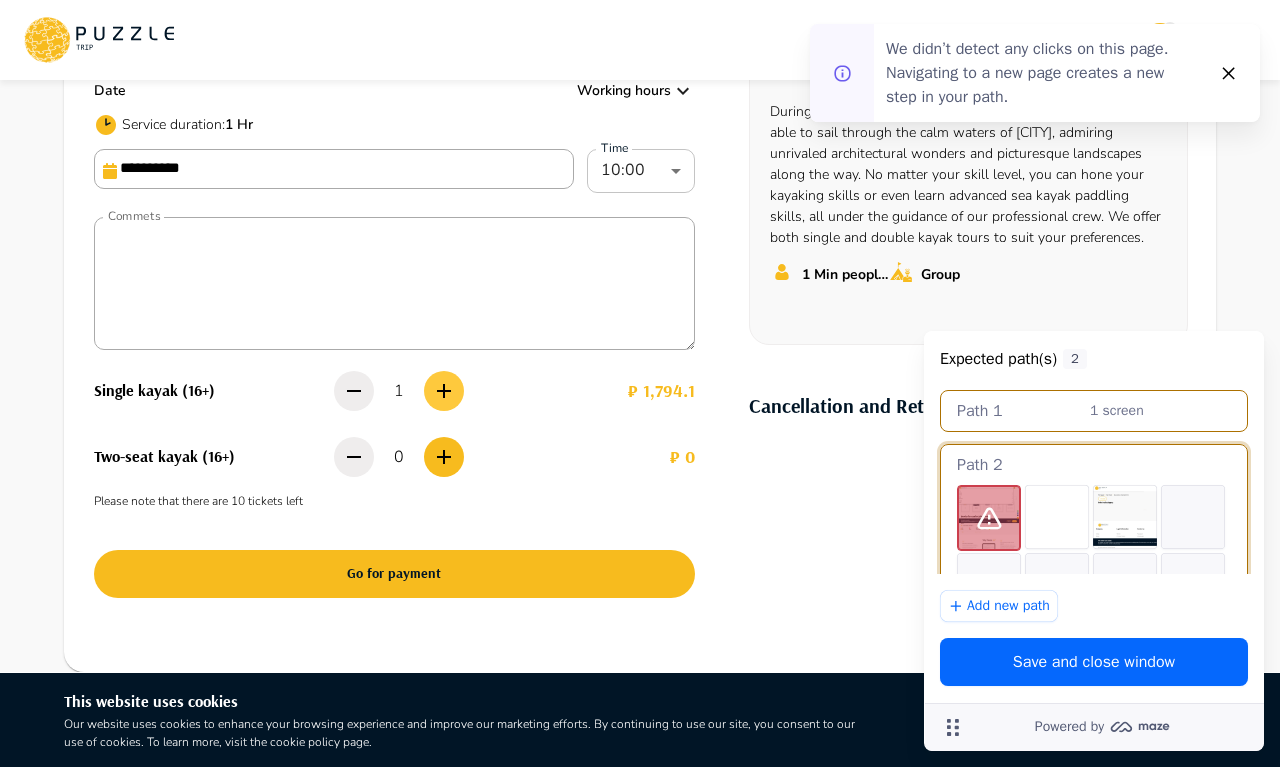 click 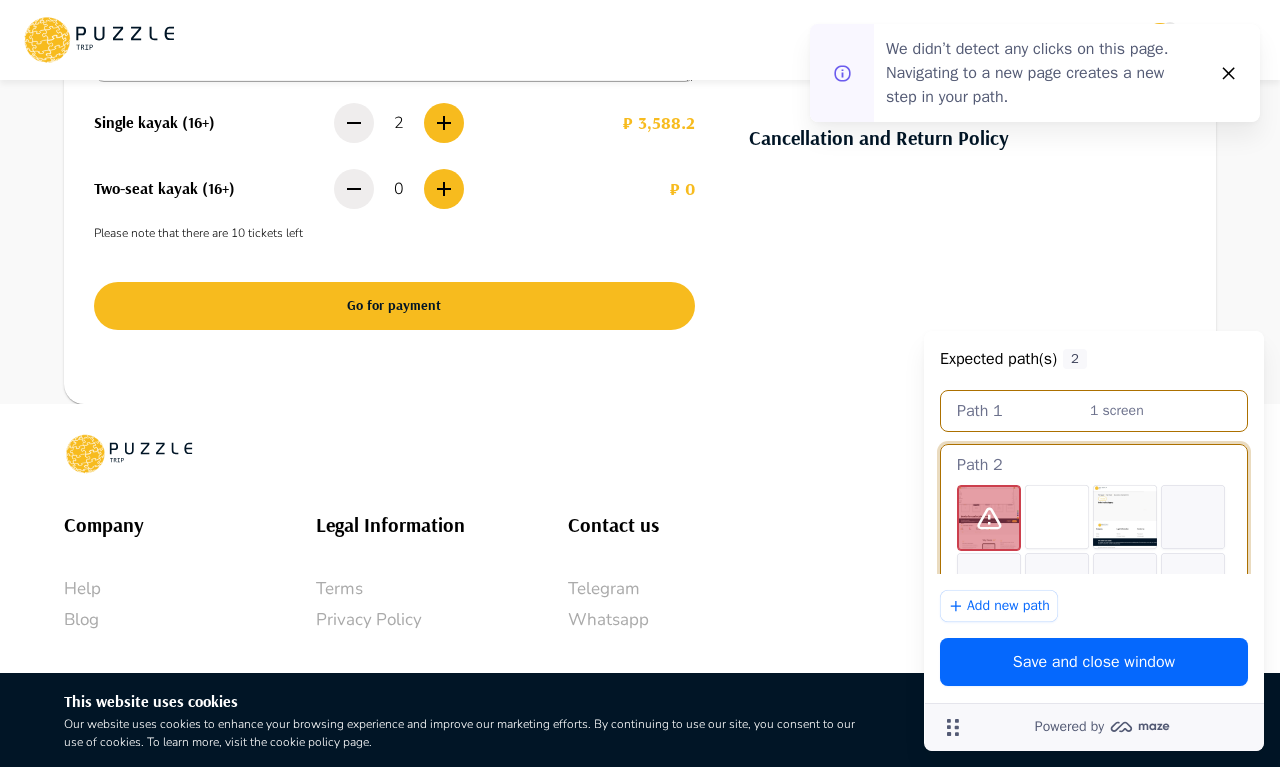 scroll, scrollTop: 625, scrollLeft: 0, axis: vertical 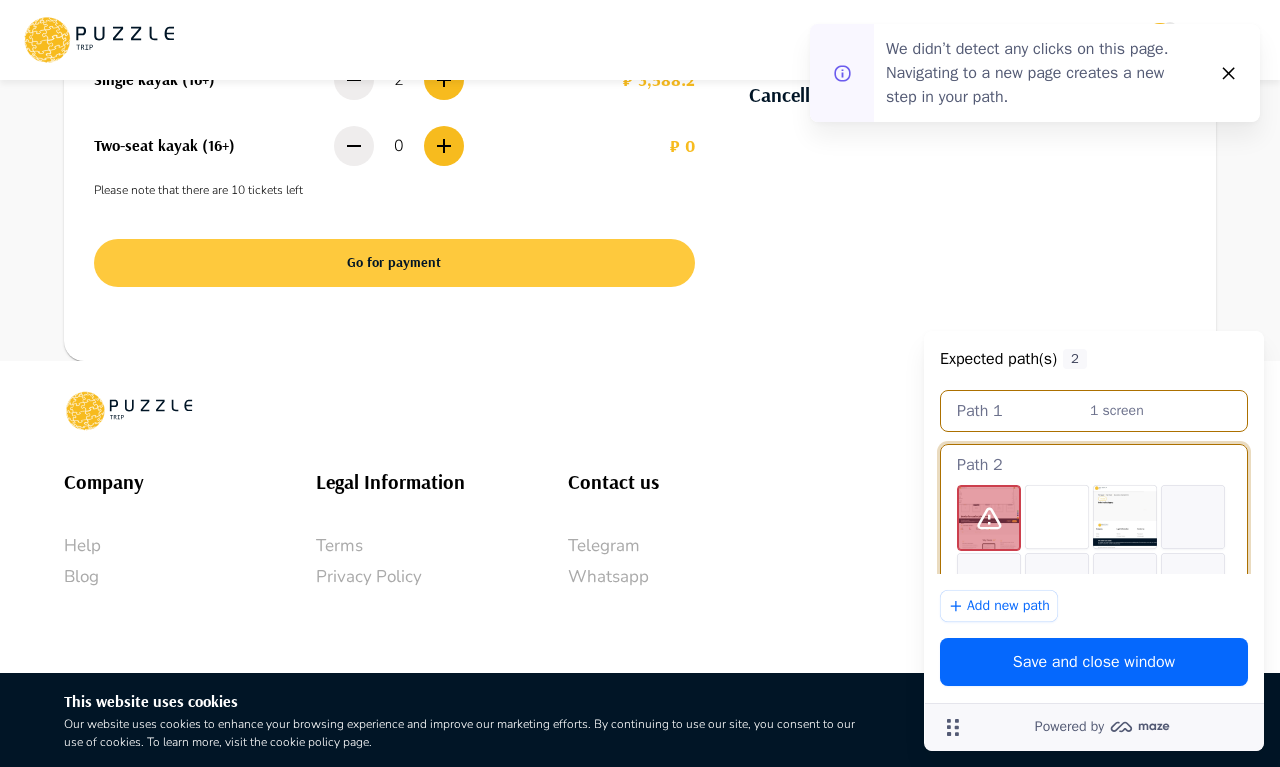 click on "Go for payment" at bounding box center [394, 263] 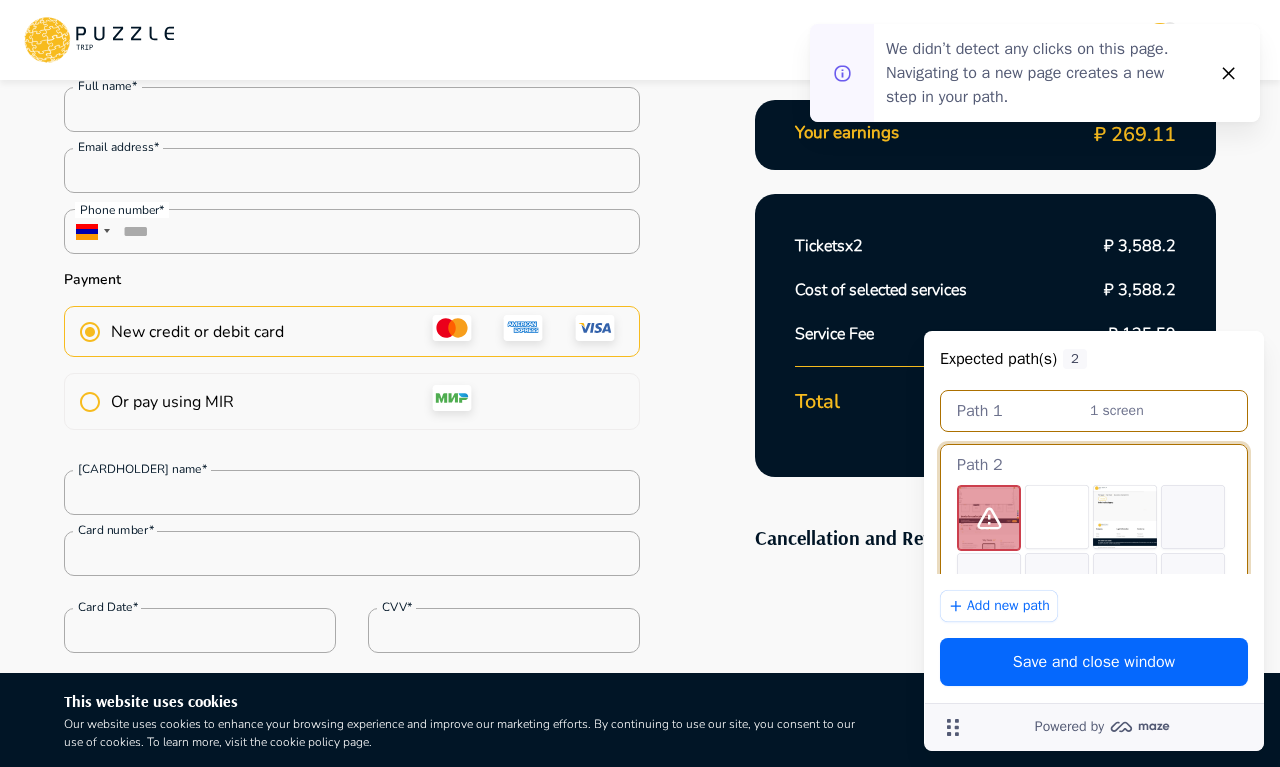 scroll, scrollTop: 315, scrollLeft: 0, axis: vertical 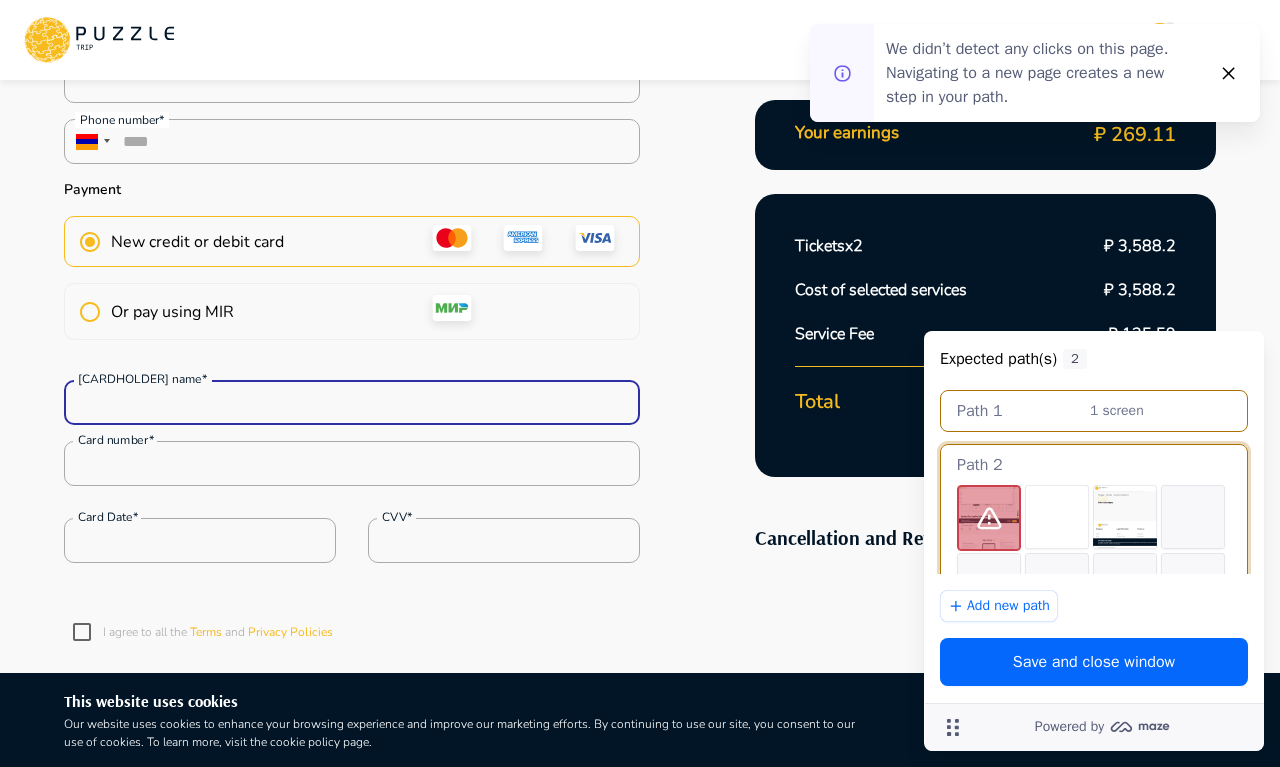 click on "Card holder name*" at bounding box center (352, 403) 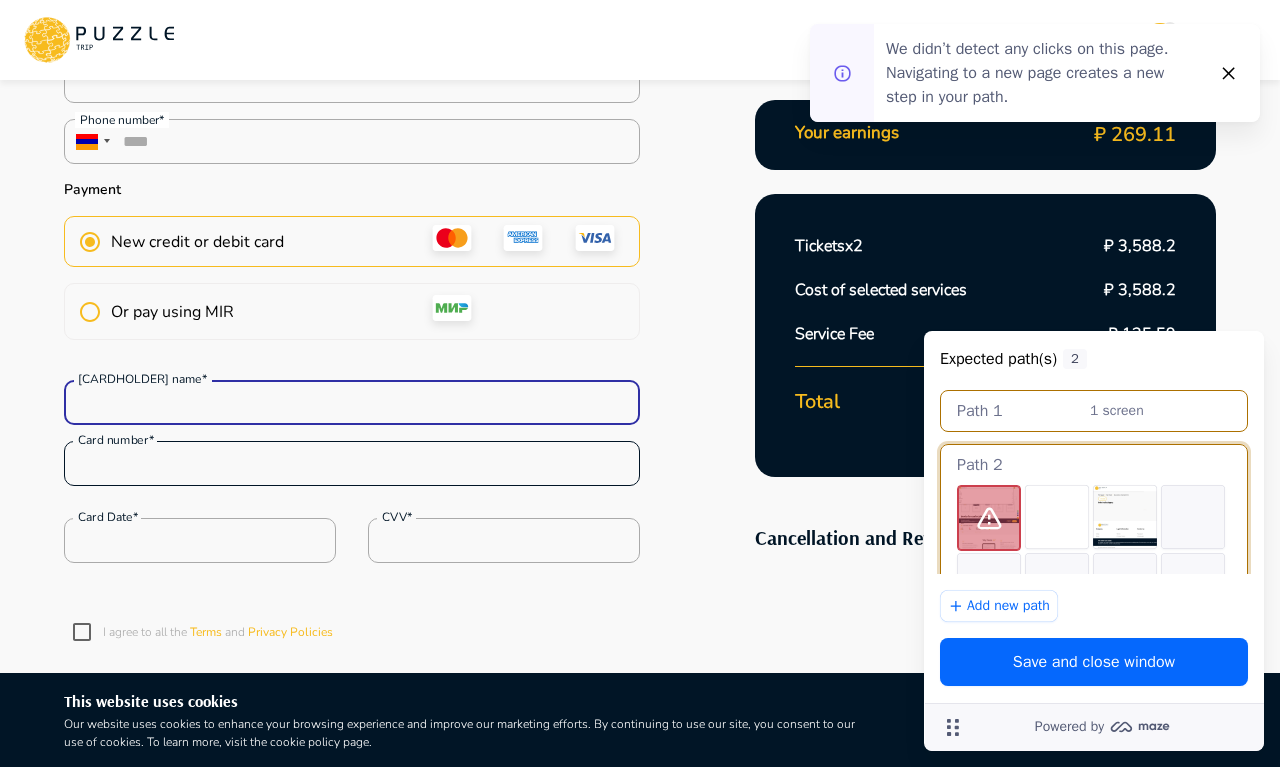 click on "Card number*" at bounding box center [352, 463] 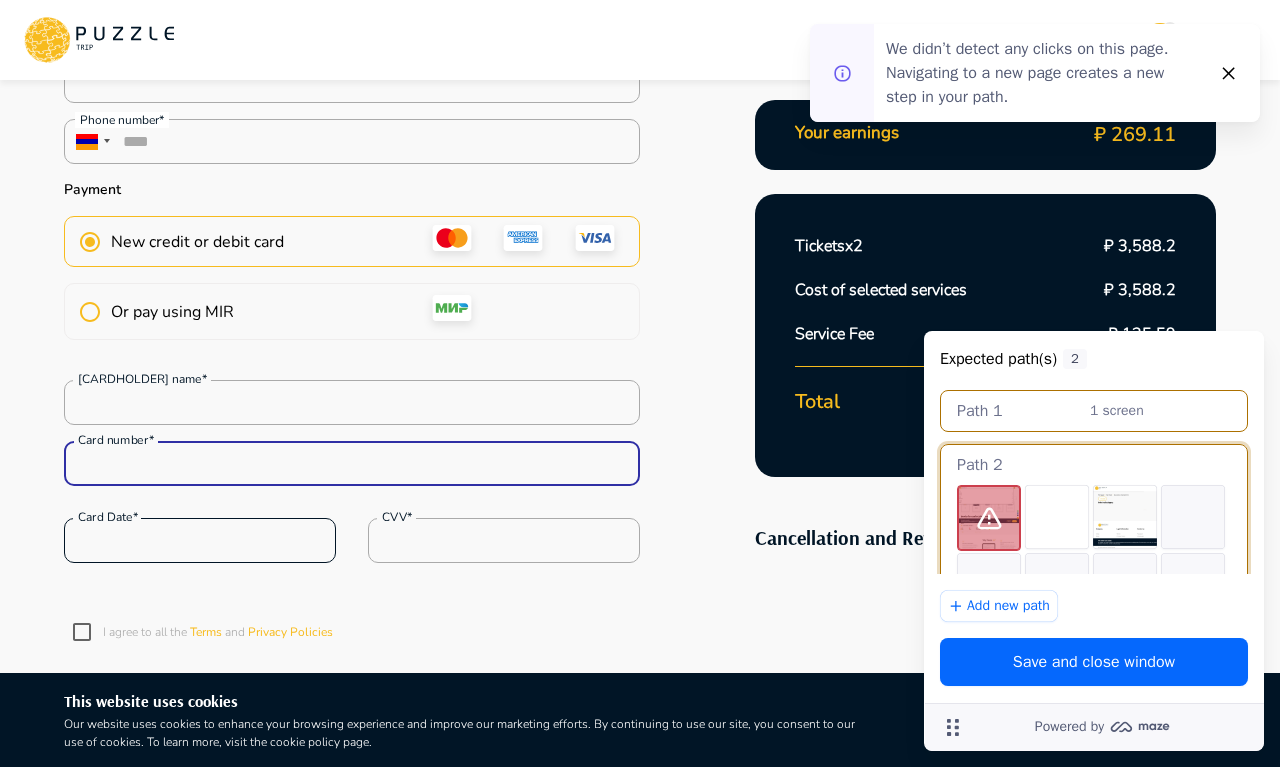 click on "Card Date*" at bounding box center [200, 540] 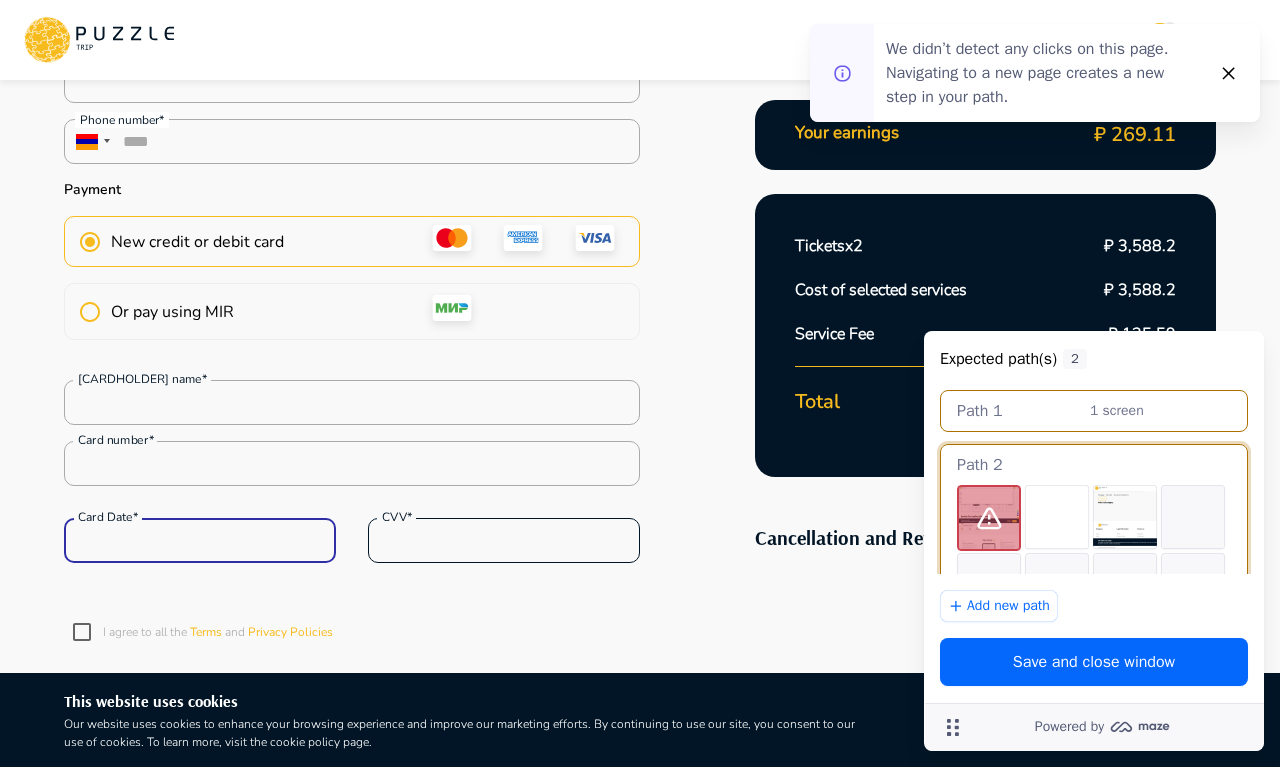 click on "CVV*" at bounding box center [504, 541] 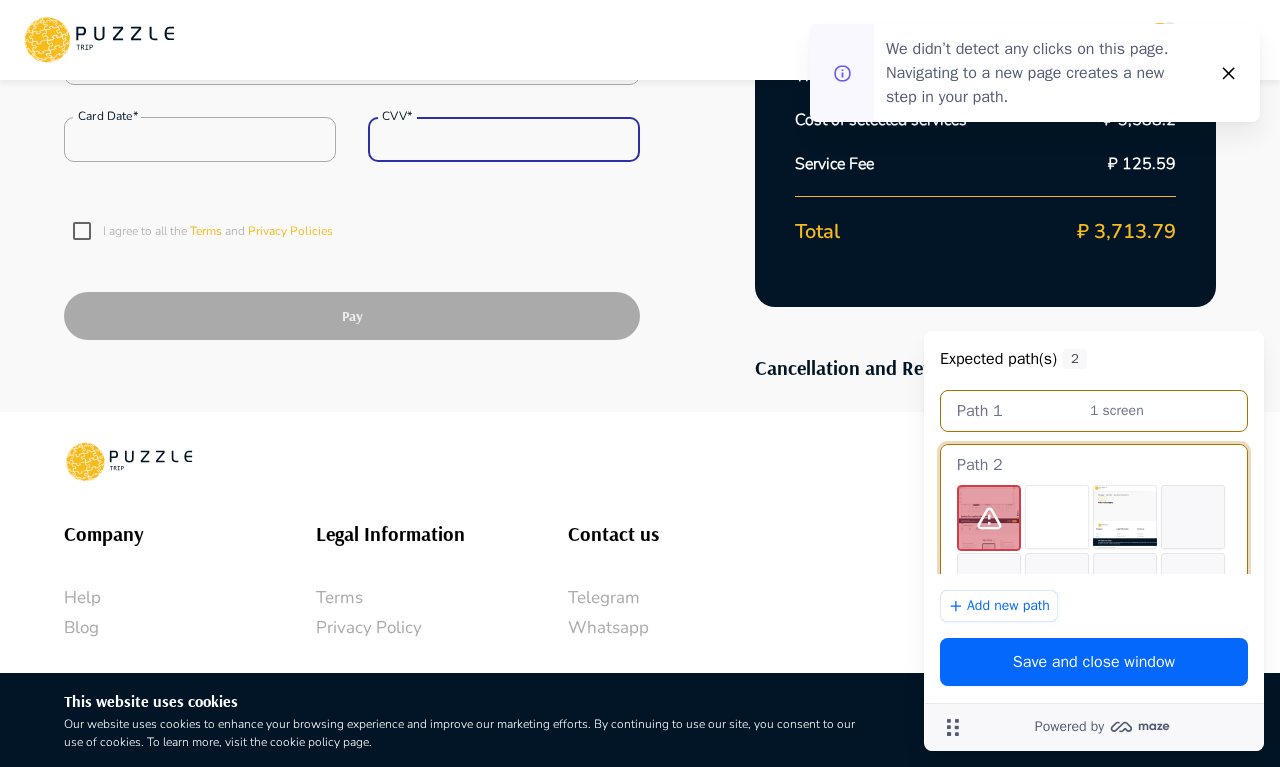 scroll, scrollTop: 725, scrollLeft: 0, axis: vertical 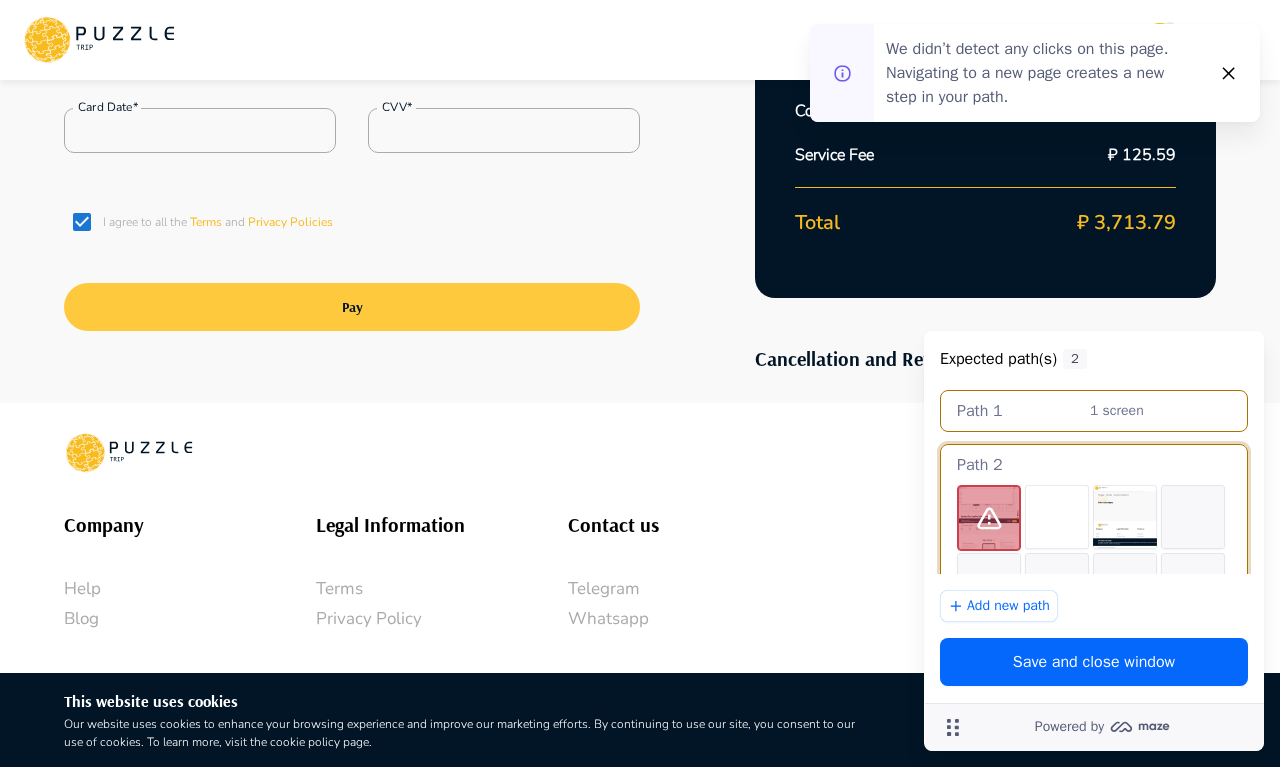 click on "Pay" at bounding box center [352, 307] 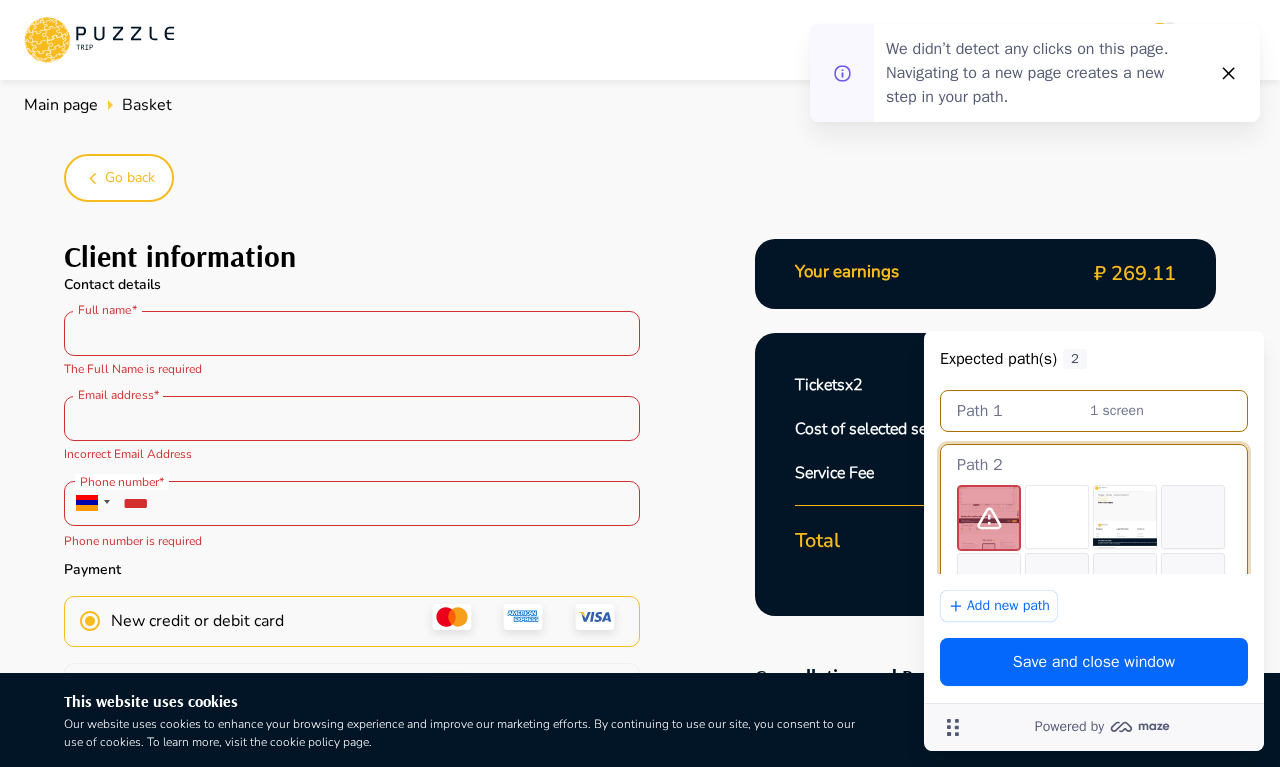 scroll, scrollTop: 0, scrollLeft: 0, axis: both 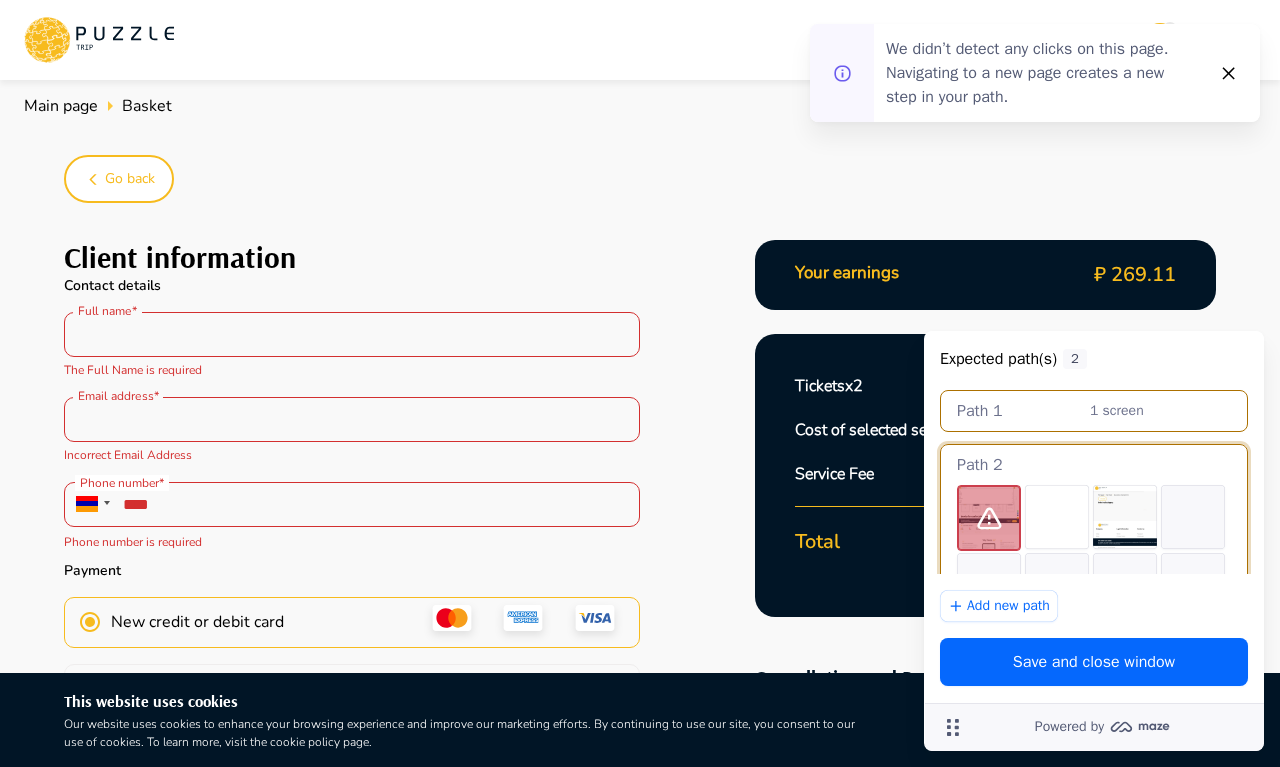 click on "Save and close window" at bounding box center (1094, 662) 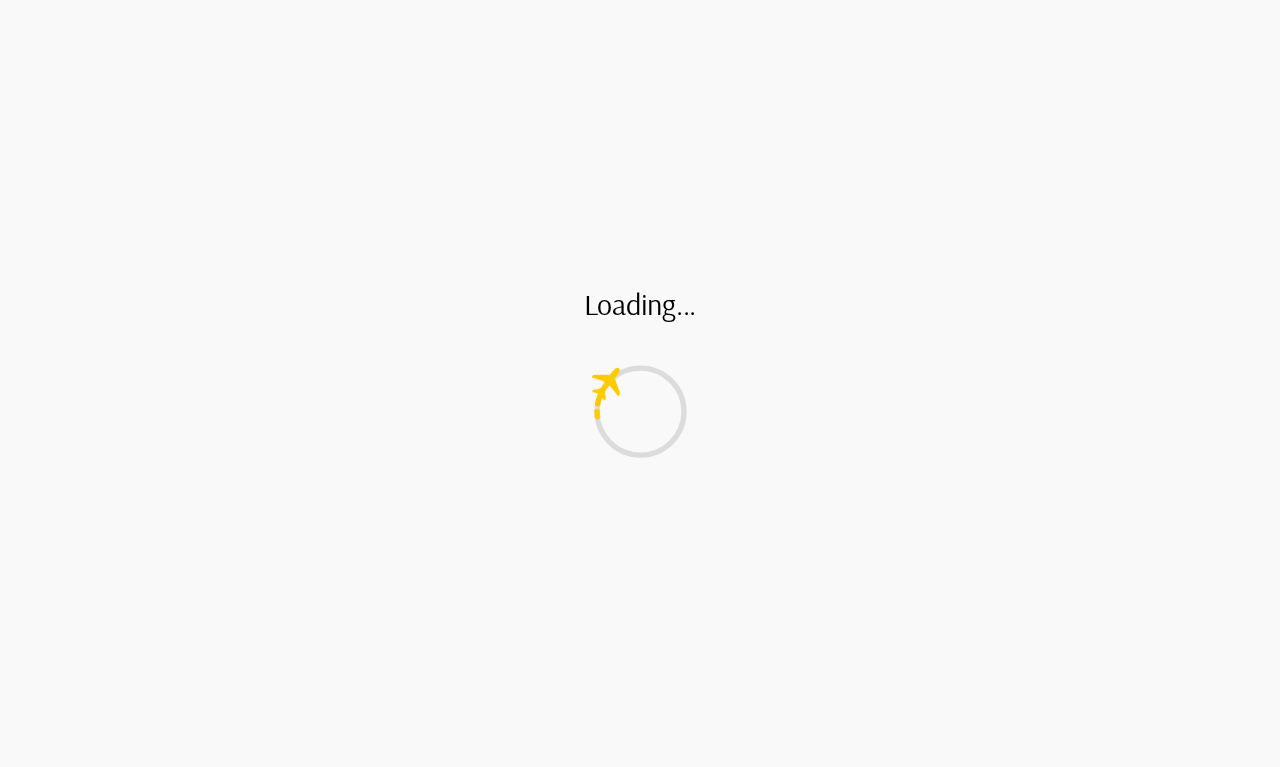 scroll, scrollTop: 0, scrollLeft: 0, axis: both 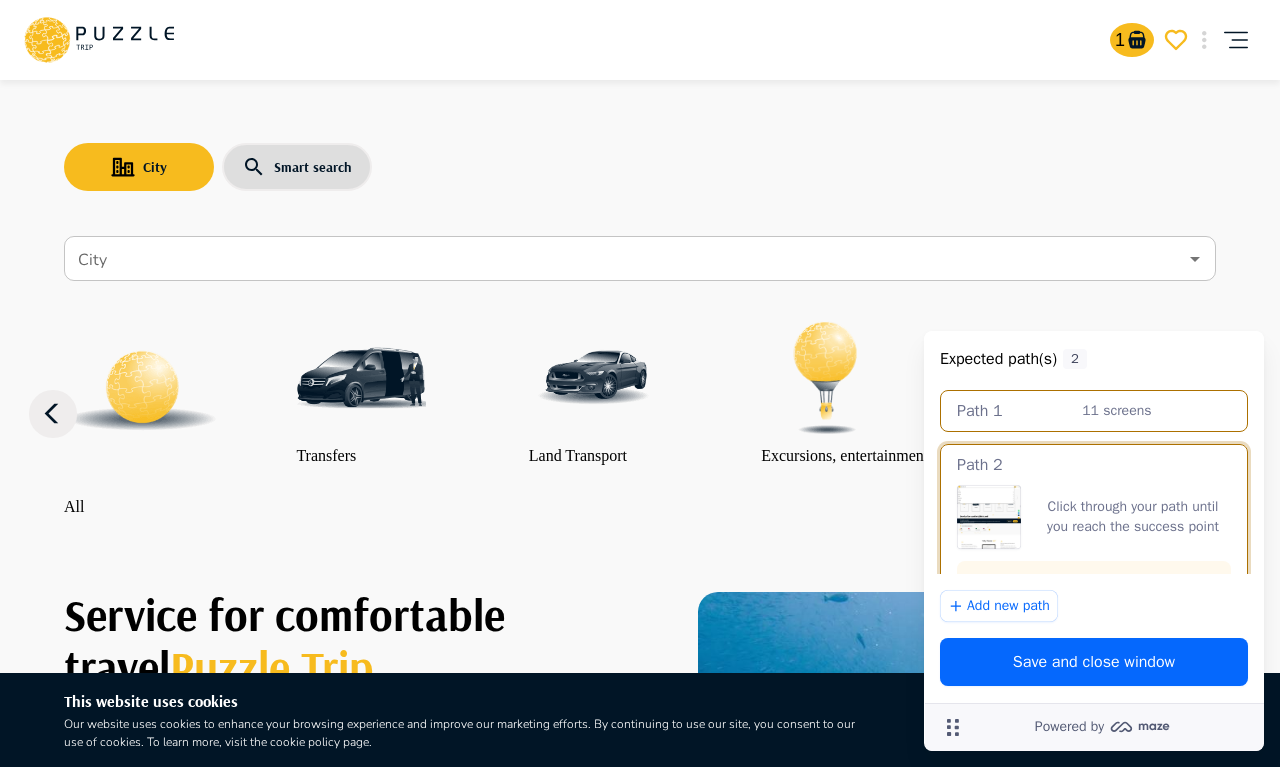click on "City" at bounding box center [625, 259] 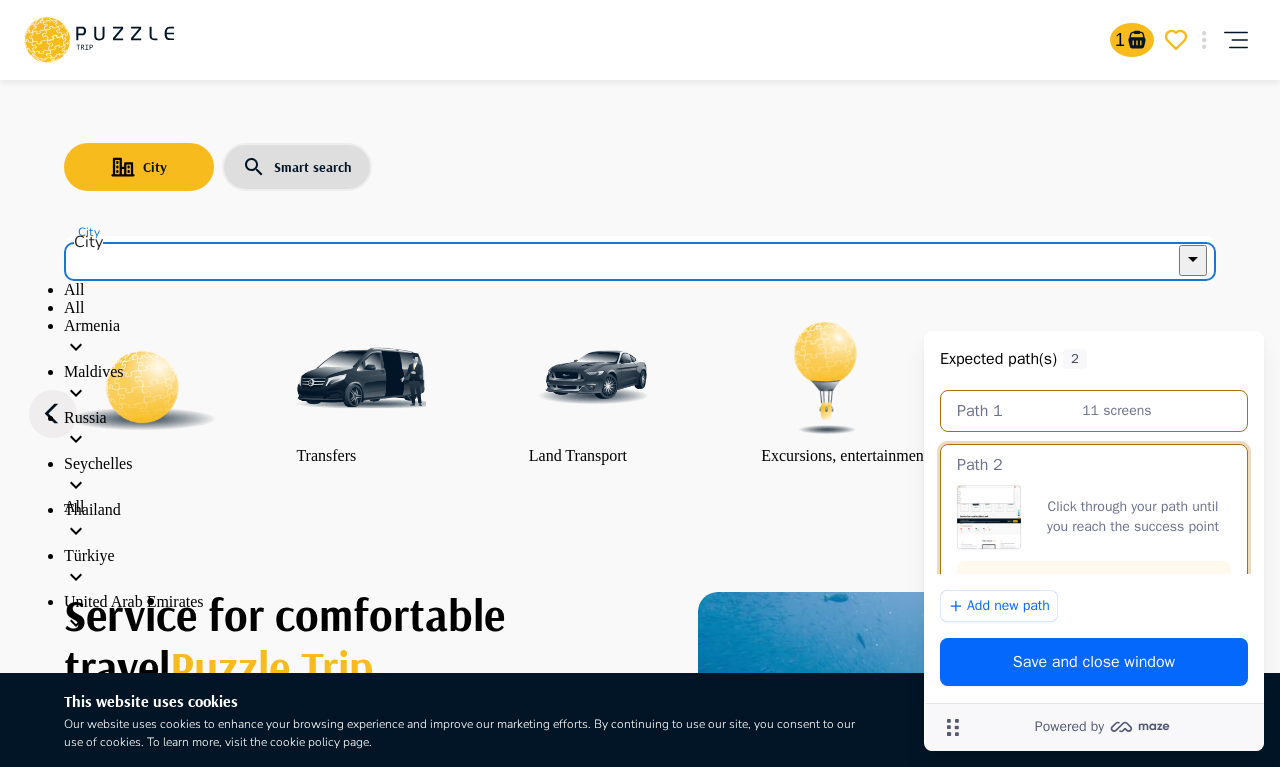 scroll, scrollTop: 17, scrollLeft: 0, axis: vertical 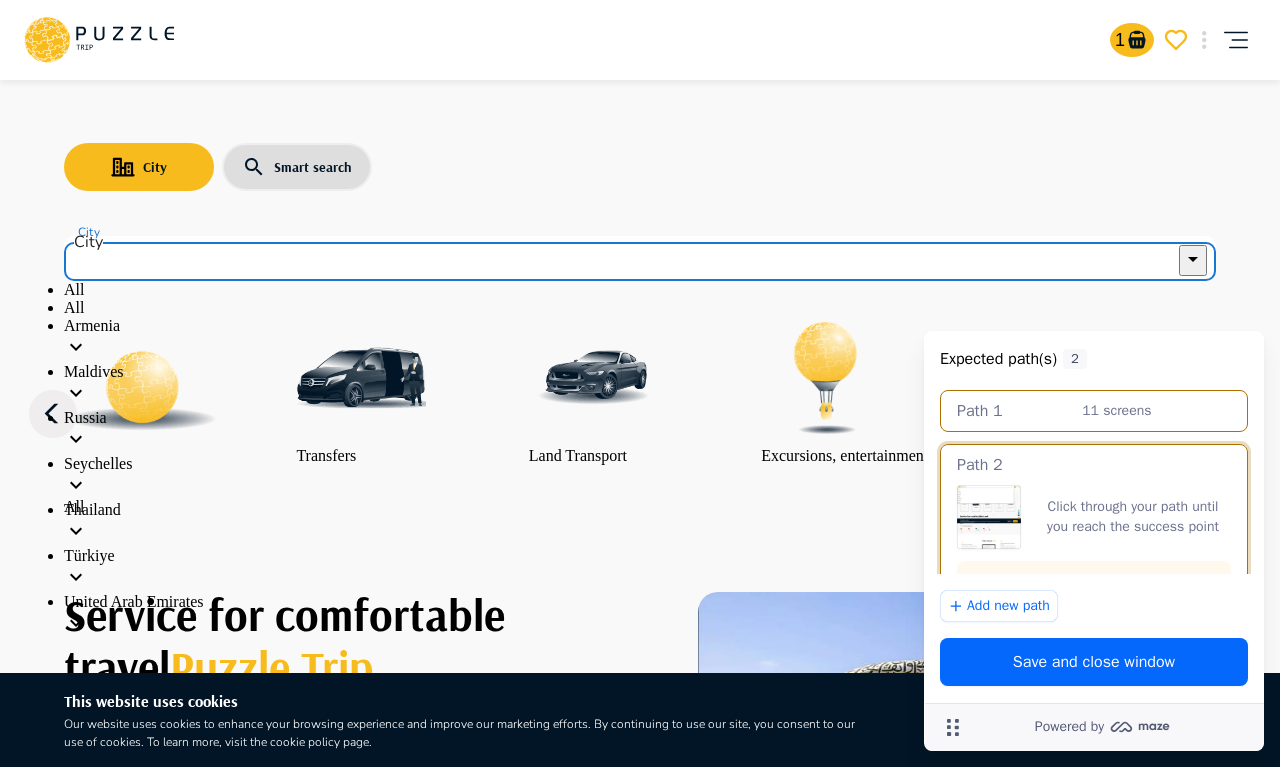 click on "United Arab Emirates" at bounding box center [640, 602] 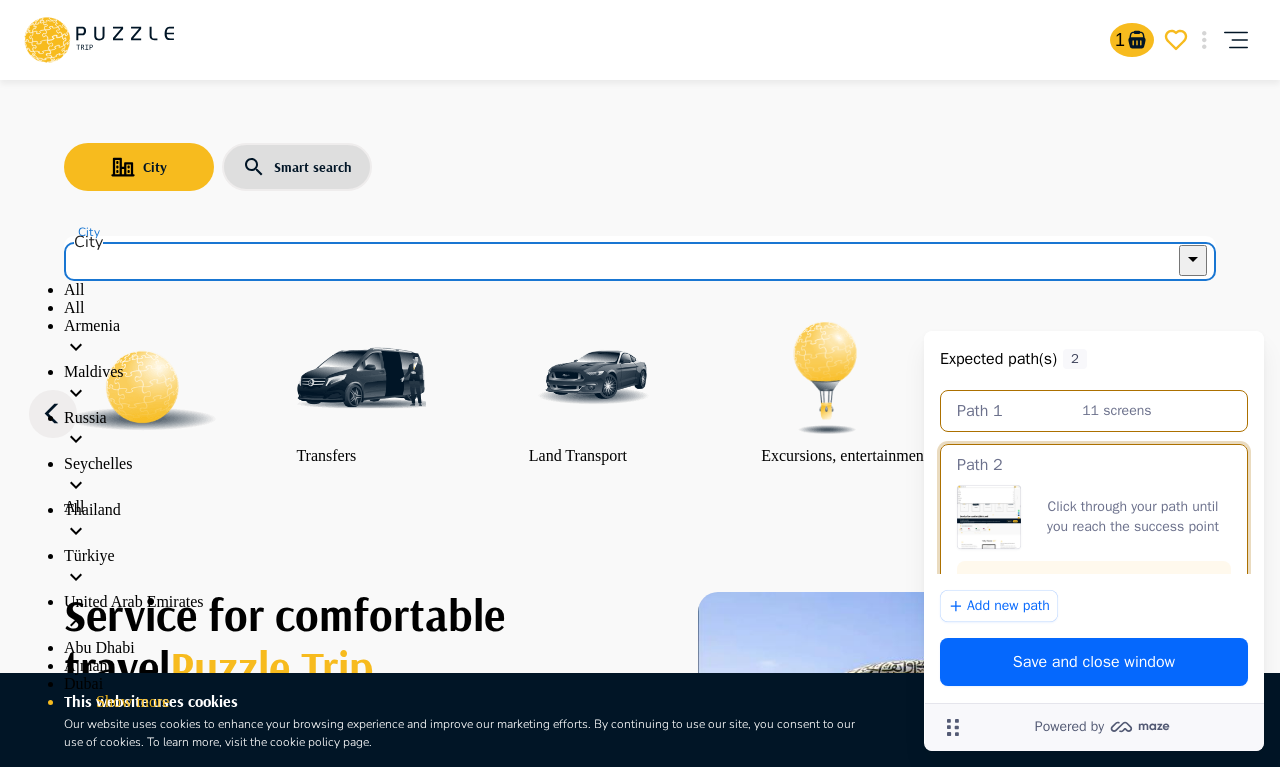 scroll, scrollTop: 161, scrollLeft: 0, axis: vertical 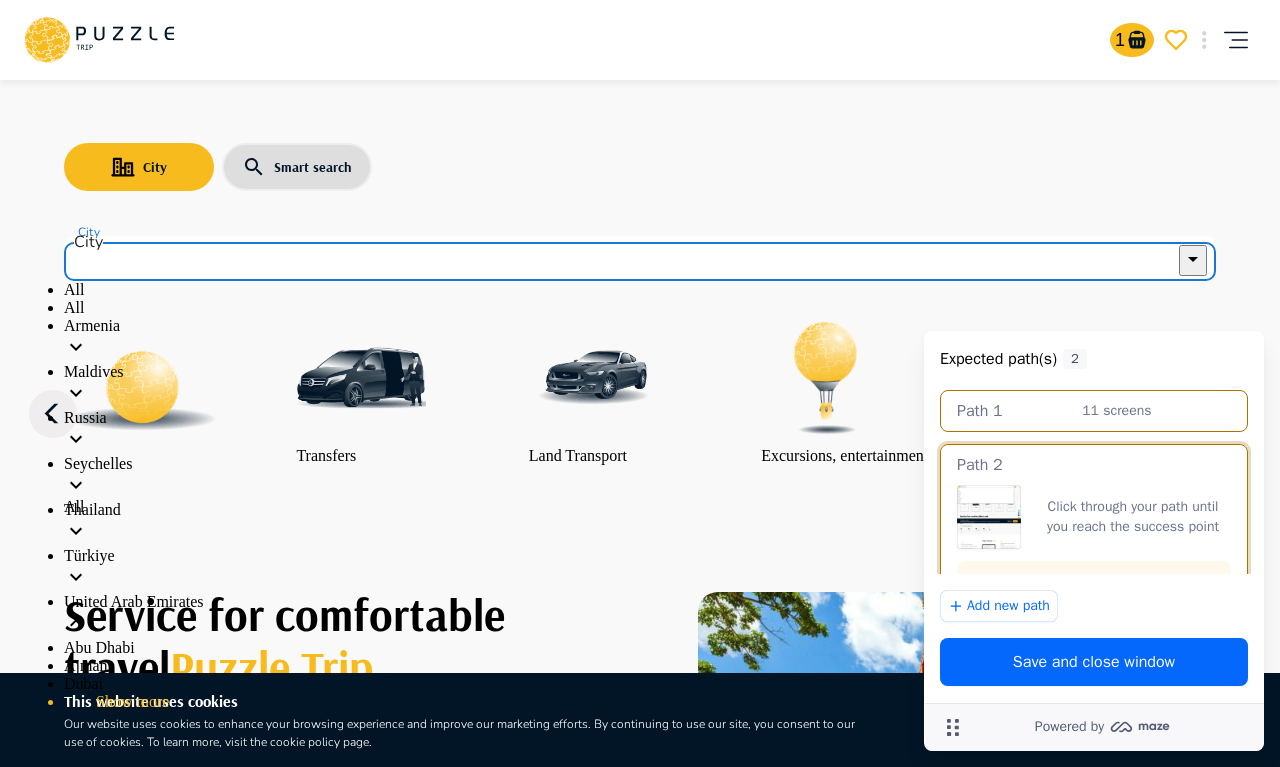 click on "Abu Dhabi" at bounding box center (640, 648) 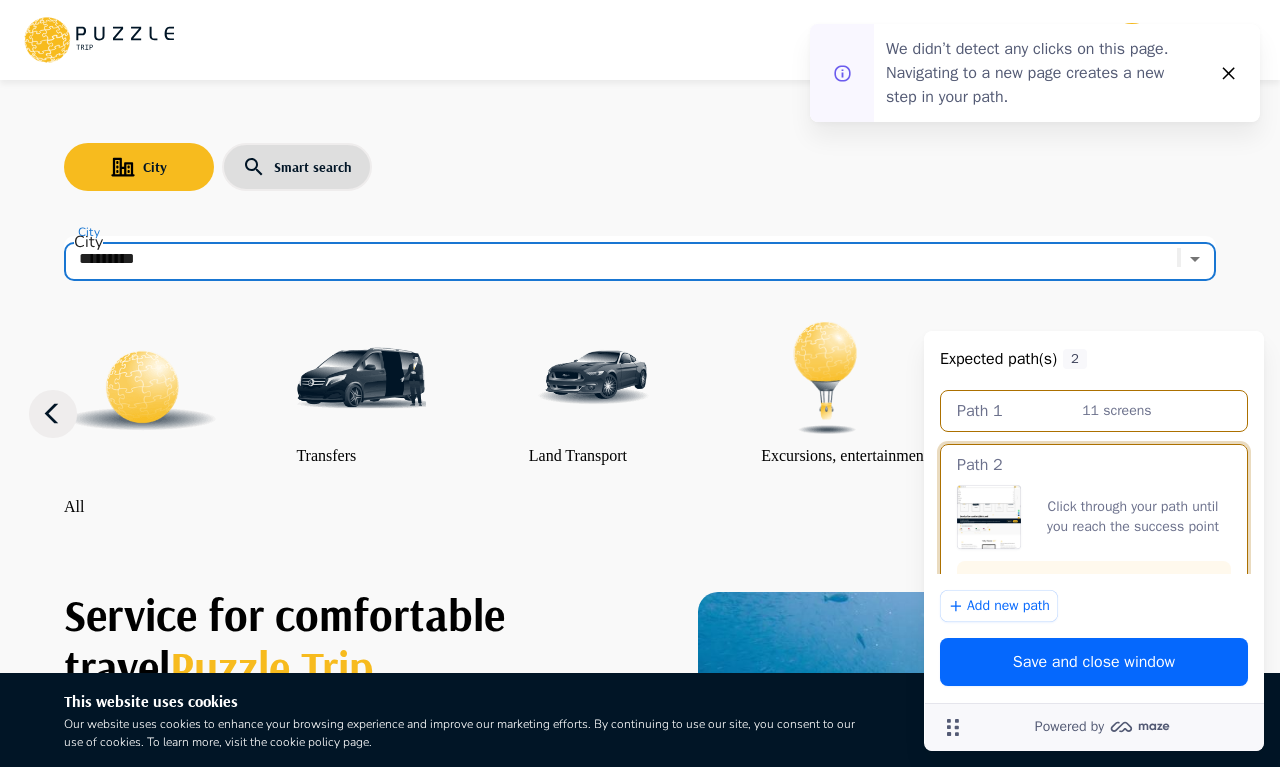 click at bounding box center (826, 378) 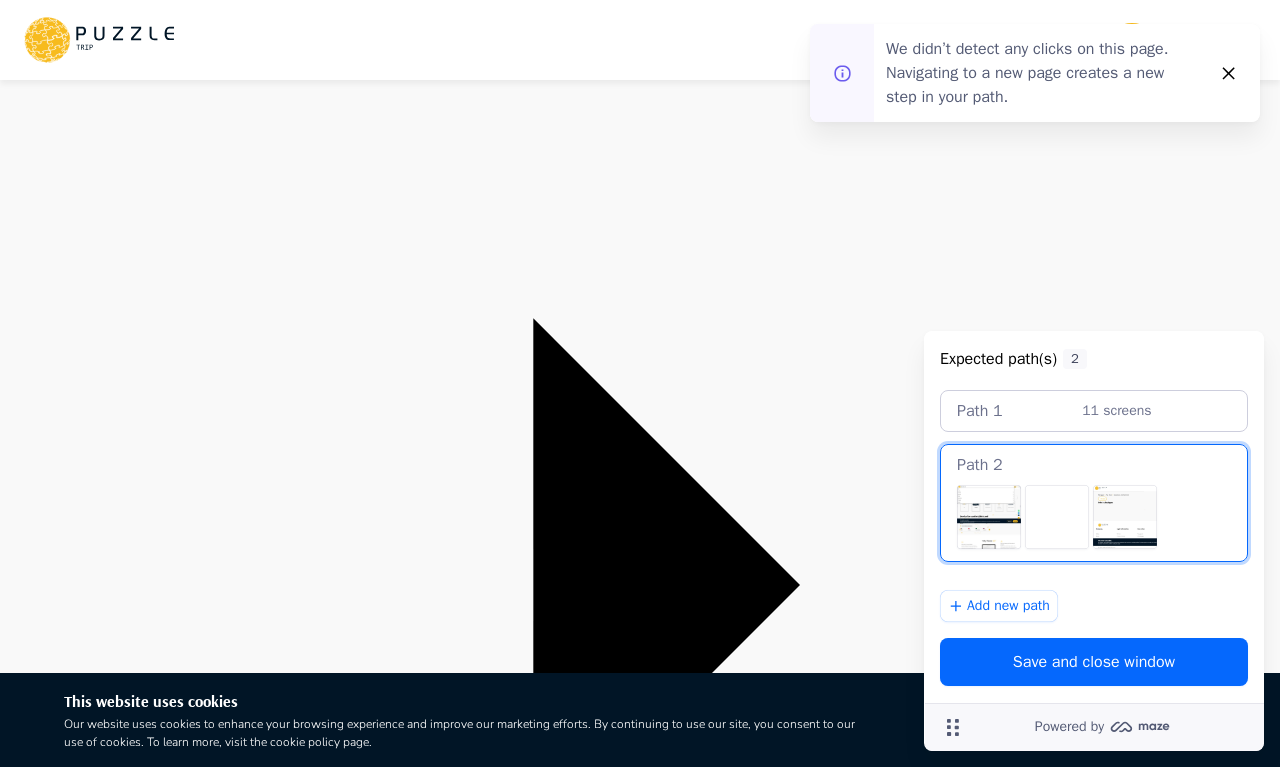 scroll, scrollTop: 0, scrollLeft: 0, axis: both 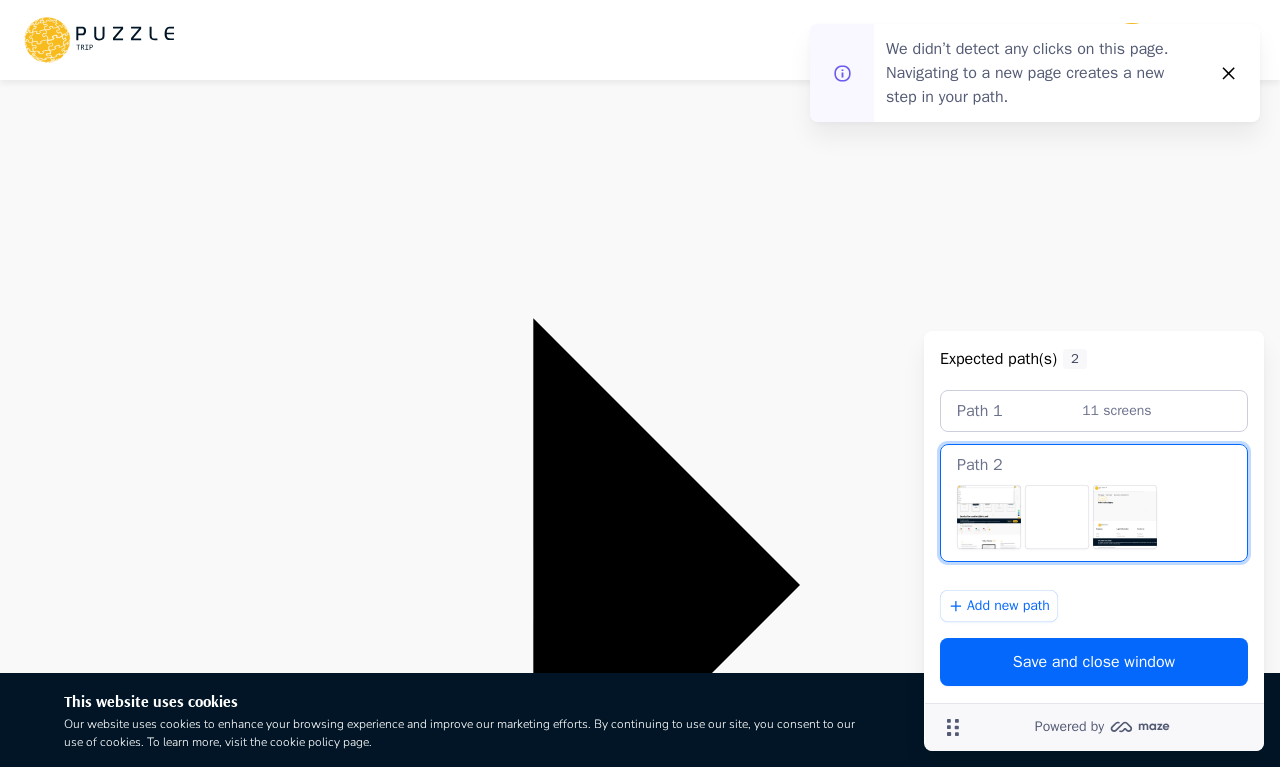 click at bounding box center (522, 2722) 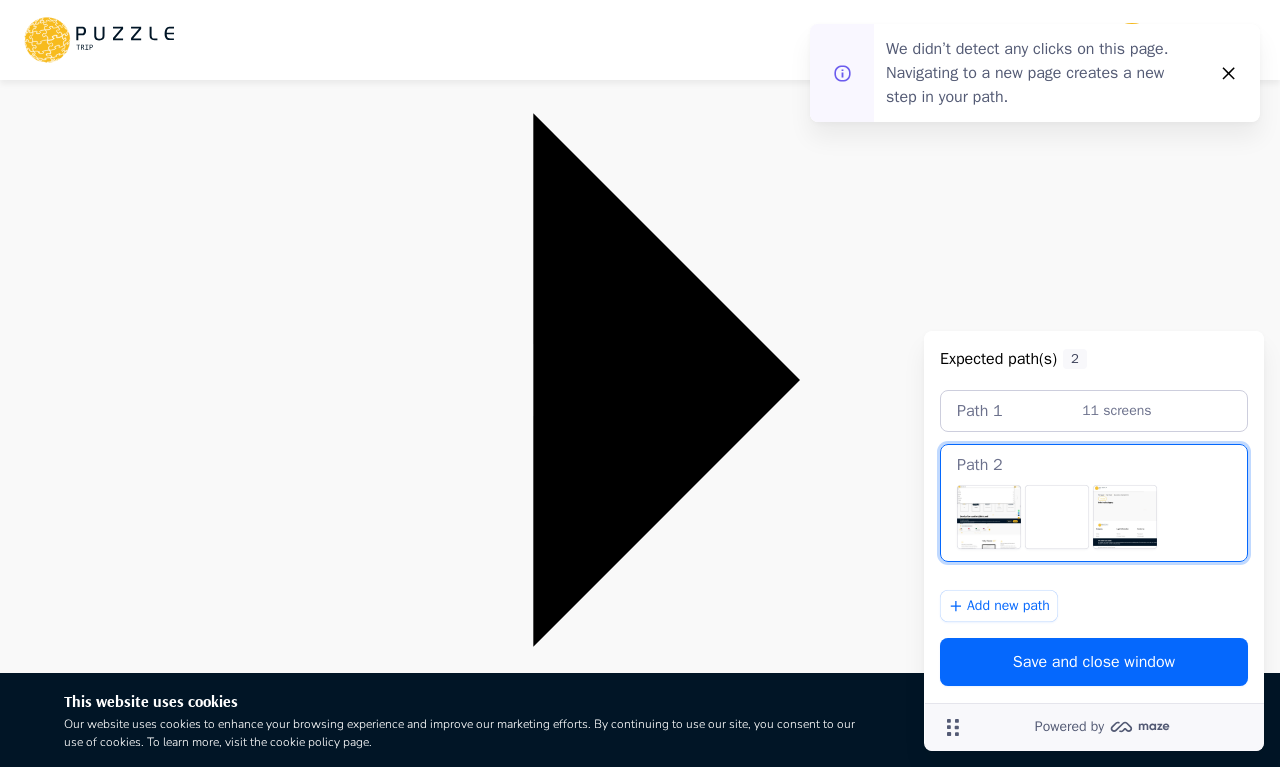 scroll, scrollTop: 391, scrollLeft: 0, axis: vertical 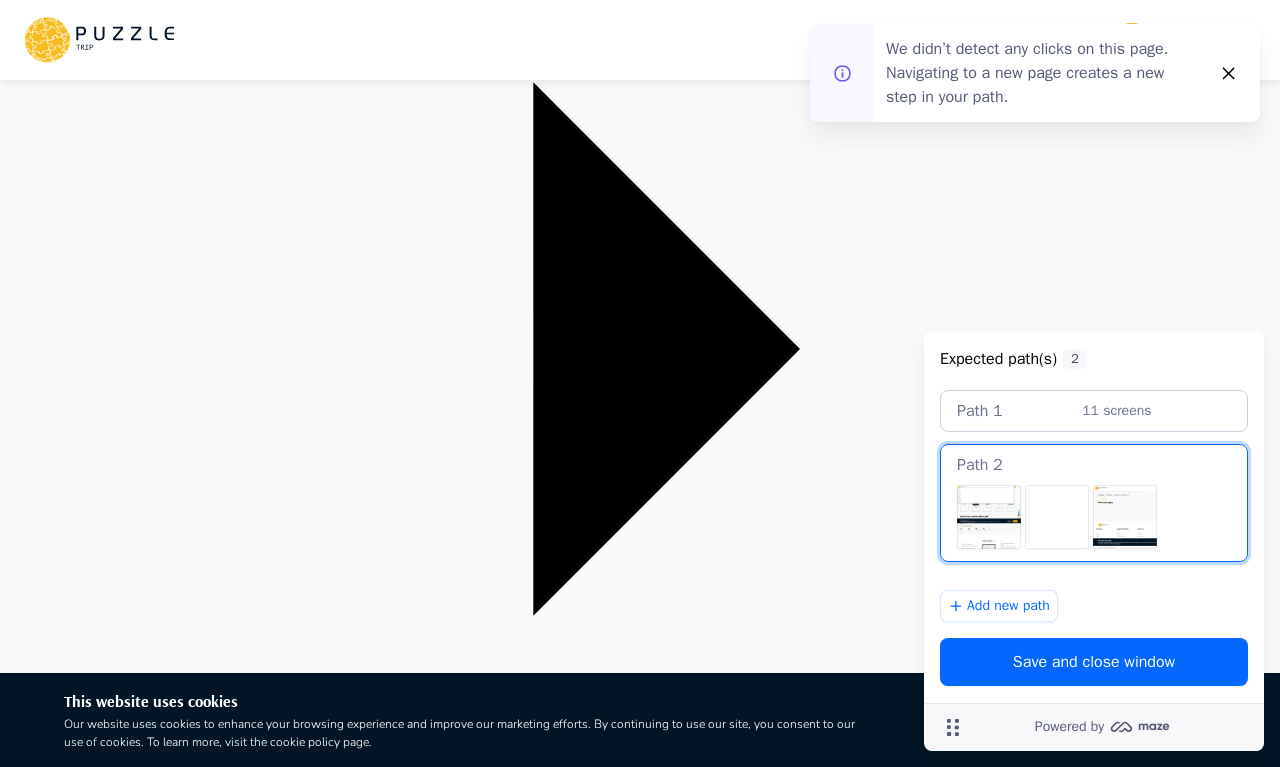 click at bounding box center [621, 4001] 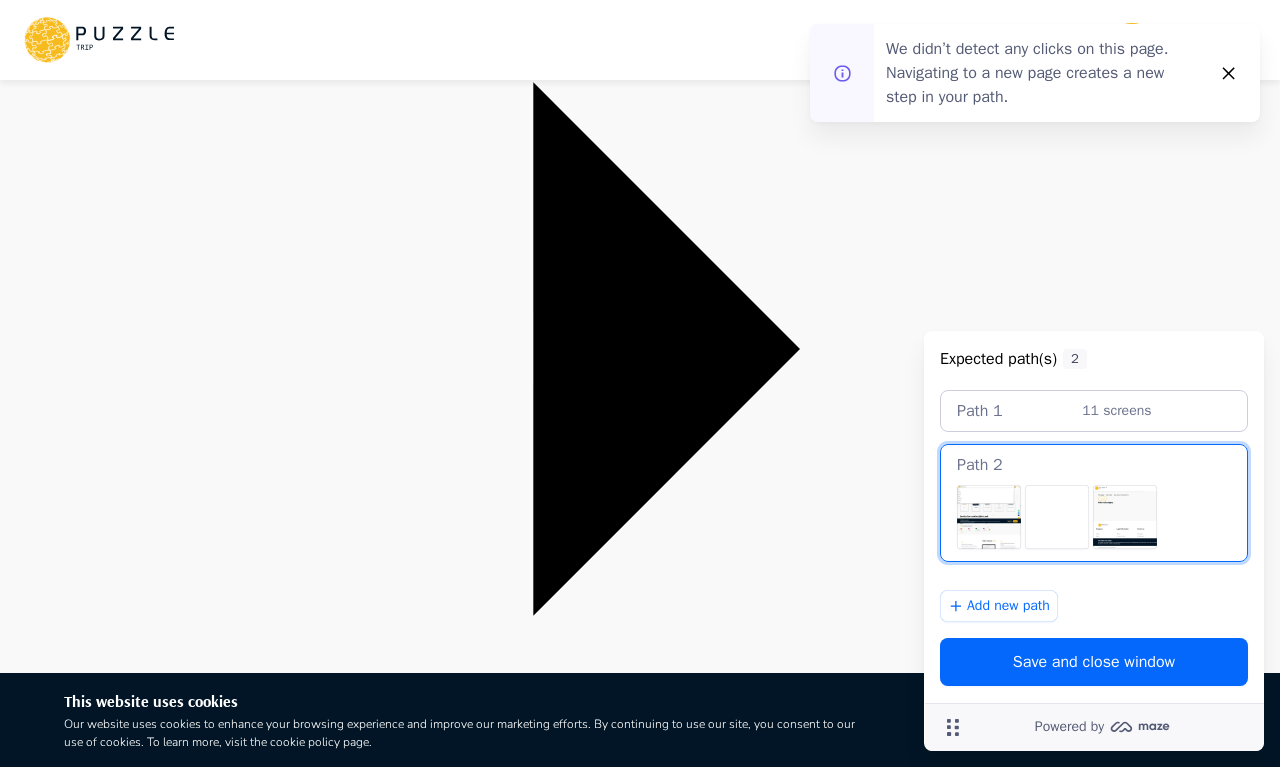 click on "Hotel Boulevard, Autograph Collection - Sheikh Mohammed bin Rashid Boulevard - Dubai - United Arab Emirates" at bounding box center [640, 4117] 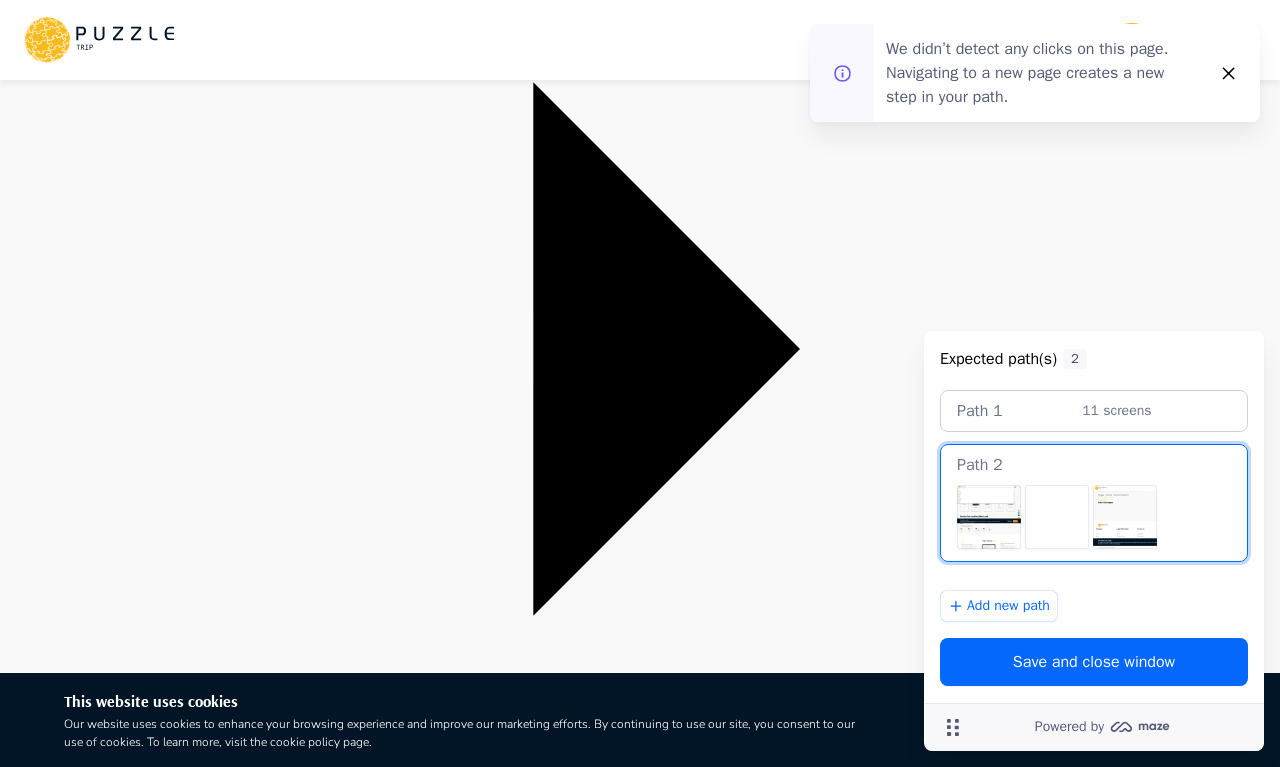 click on "Schedule" at bounding box center [30, 5358] 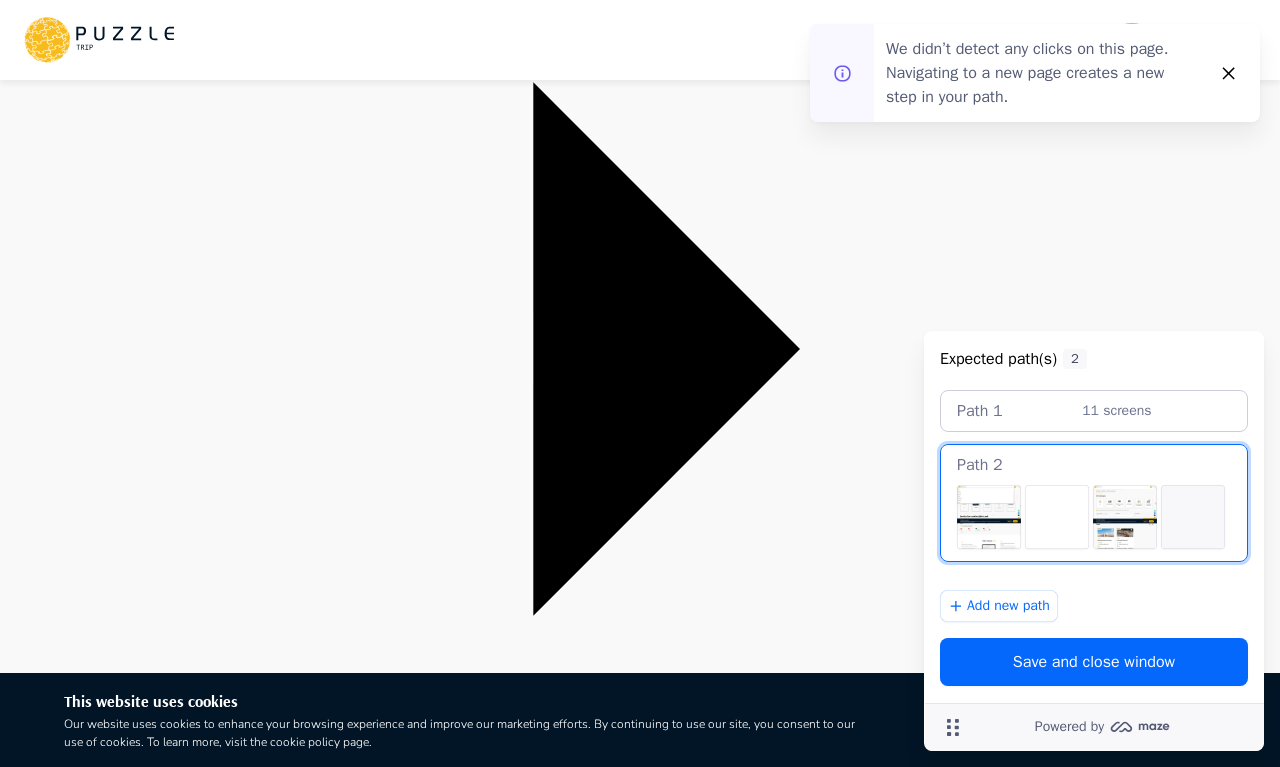 scroll, scrollTop: 0, scrollLeft: 0, axis: both 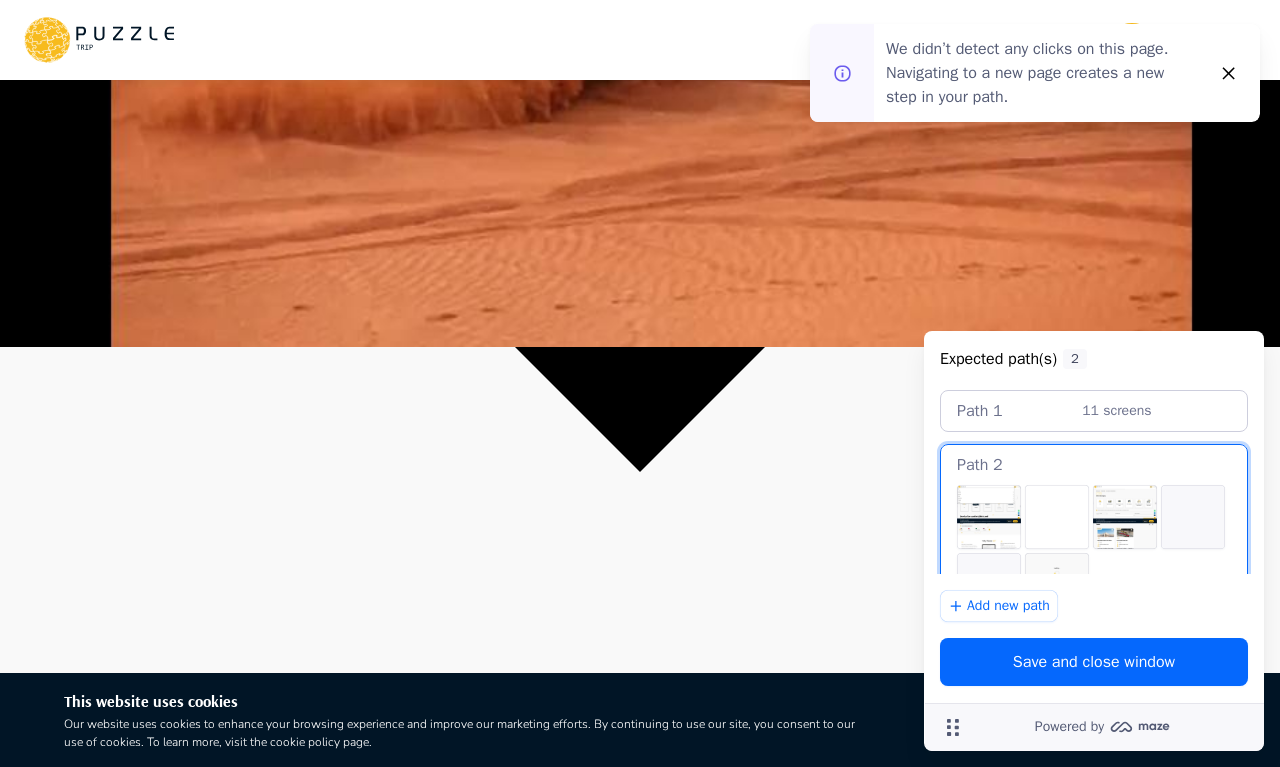 click at bounding box center [640, -37] 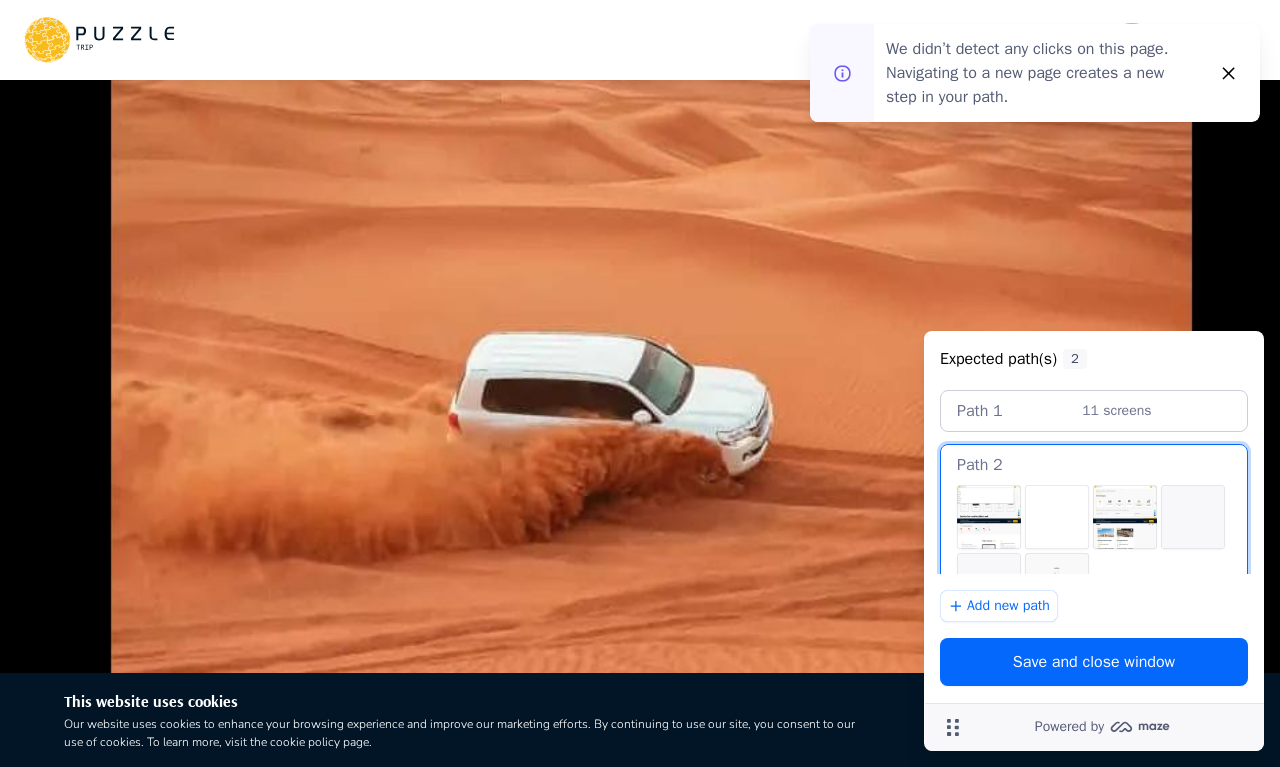 click at bounding box center (1228, 73) 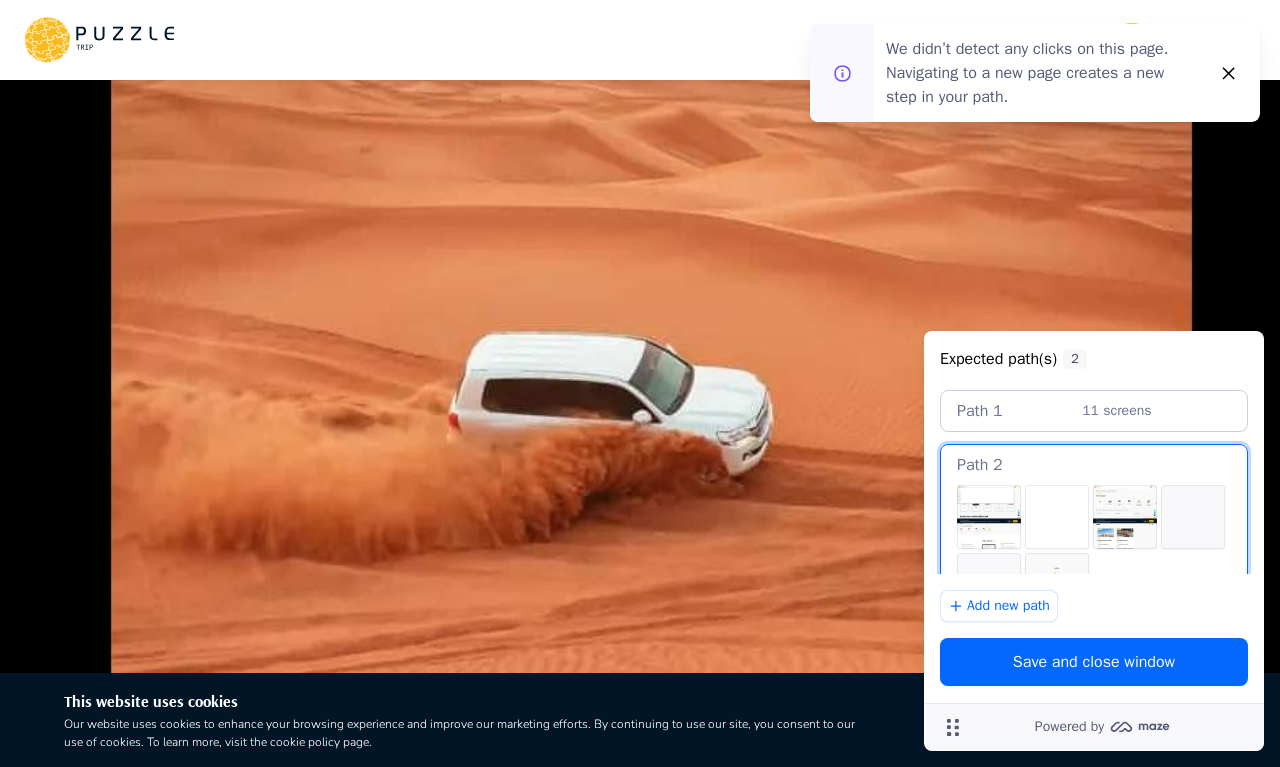 click 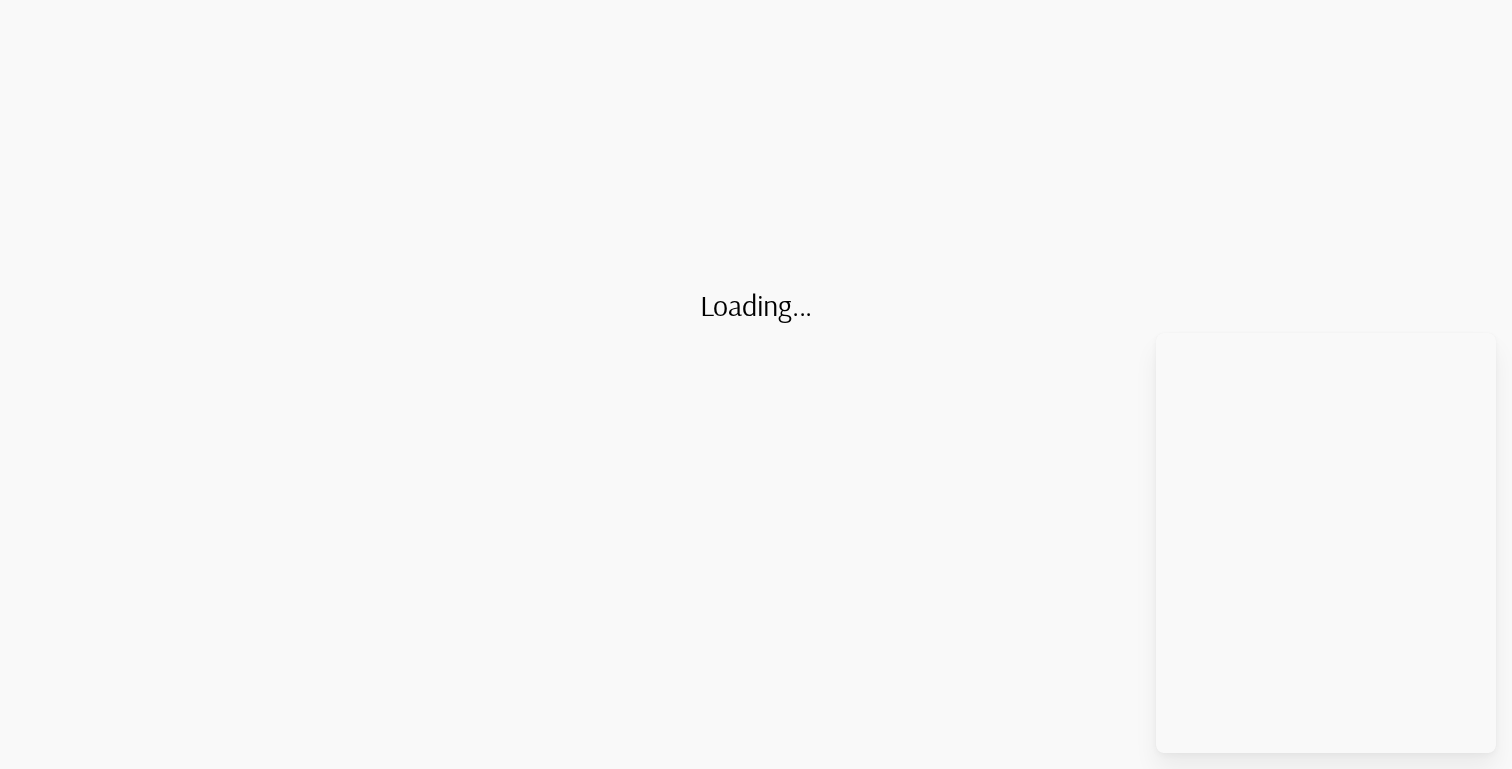 scroll, scrollTop: 0, scrollLeft: 0, axis: both 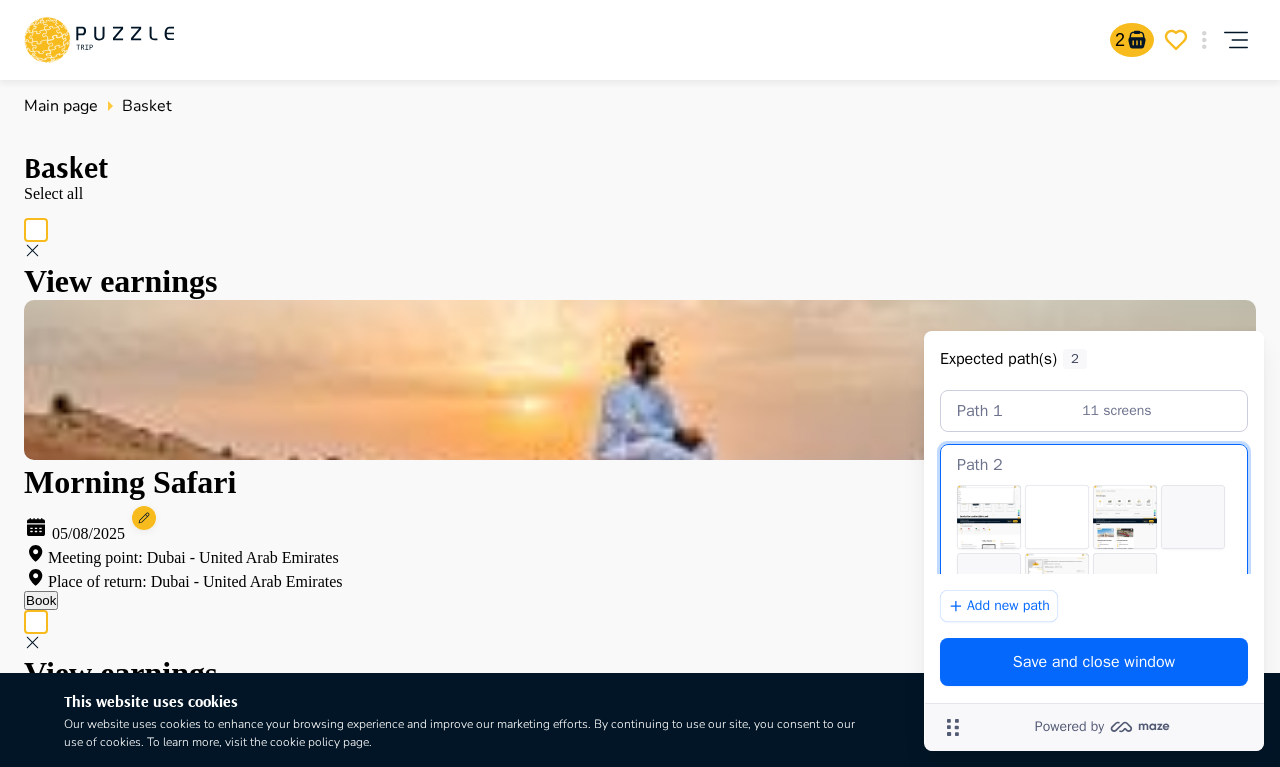 click at bounding box center [36, 230] 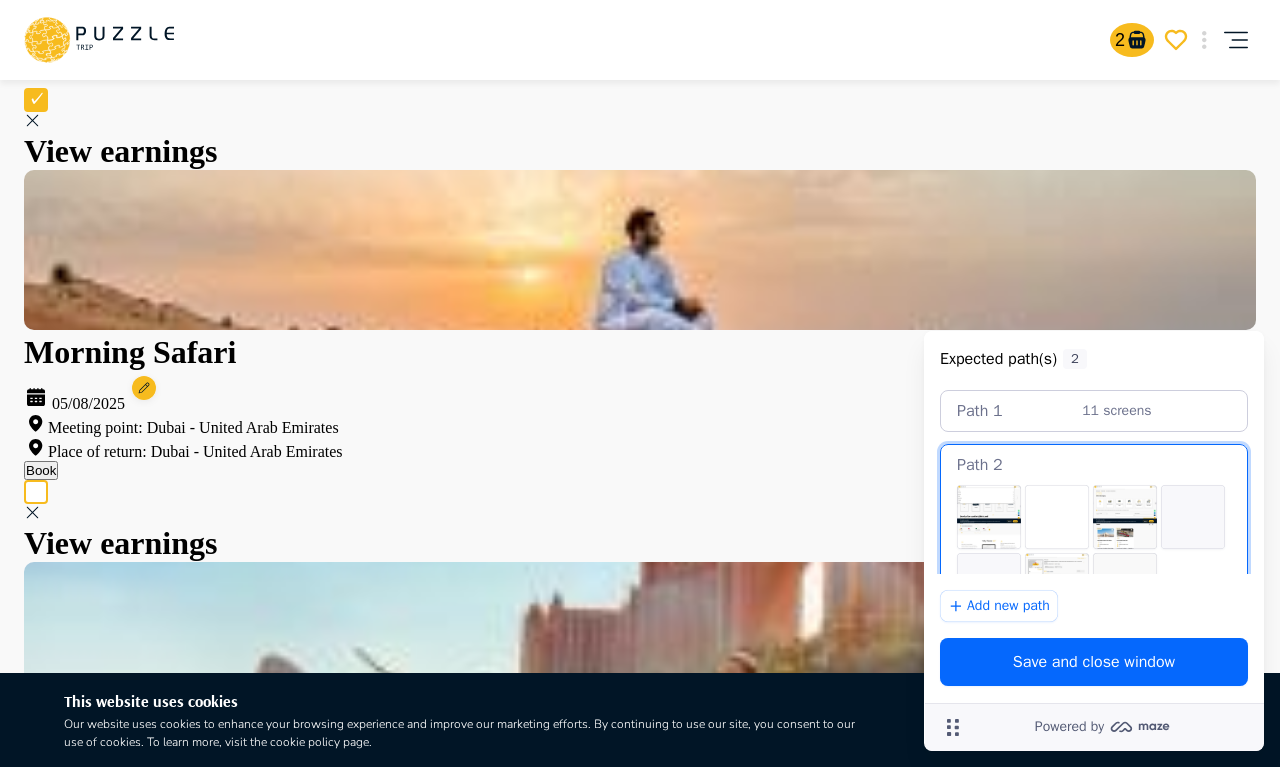 scroll, scrollTop: 155, scrollLeft: 0, axis: vertical 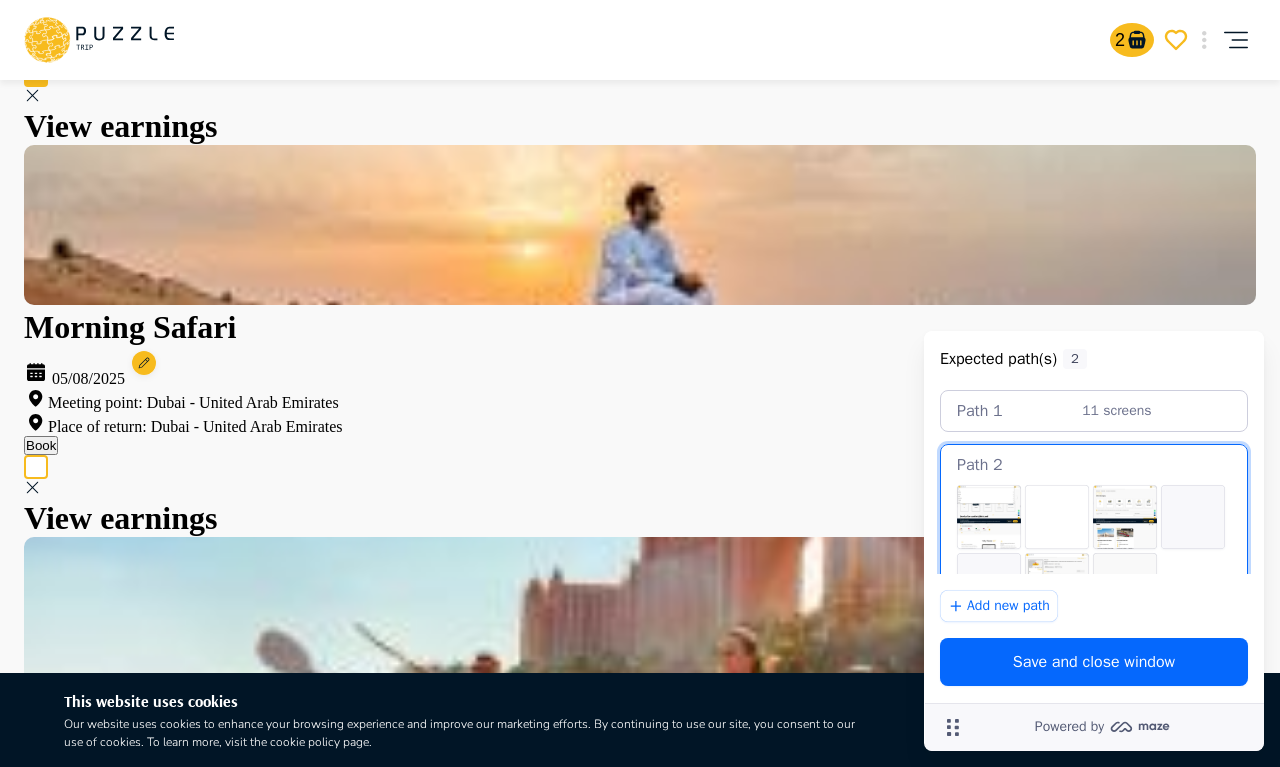 click on "Book" at bounding box center (41, 445) 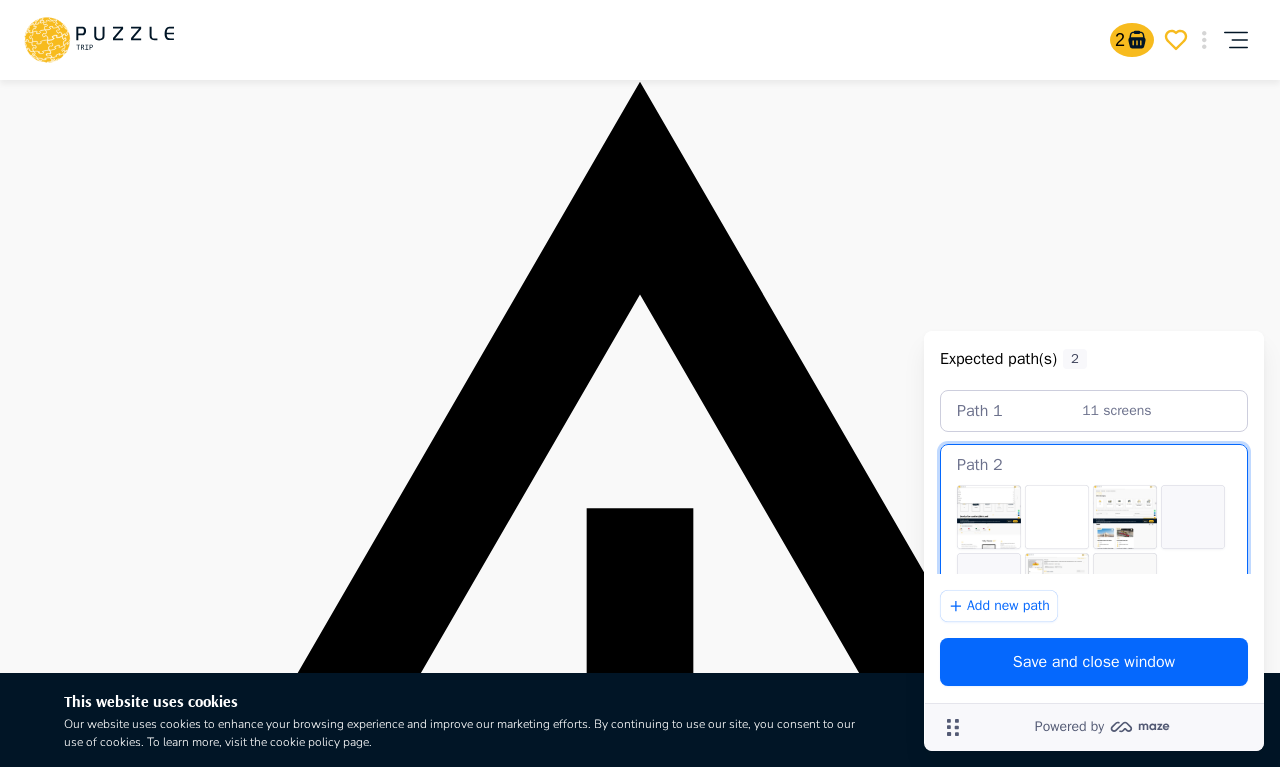 click on "**********" at bounding box center (640, 4179) 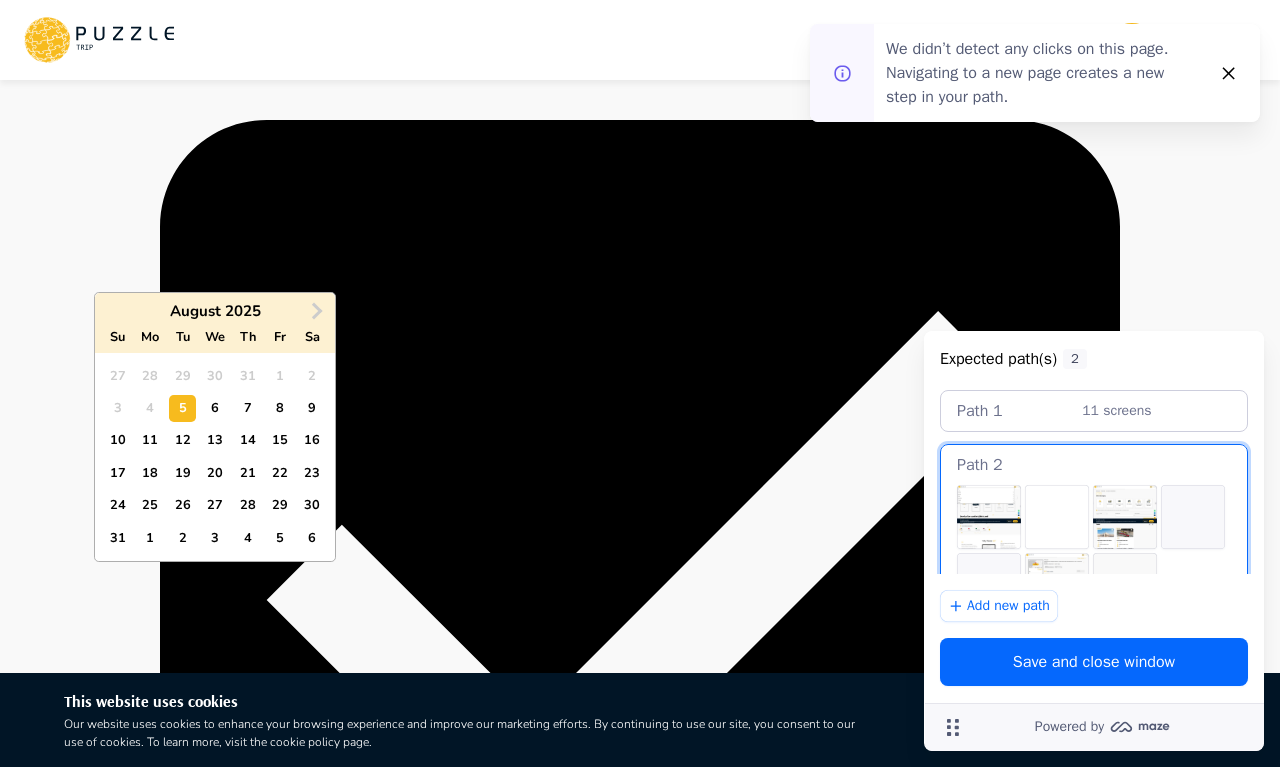 scroll, scrollTop: 381, scrollLeft: 0, axis: vertical 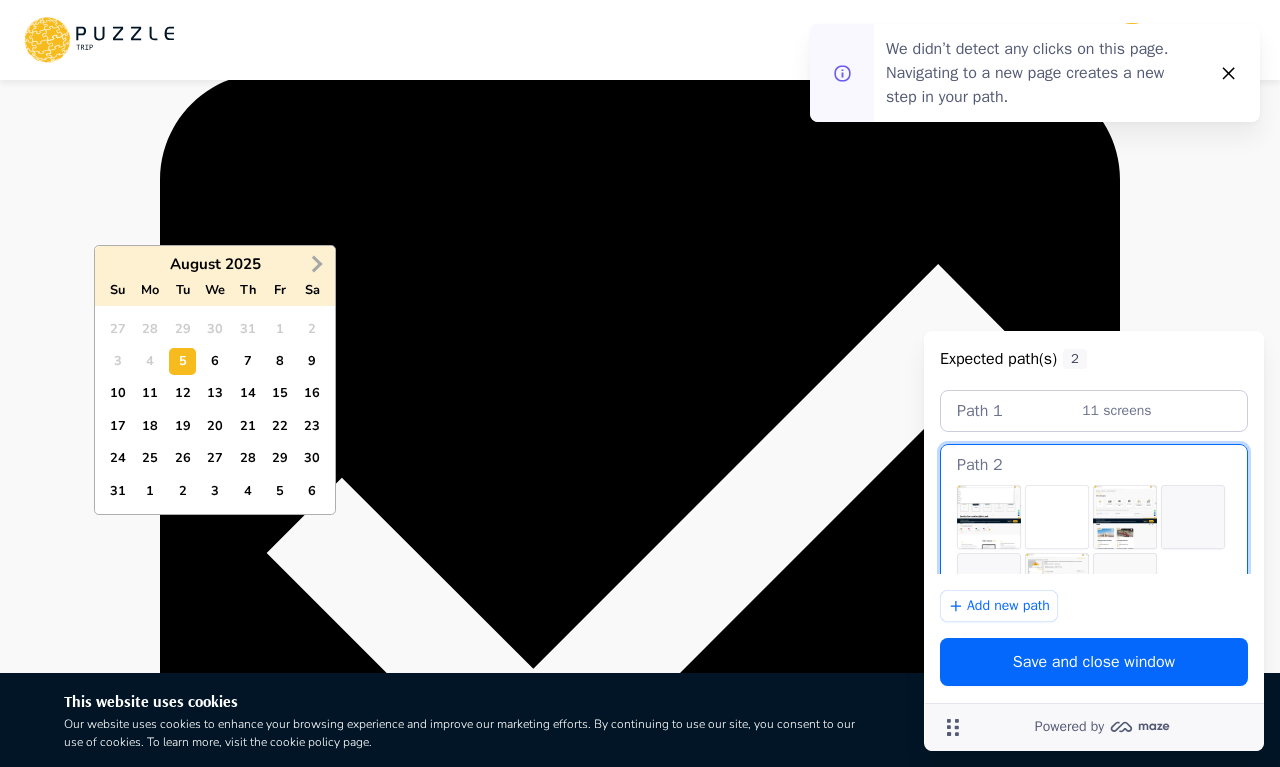 click on "Next Month" at bounding box center [315, 263] 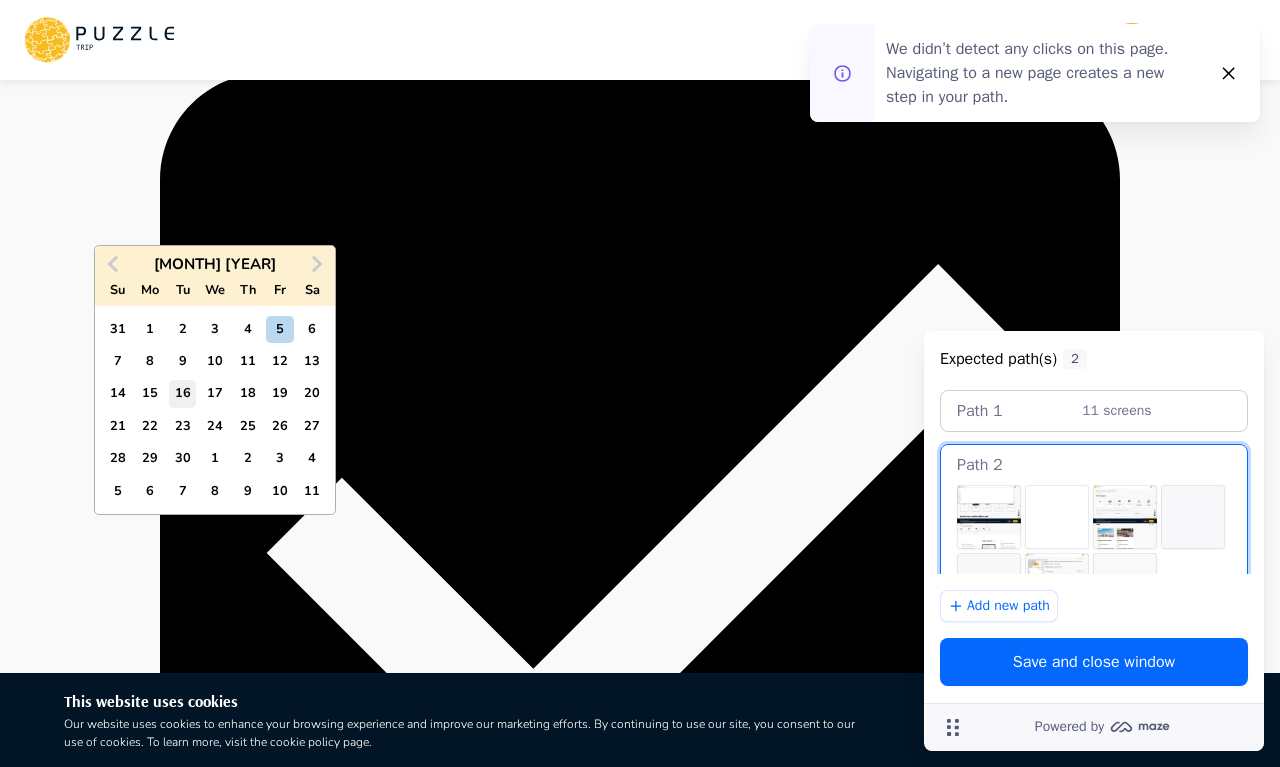click on "16" at bounding box center [182, 393] 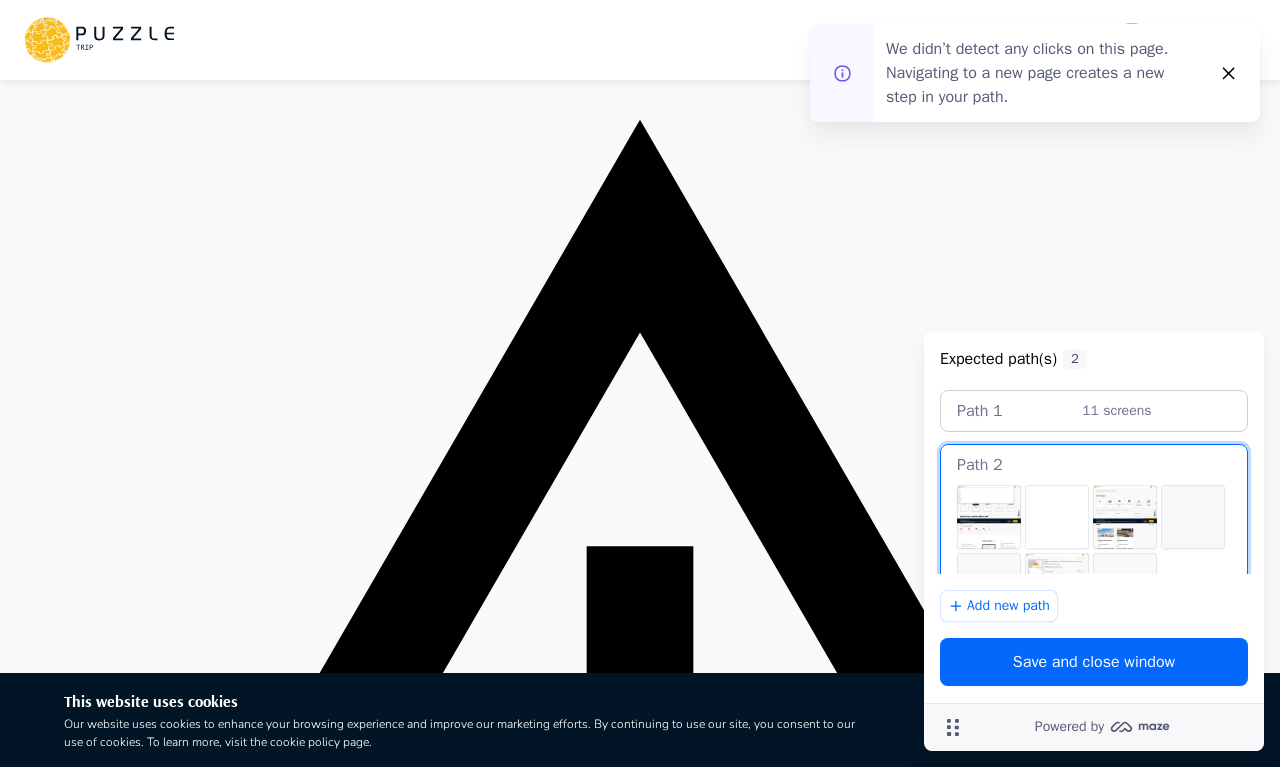 scroll, scrollTop: 0, scrollLeft: 0, axis: both 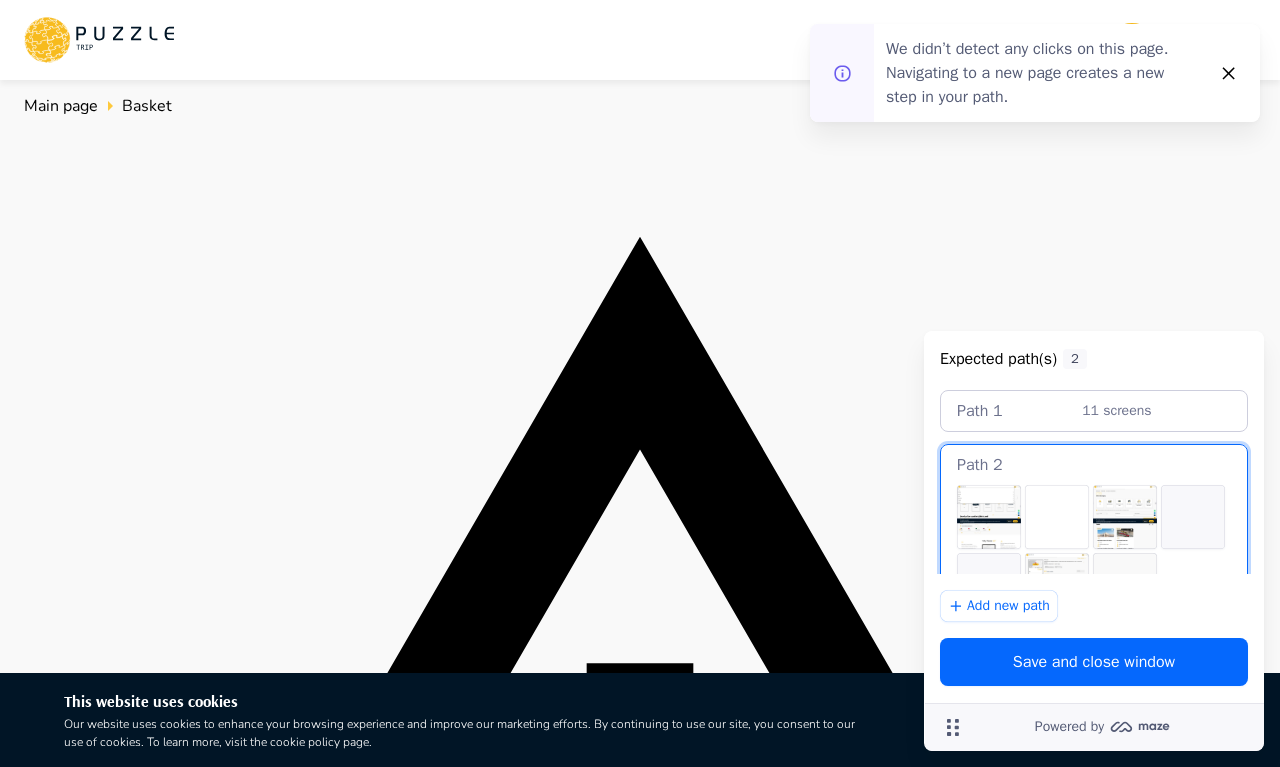 click at bounding box center [1228, 73] 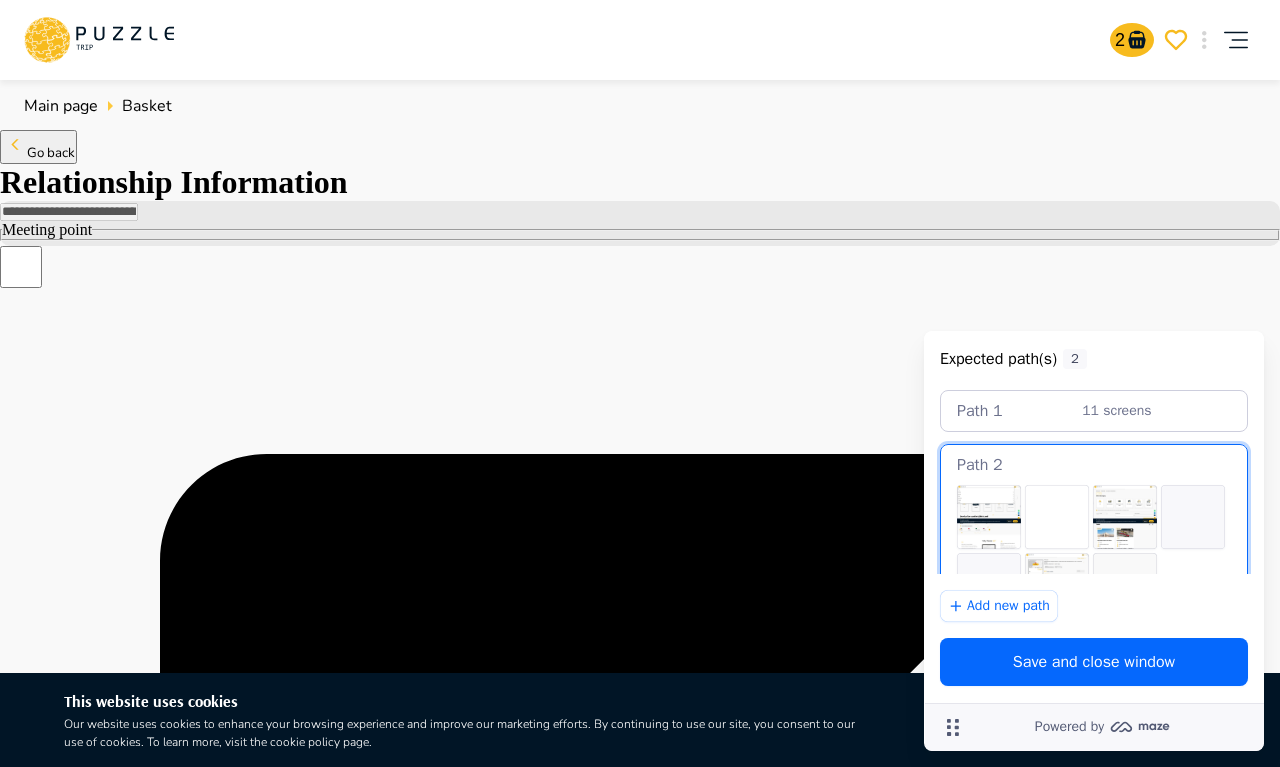 click at bounding box center [621, 1621] 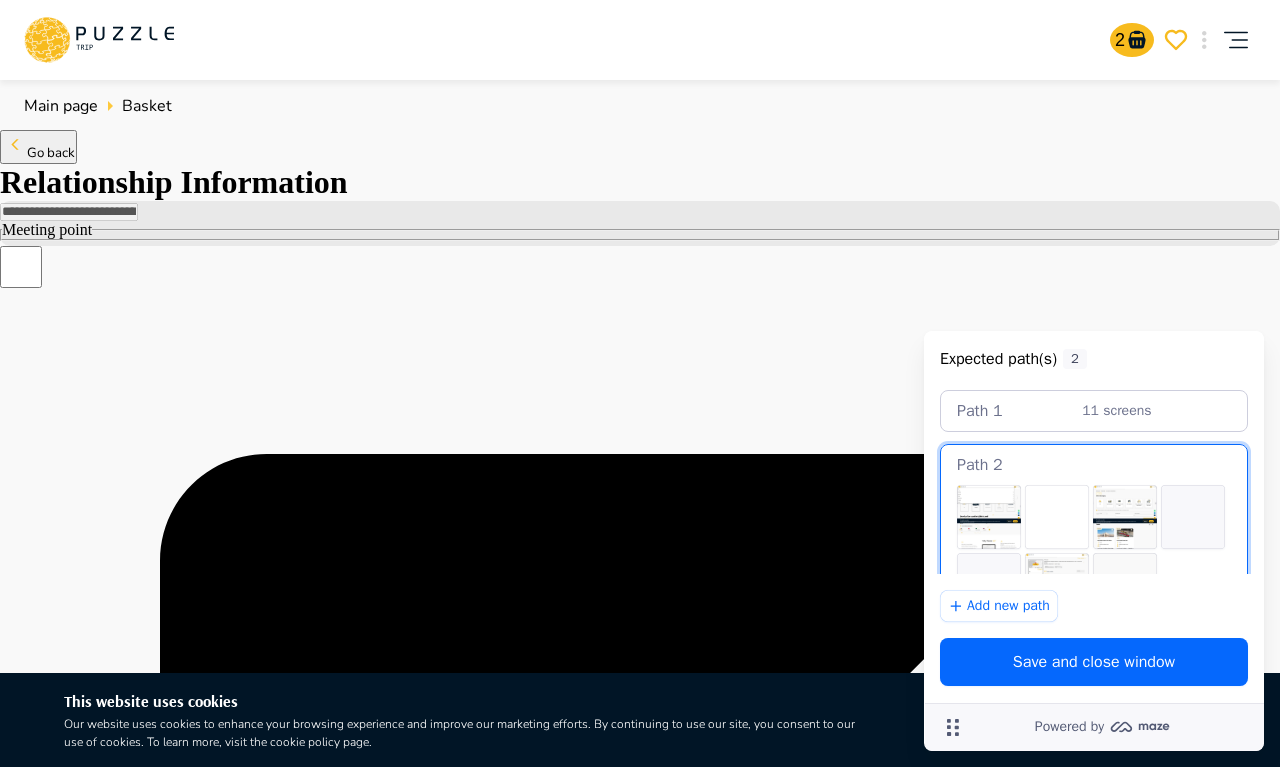 click on "Hotel Indigo Dubai Downtown - Marasi Drive - Dubai - United Arab Emirates" at bounding box center (640, 1669) 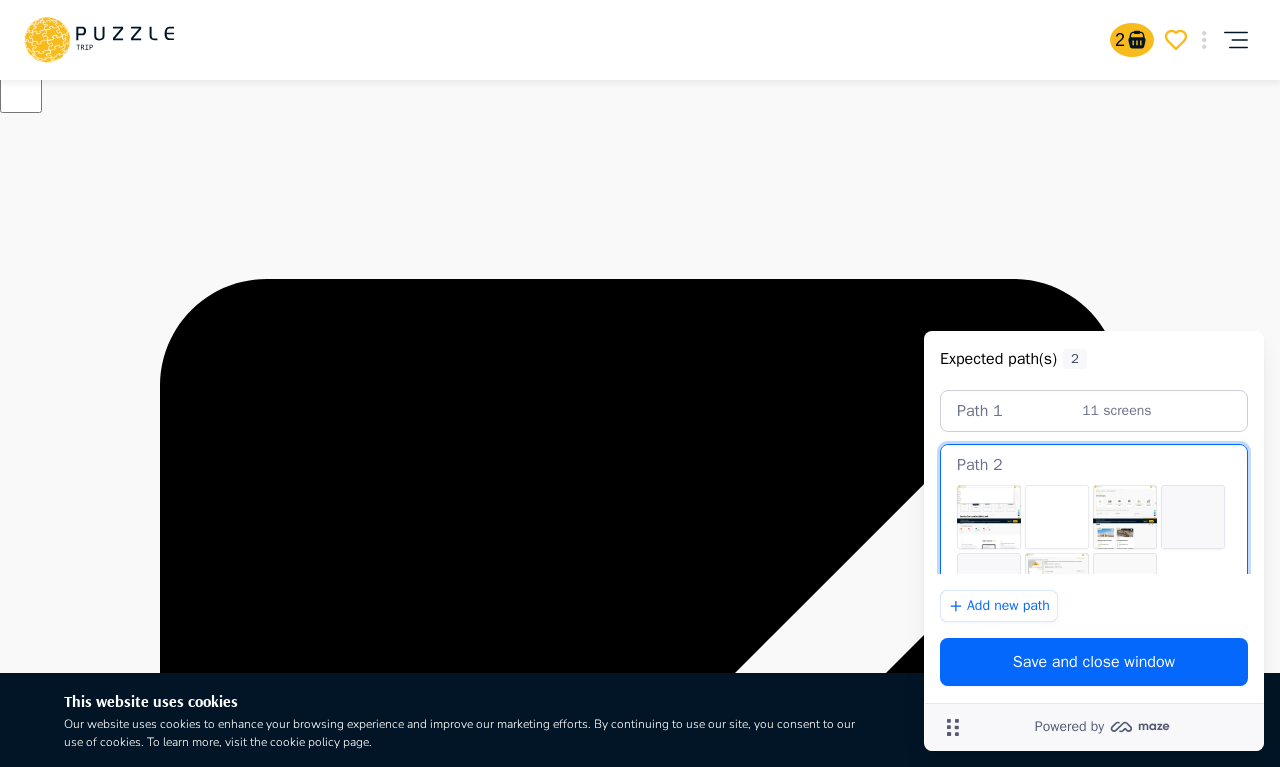 scroll, scrollTop: 195, scrollLeft: 0, axis: vertical 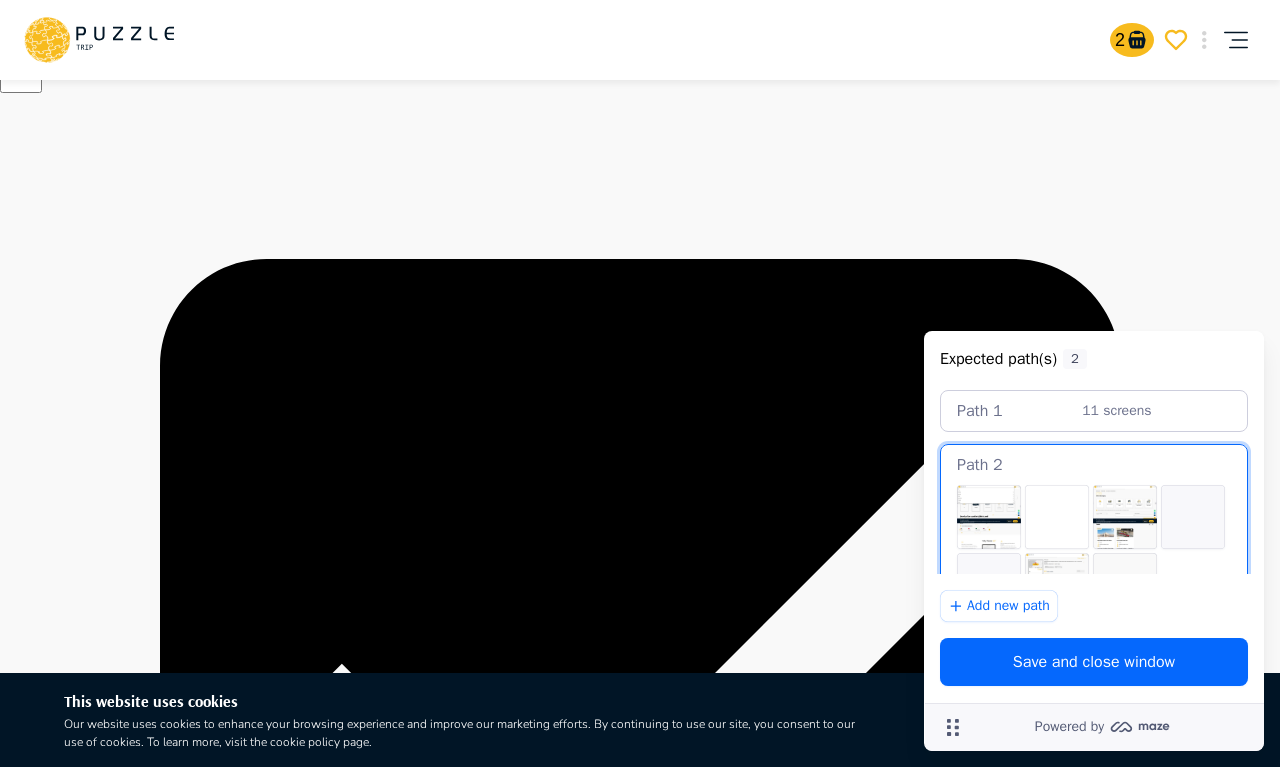 click on "**********" at bounding box center (640, 2822) 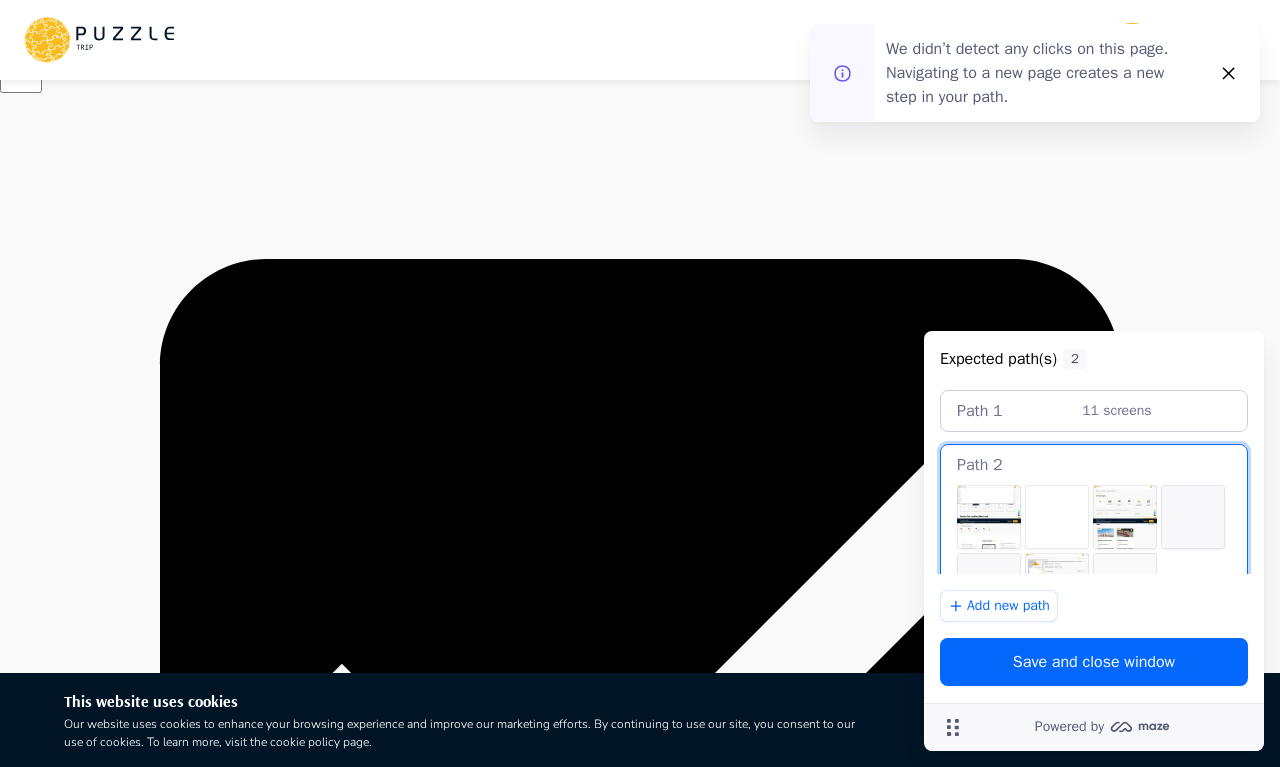click at bounding box center (640, 5840) 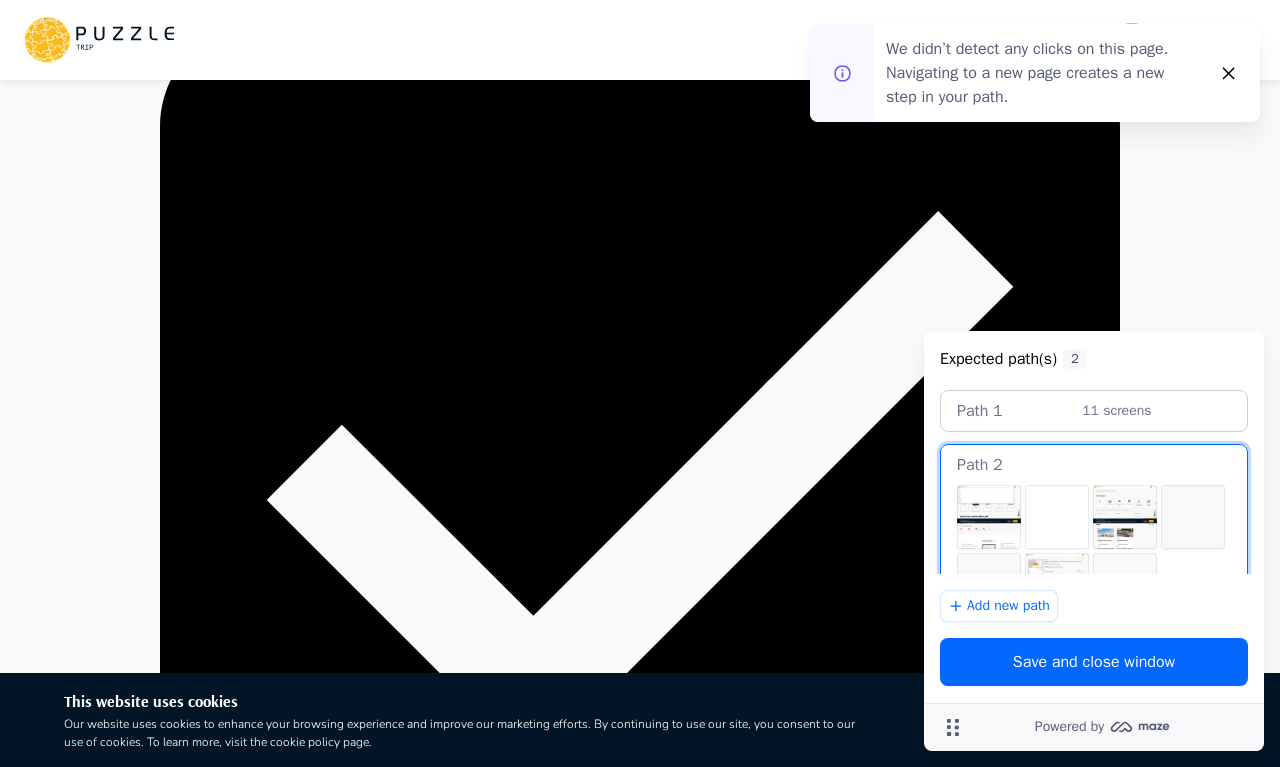 scroll, scrollTop: 438, scrollLeft: 0, axis: vertical 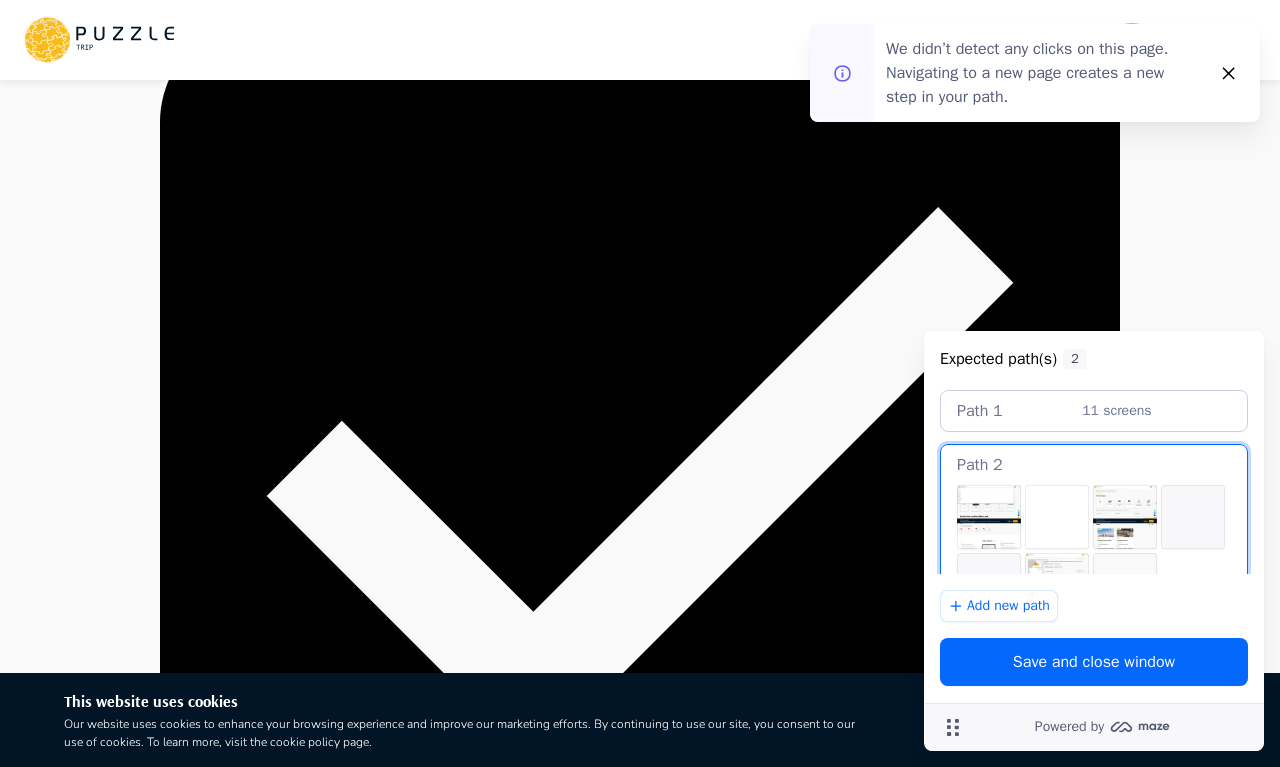 click on "0" at bounding box center [640, 4149] 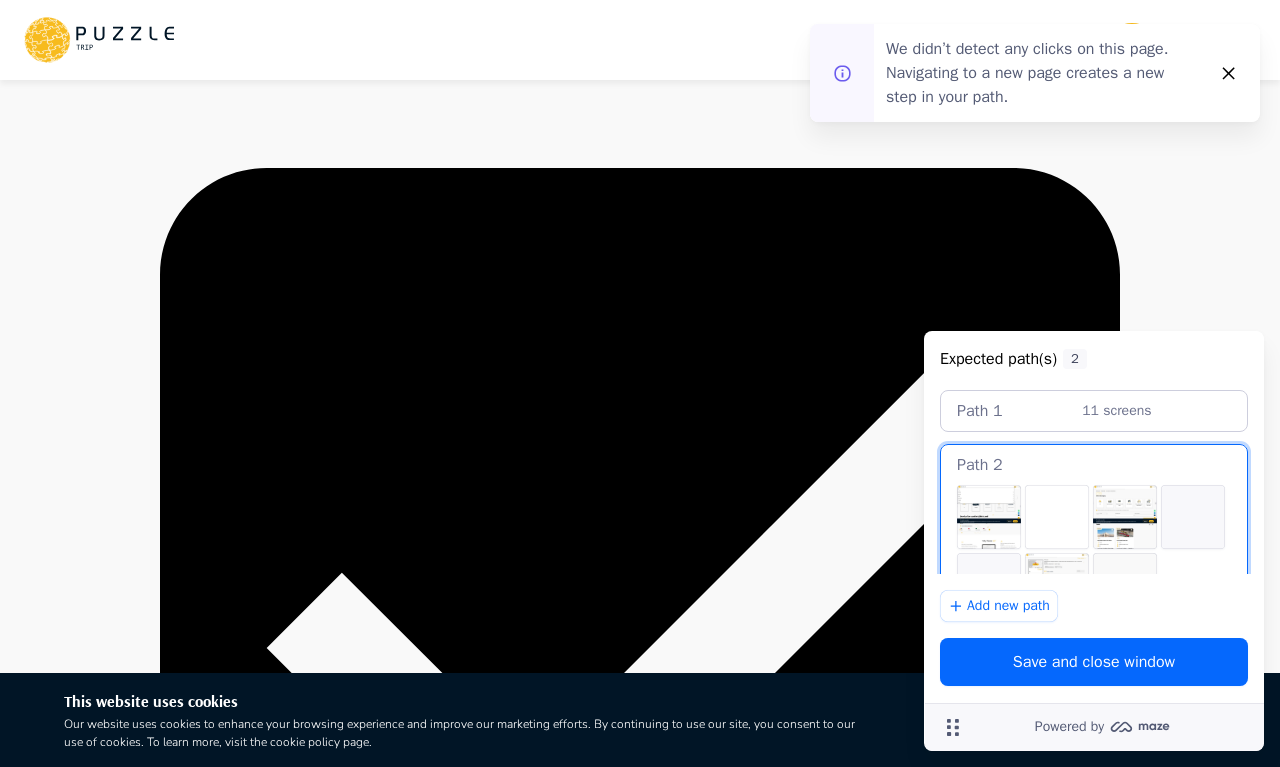 scroll, scrollTop: 252, scrollLeft: 0, axis: vertical 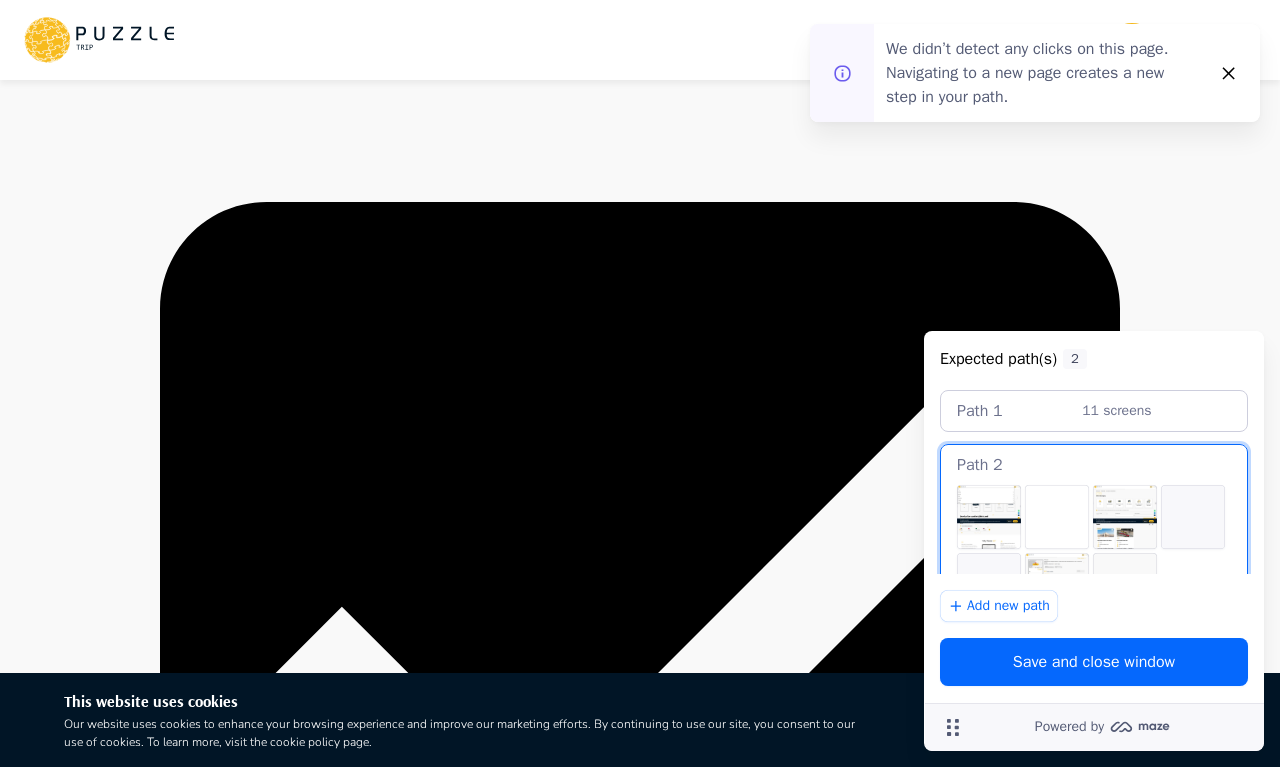 click on "Please provide hotel/stop name" at bounding box center [115, 1339] 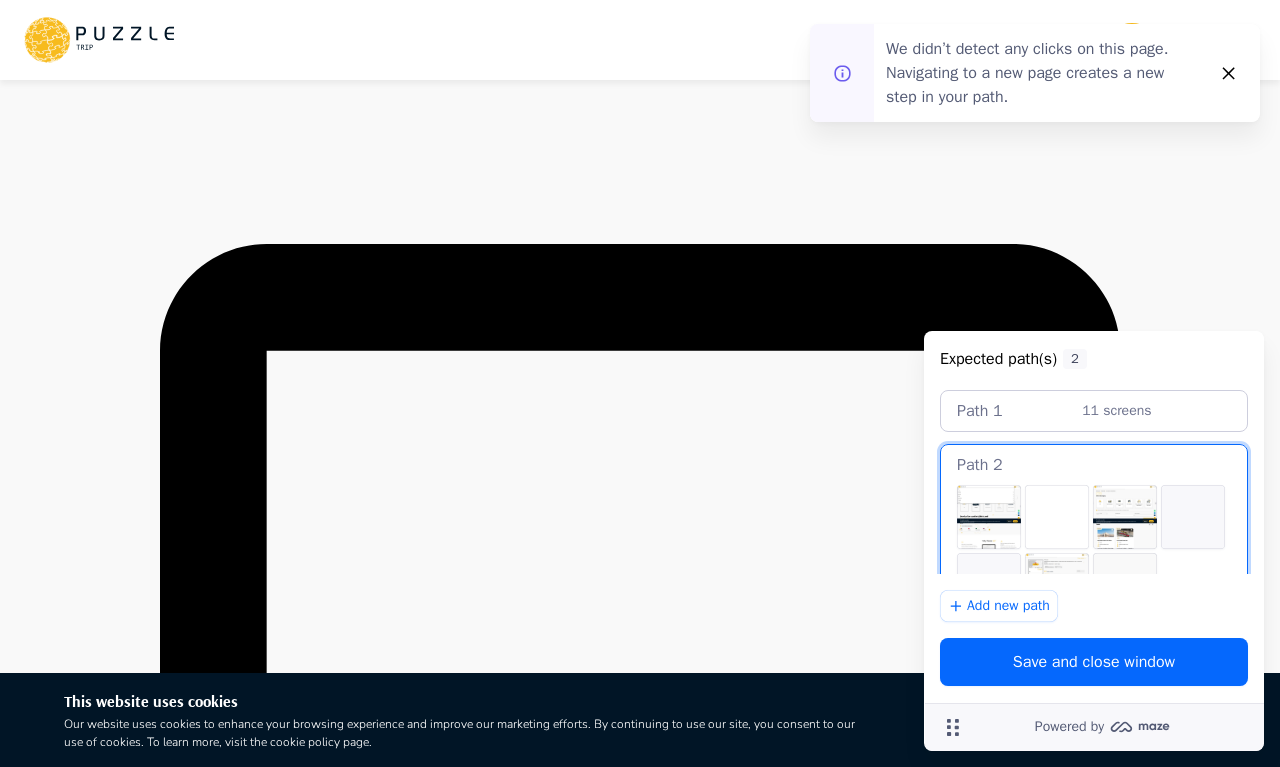 scroll, scrollTop: 245, scrollLeft: 0, axis: vertical 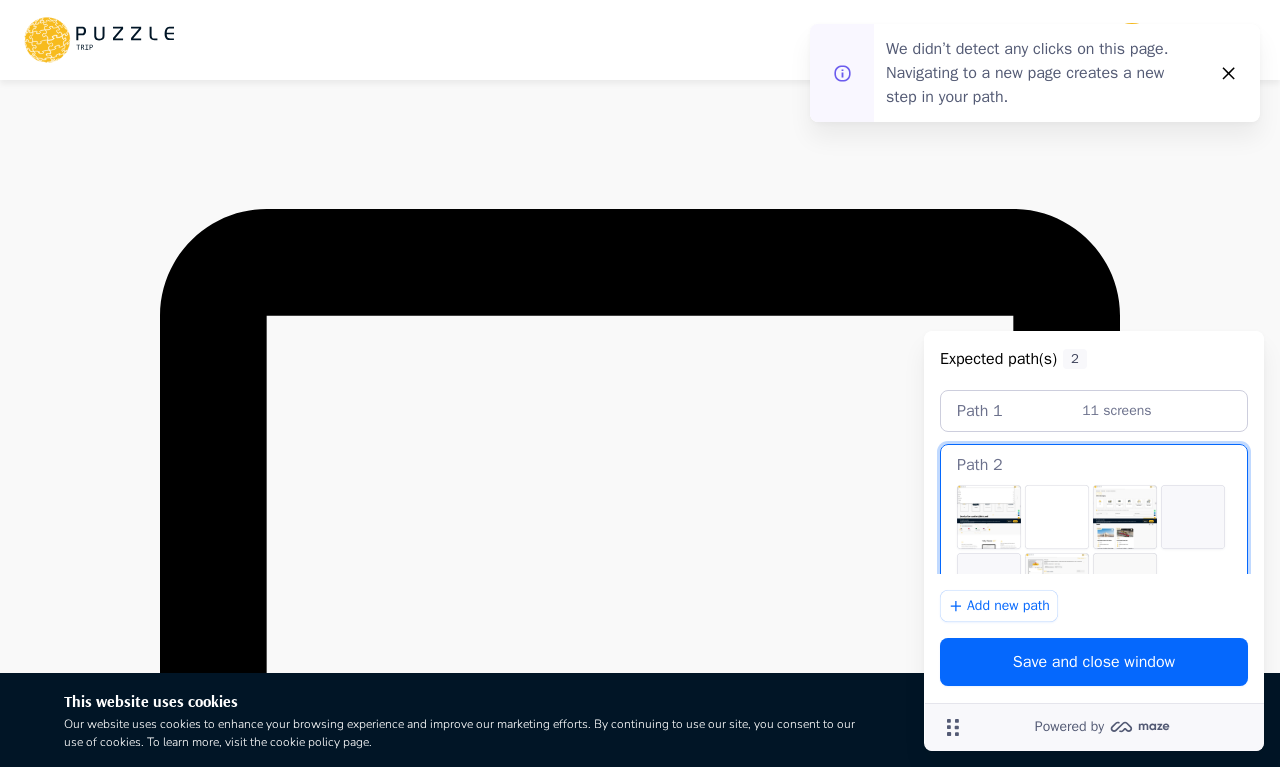 click on "**********" at bounding box center [640, 2749] 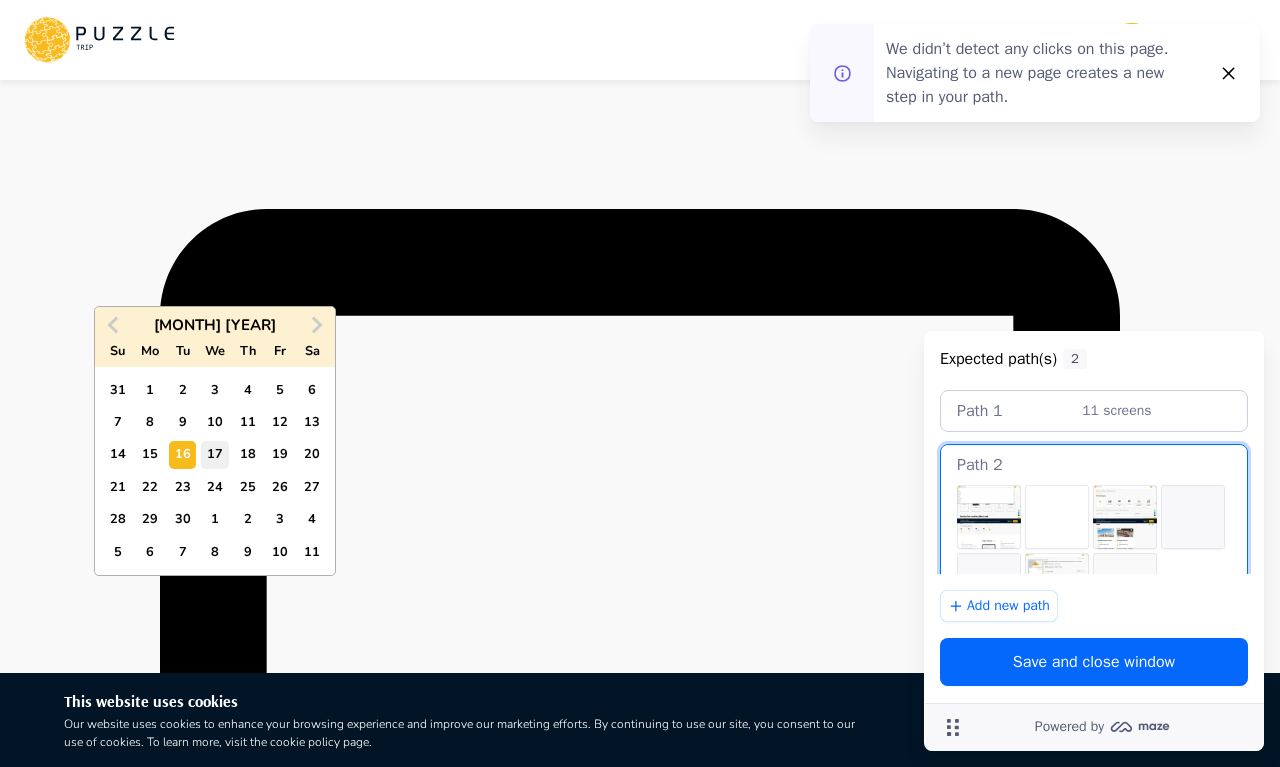 click on "17" at bounding box center [214, 454] 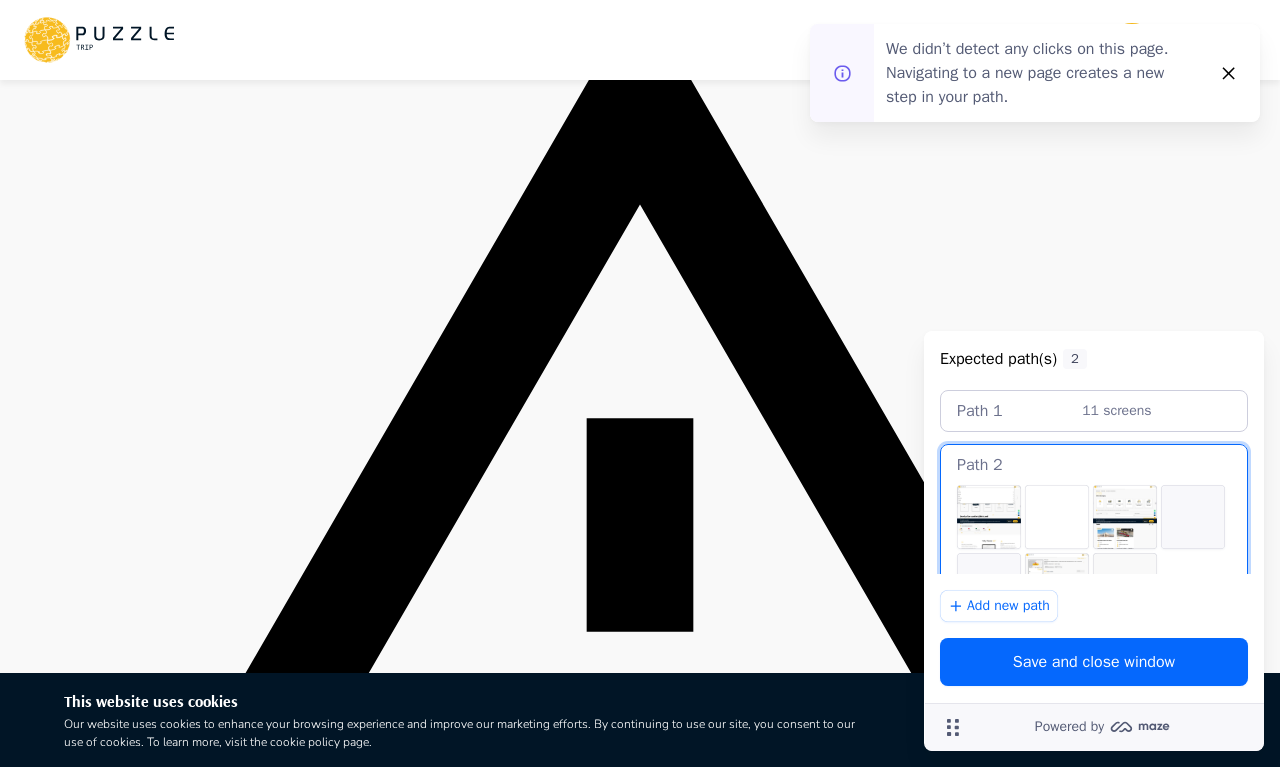 click on "**********" at bounding box center (640, 4051) 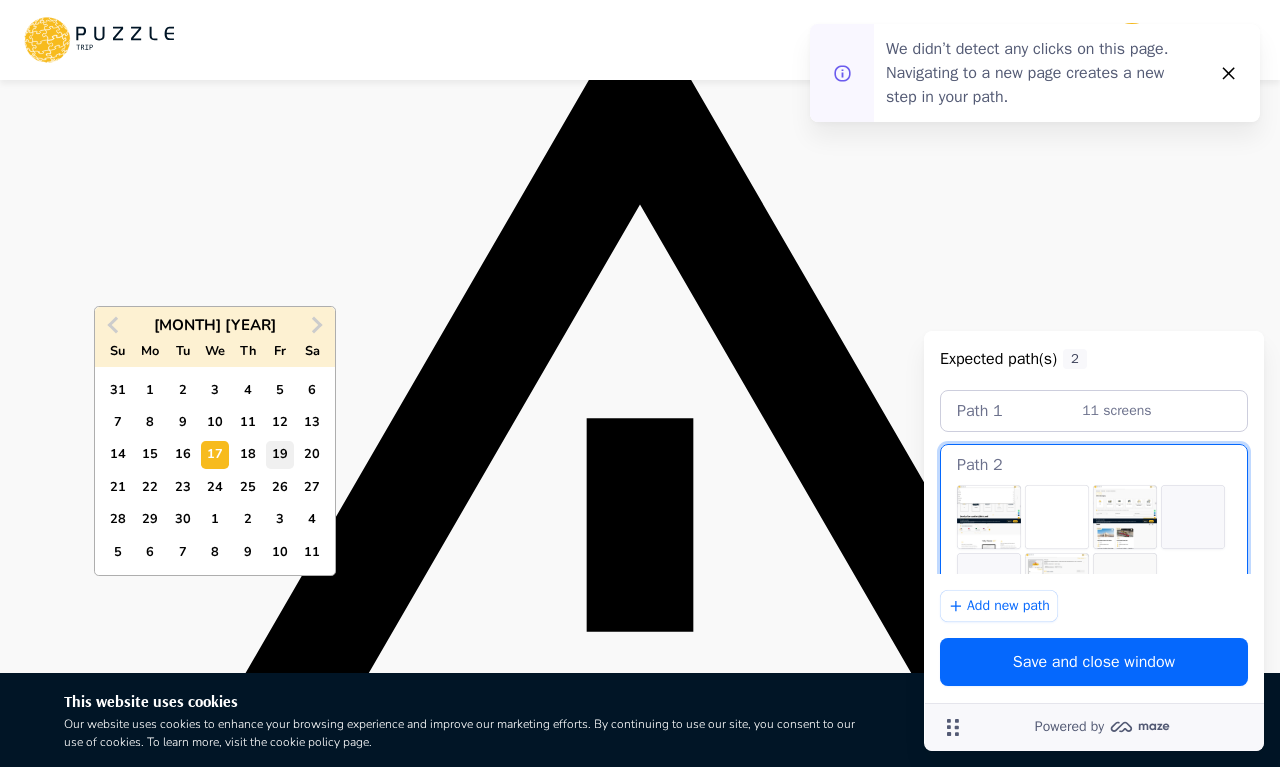 click on "19" at bounding box center [279, 454] 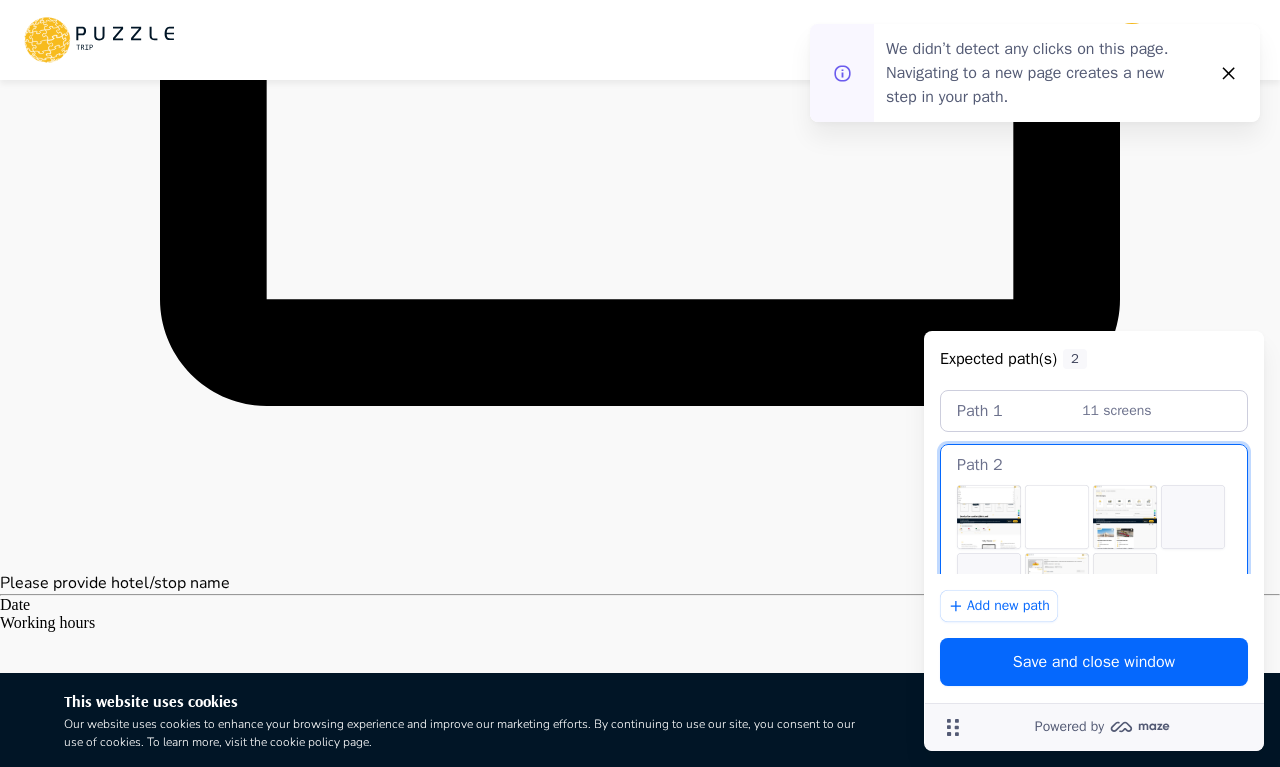 scroll, scrollTop: 1021, scrollLeft: 0, axis: vertical 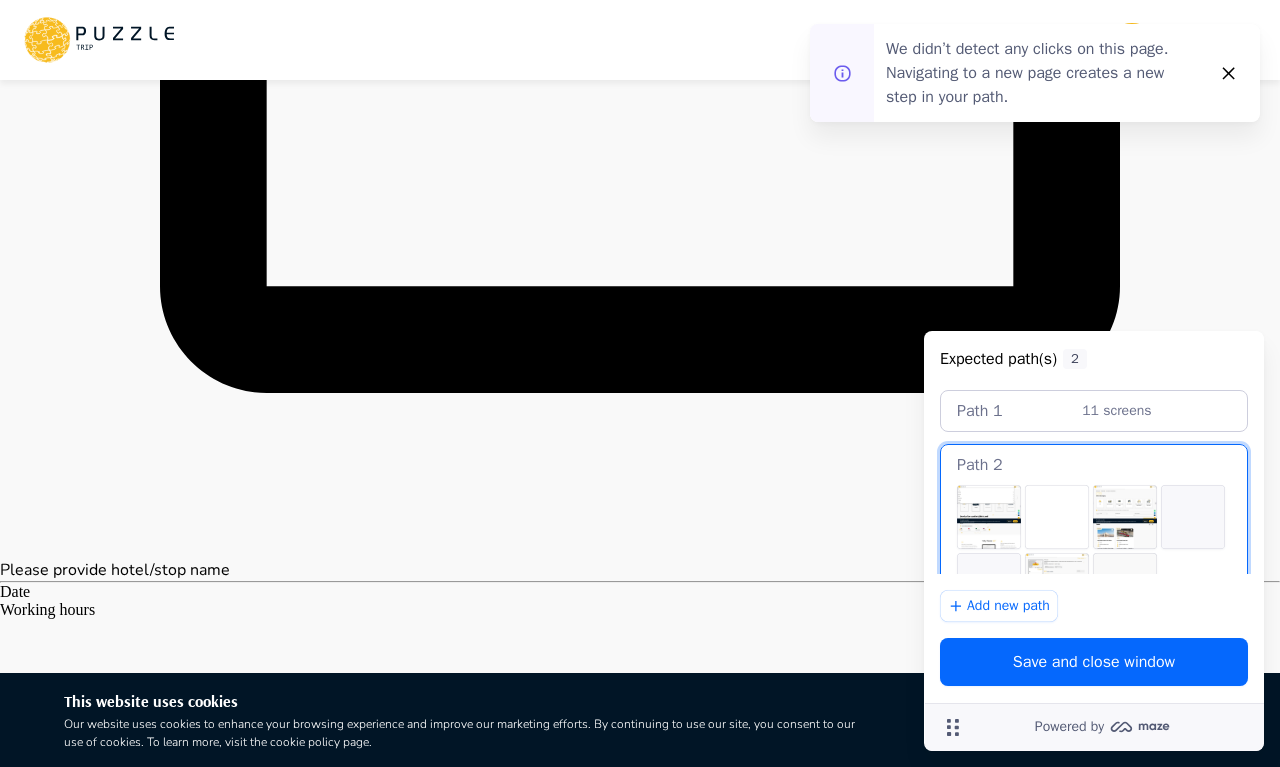 click on "Save and close window" at bounding box center (1094, 662) 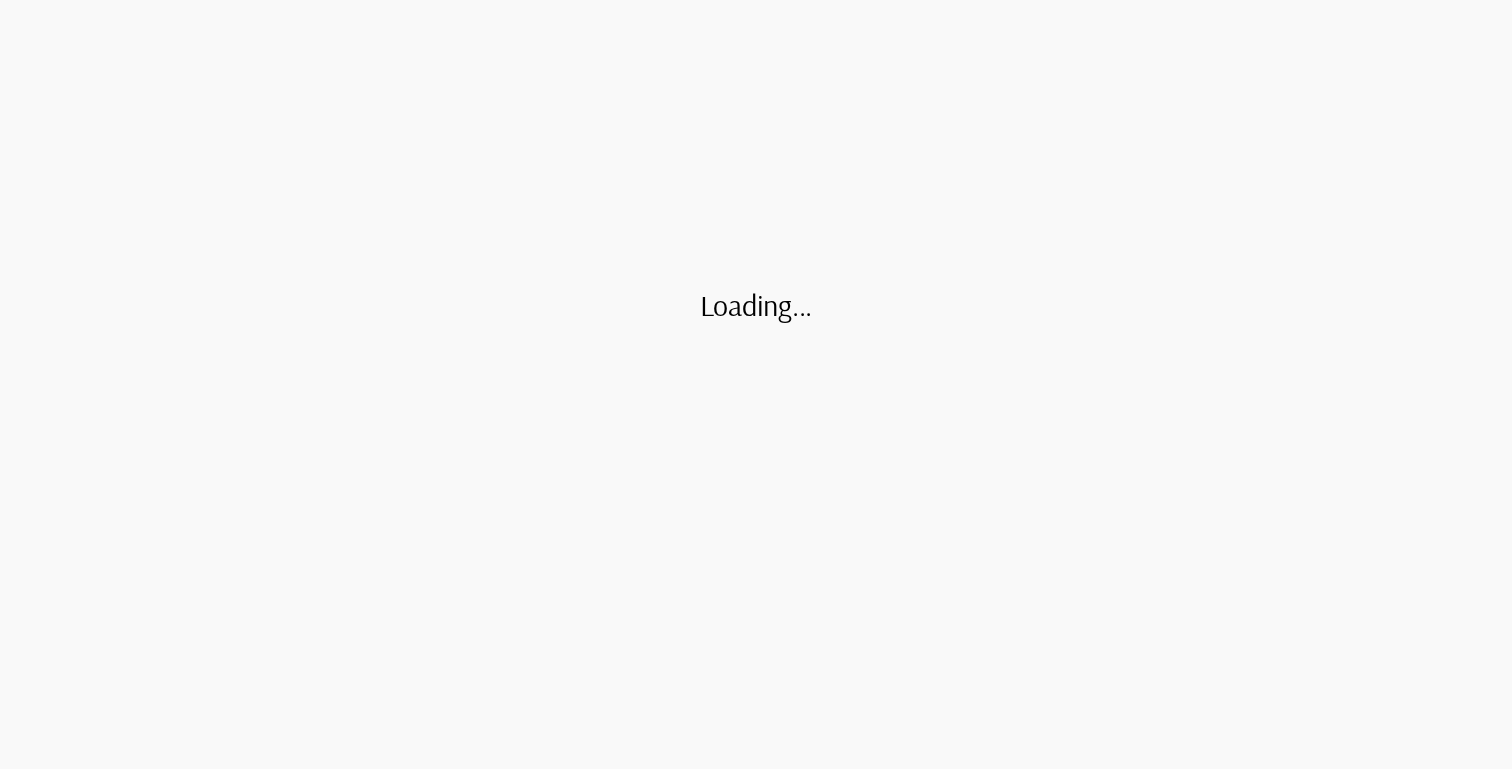 scroll, scrollTop: 0, scrollLeft: 0, axis: both 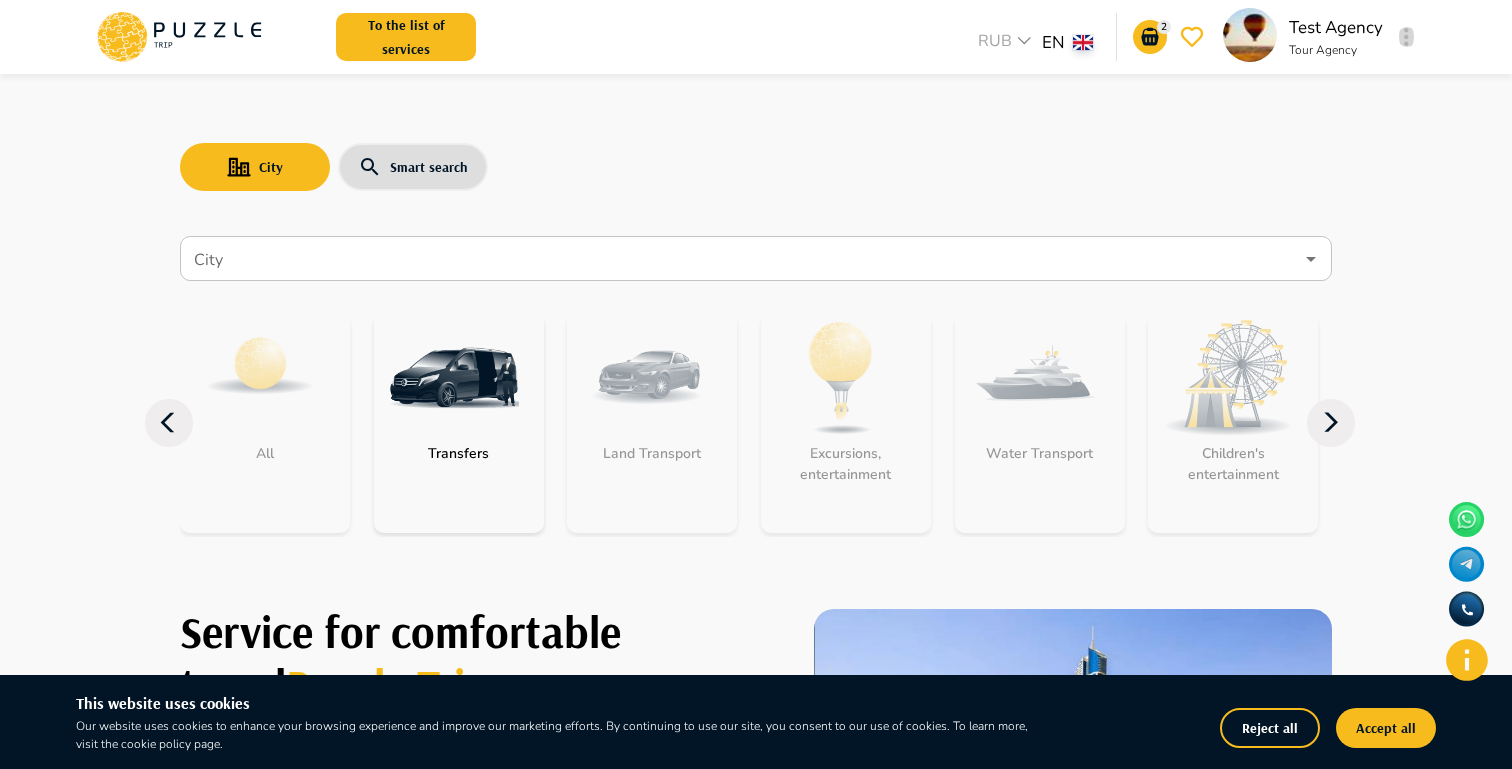 click 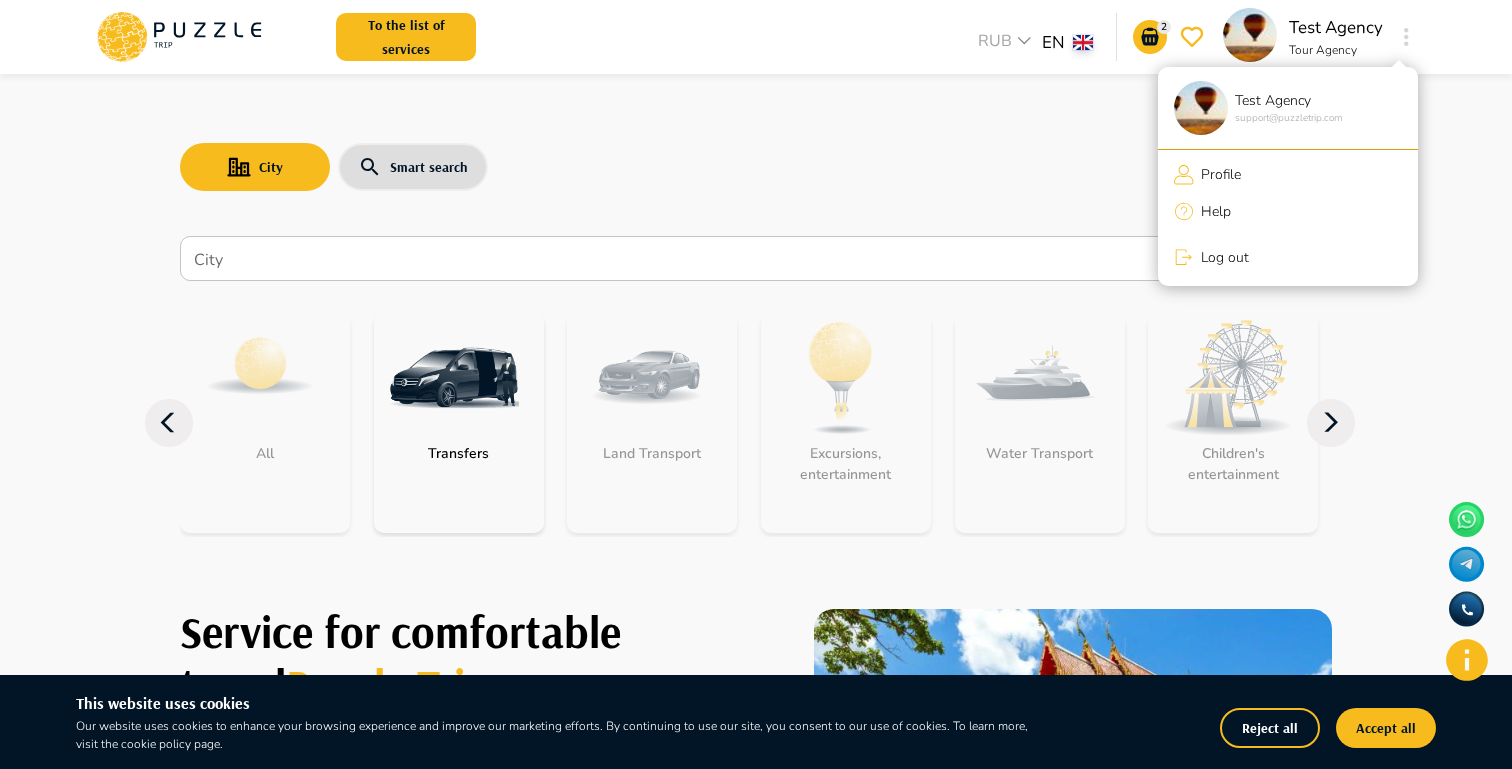 click on "Log out" at bounding box center (1221, 257) 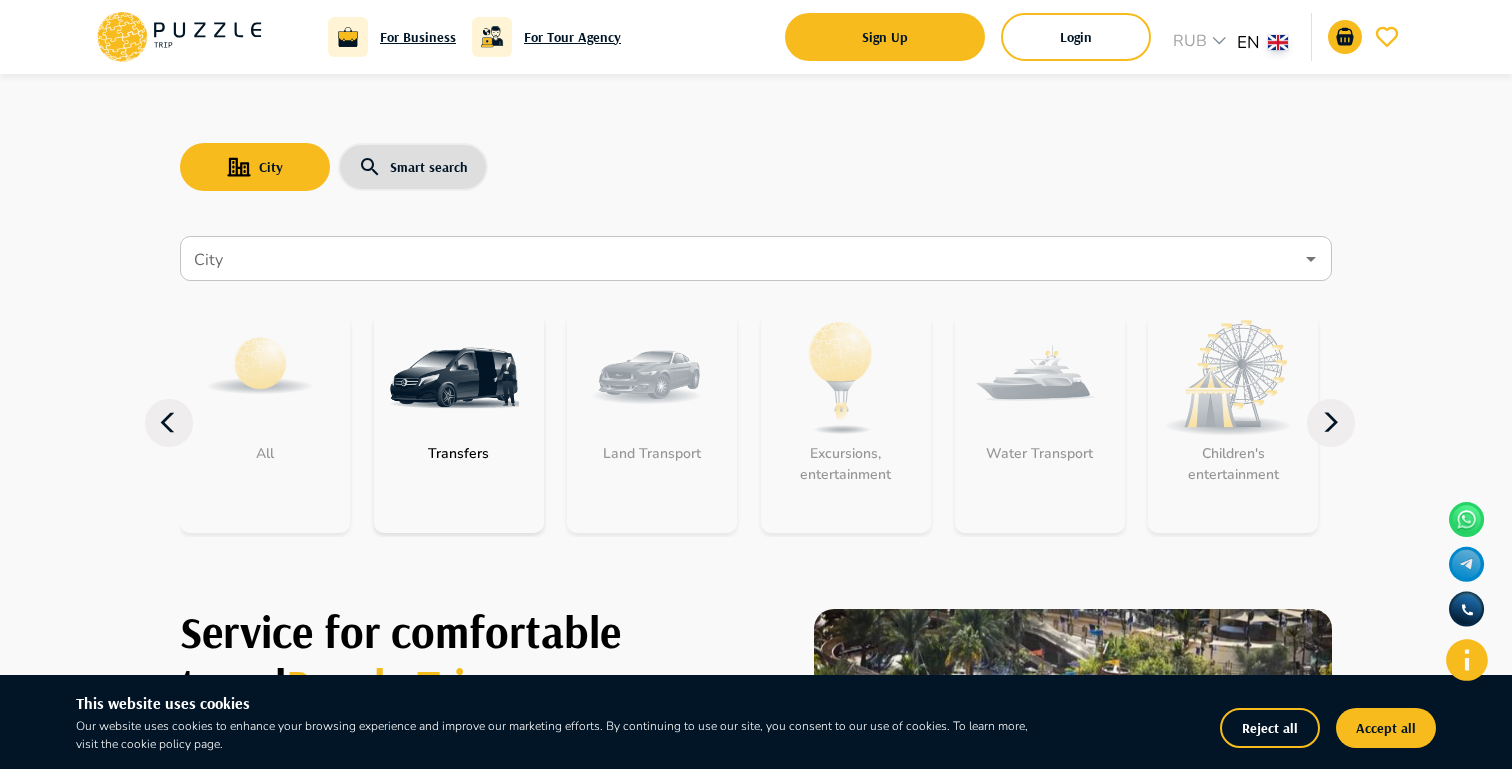 click 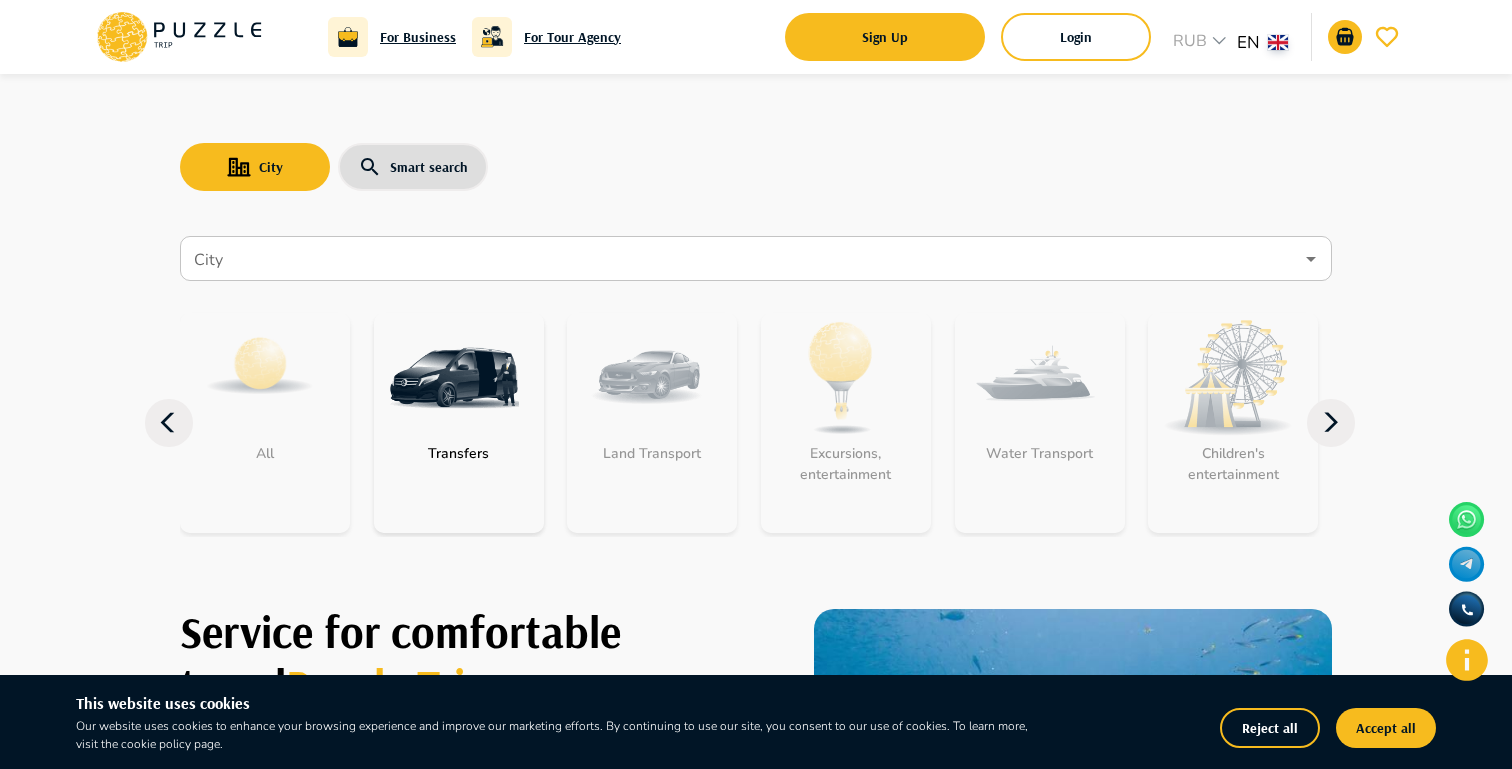 click on "For Business For Tour Agency Sign Up Login RUB *** EN   ** [CITY] Smart search [CITY] [CITY] All Transfers Land Transport Excursions, entertainment  Water Transport Children's
entertainment Entry Tickets Business Aviation Car with driver Service for comfortable travel  Puzzle Trip Craft   your   ideal   trip   in   one   application   in   one,   two,   three   times   We are already working in : UAE Turkey Saudi Arabia Armenia Russia Tanzania Belarus Egypt Maldives Seychelles Sri Lanka Thailand Cuba Caribbean Malta Azores Group excursion to Wild Wadi Water Park From     ₽ 7,747.25 Scuba diving in Fujairah From     ₽ 73,395 Museum of The Future From     ₽ 3,262 City tour From     ₽ 2,364.95 All services in one window You don't need to book a car on one site, a sea trip on another, a transfer on a third. You can easily and conveniently book all the main services “in one window” Prompt support service Puzzletrip Multilingualism Automatic translation is available in the chat room. Why   Choose" at bounding box center (756, 2009) 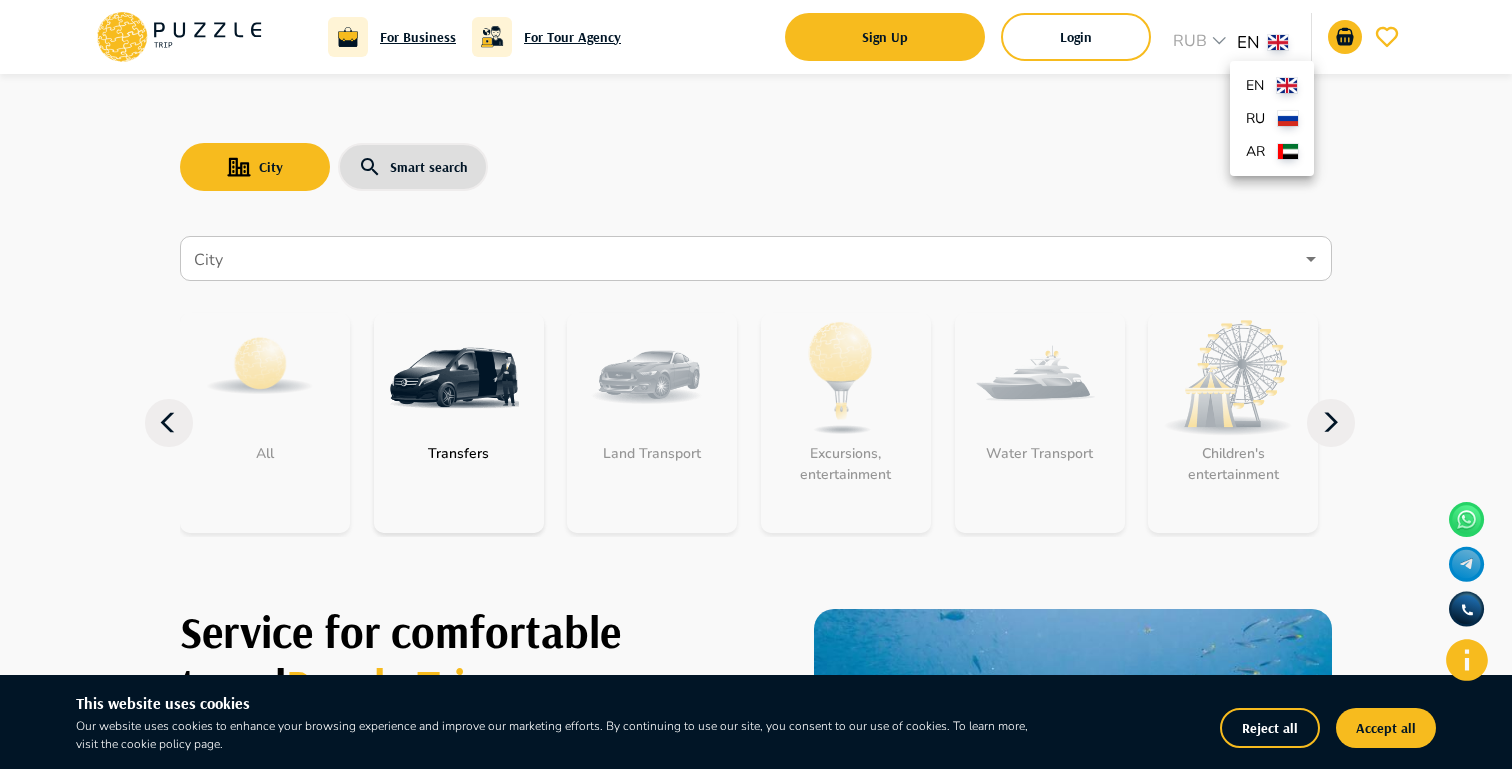 click on "ru" at bounding box center (1258, 118) 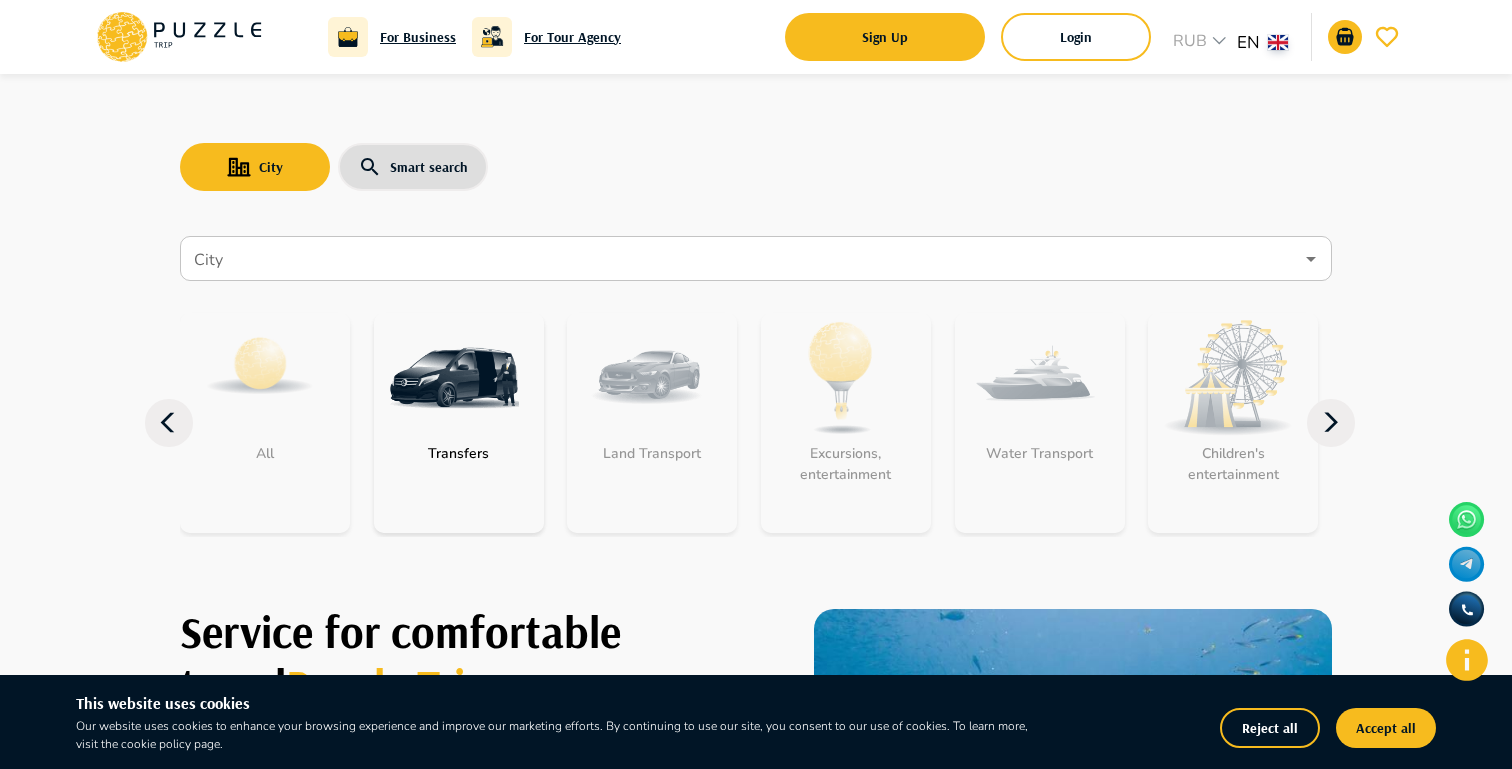 scroll, scrollTop: 0, scrollLeft: 0, axis: both 